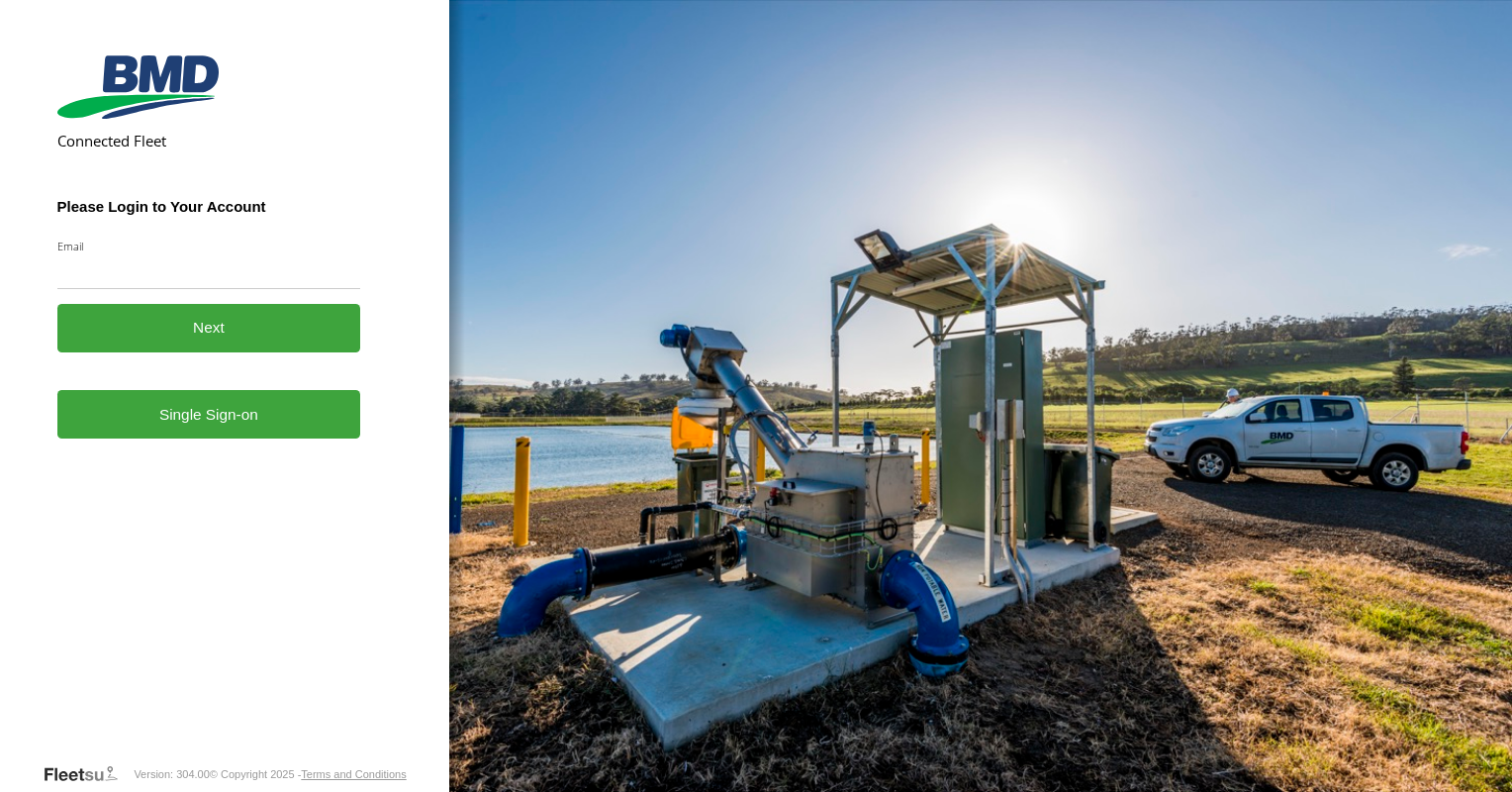 scroll, scrollTop: 0, scrollLeft: 0, axis: both 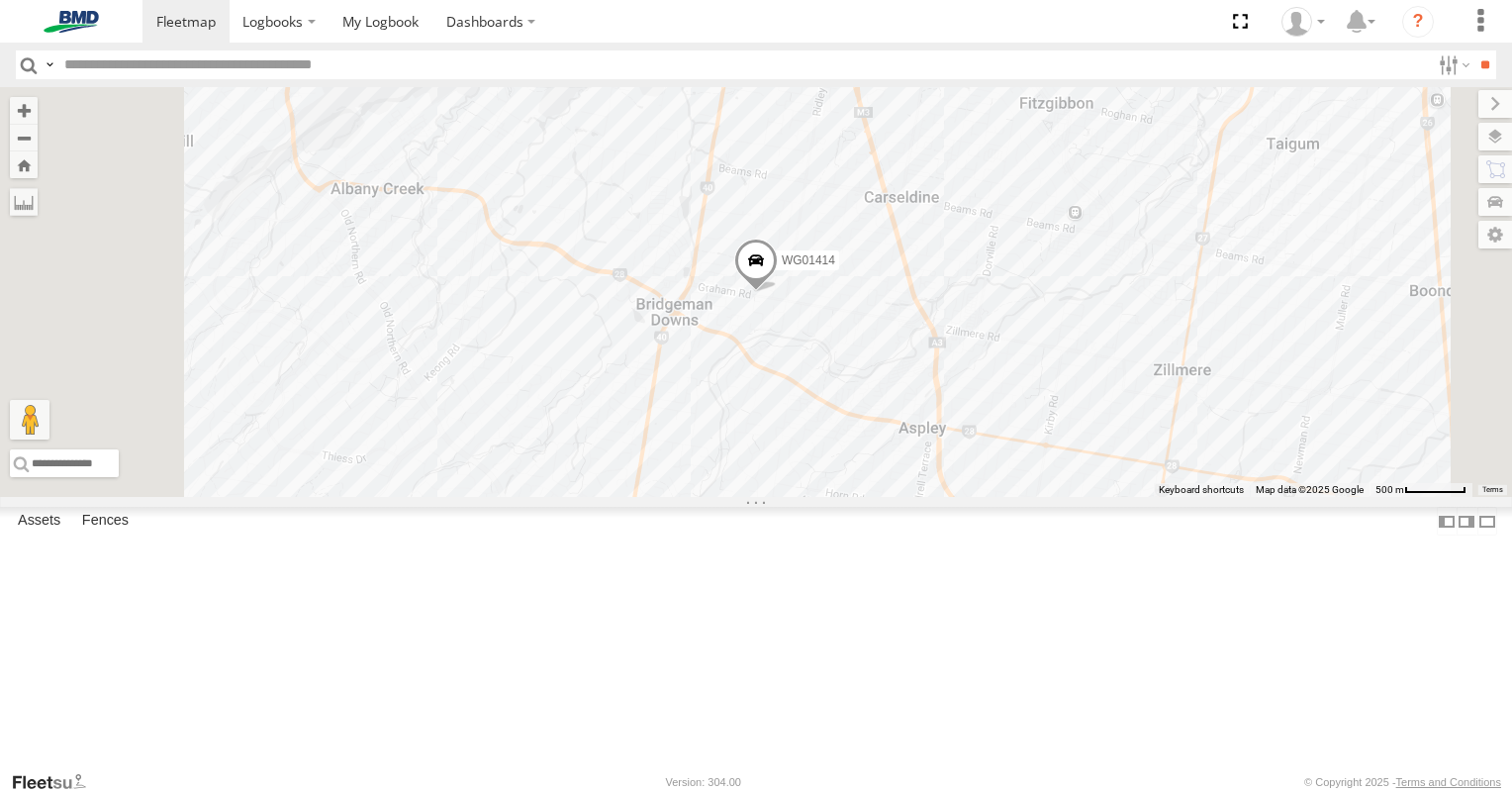 click at bounding box center (0, 0) 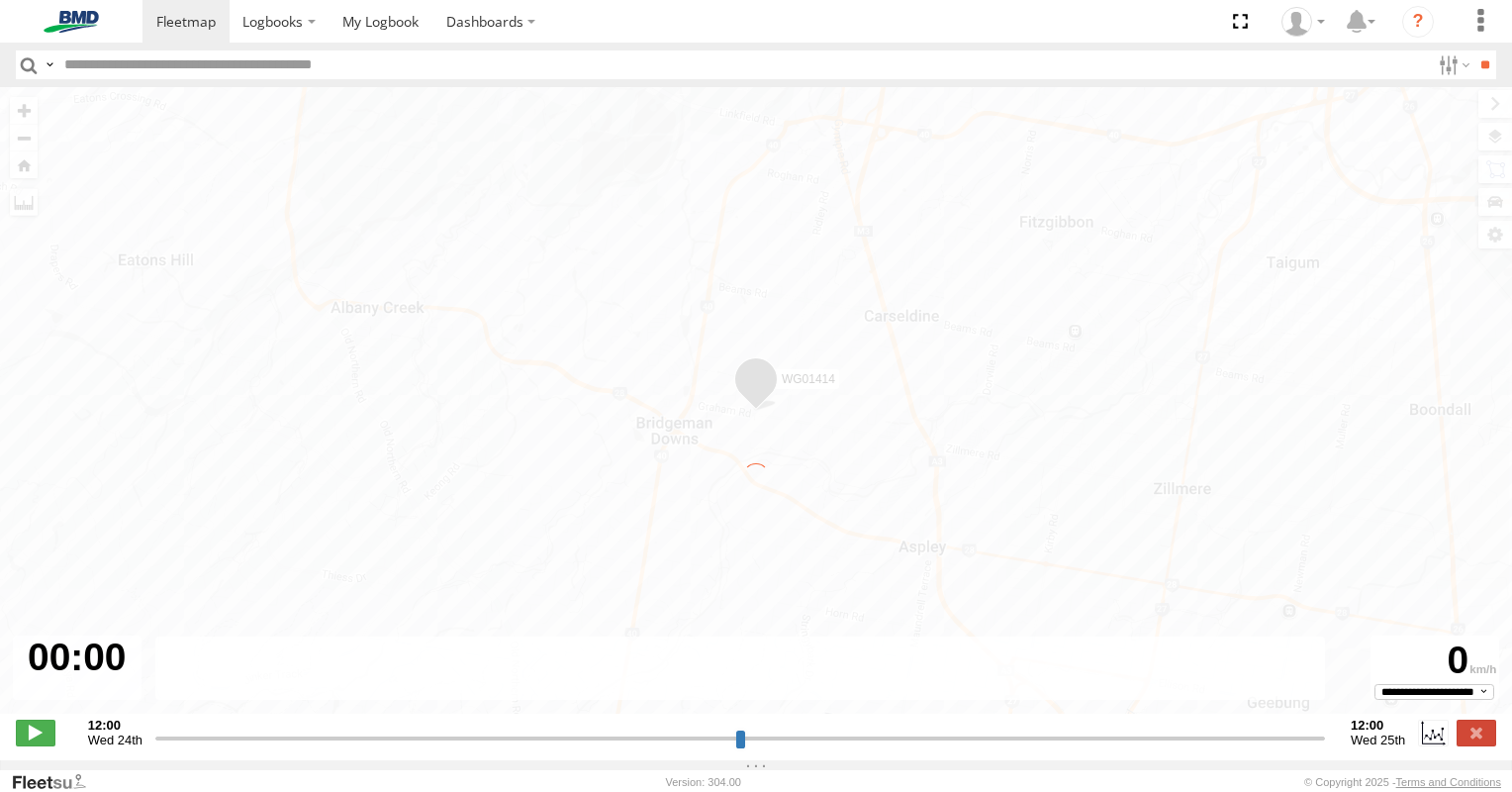 type on "**********" 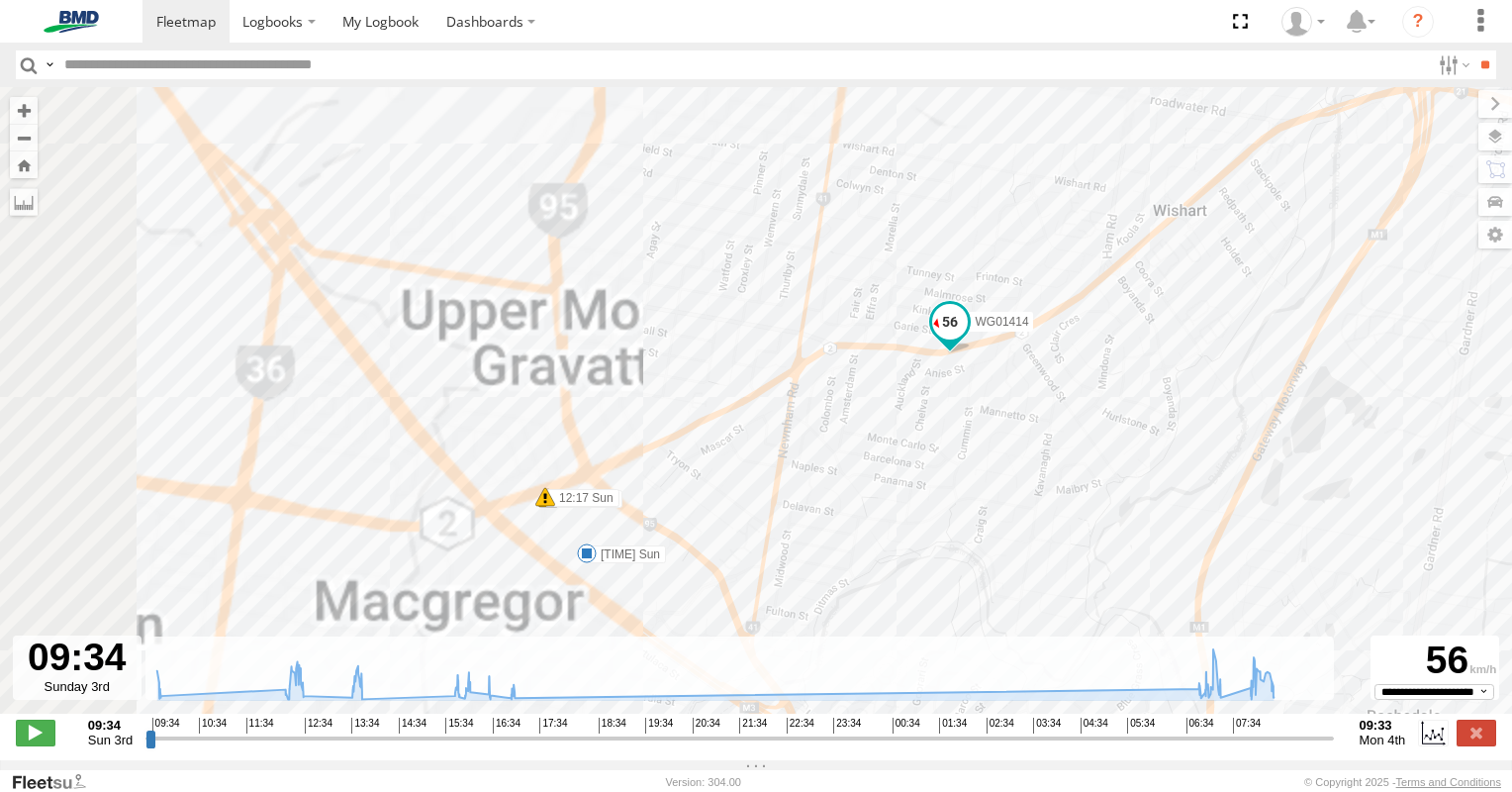 drag, startPoint x: 336, startPoint y: 507, endPoint x: 775, endPoint y: 418, distance: 447.9308 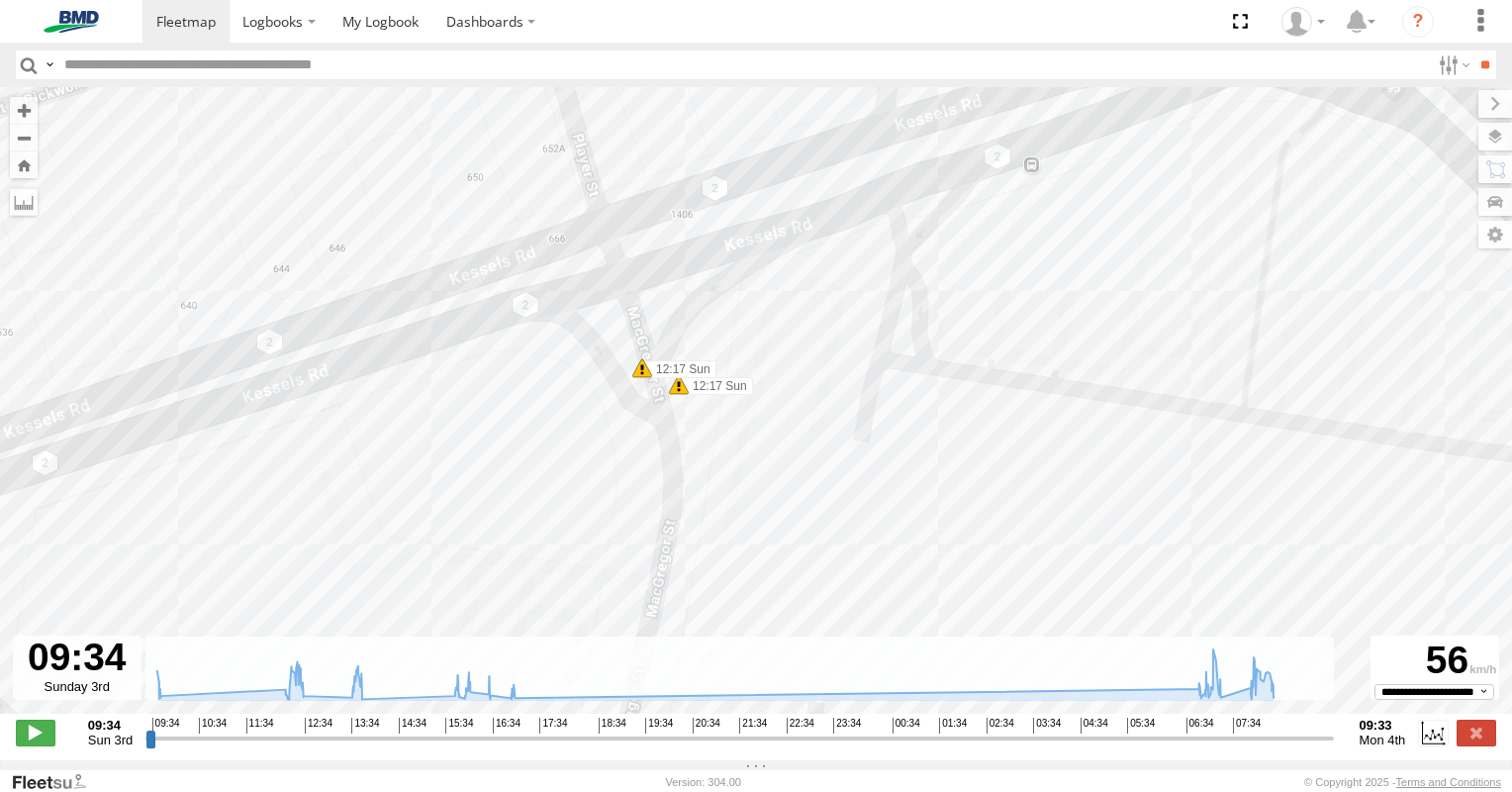click at bounding box center (679, 385) 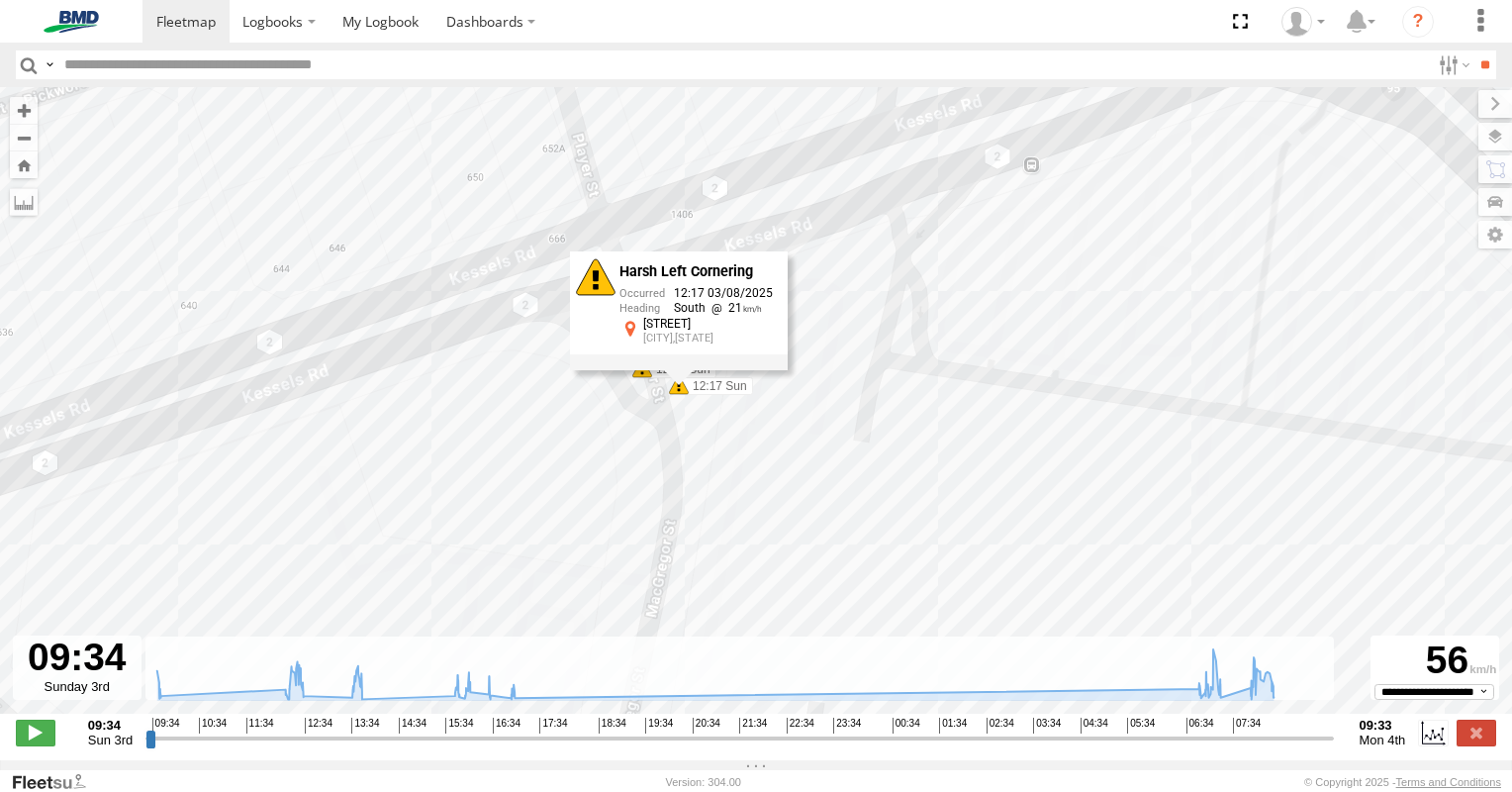 click at bounding box center [642, 368] 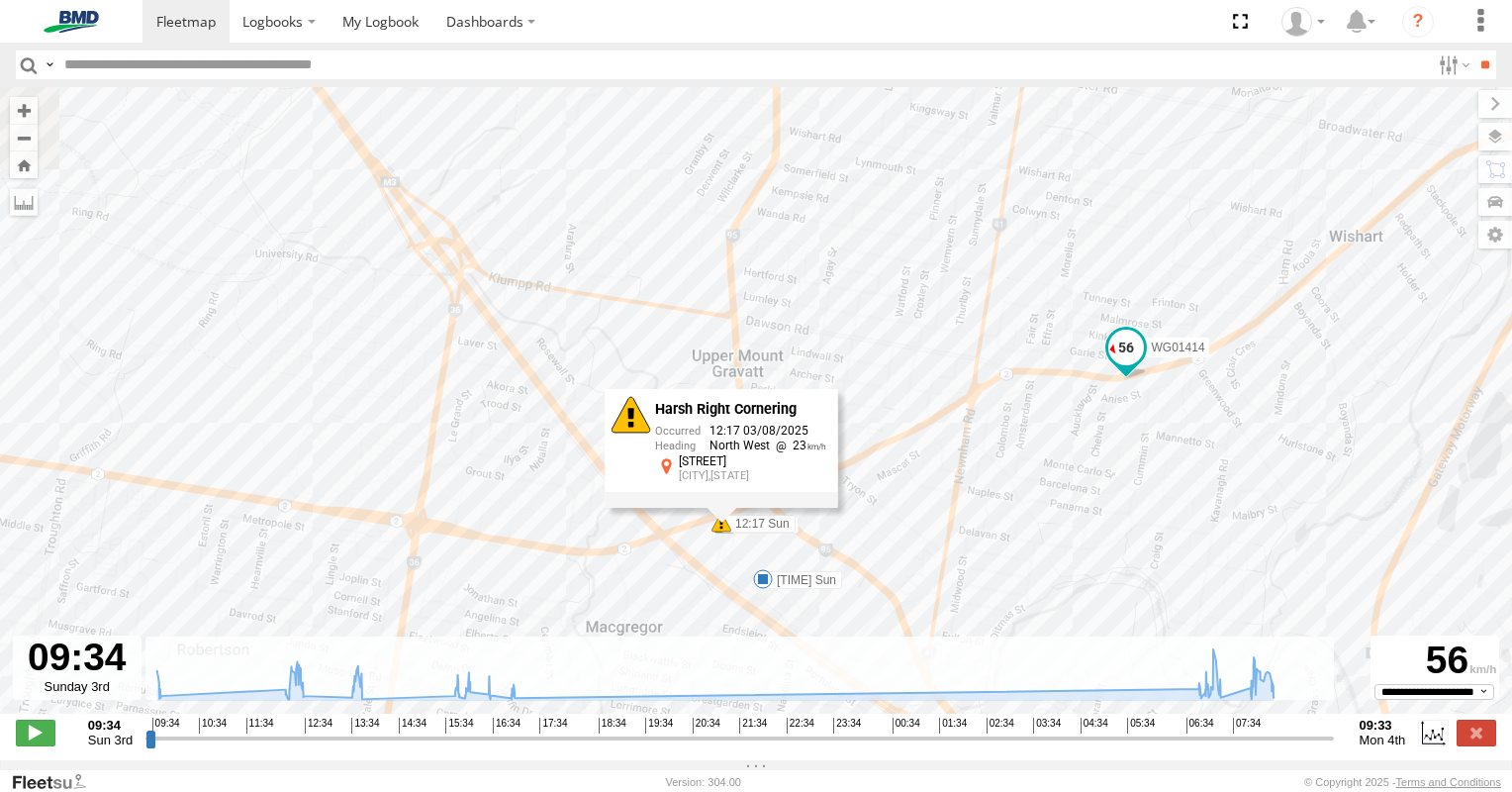 drag, startPoint x: 1184, startPoint y: 409, endPoint x: 827, endPoint y: 562, distance: 388.40443 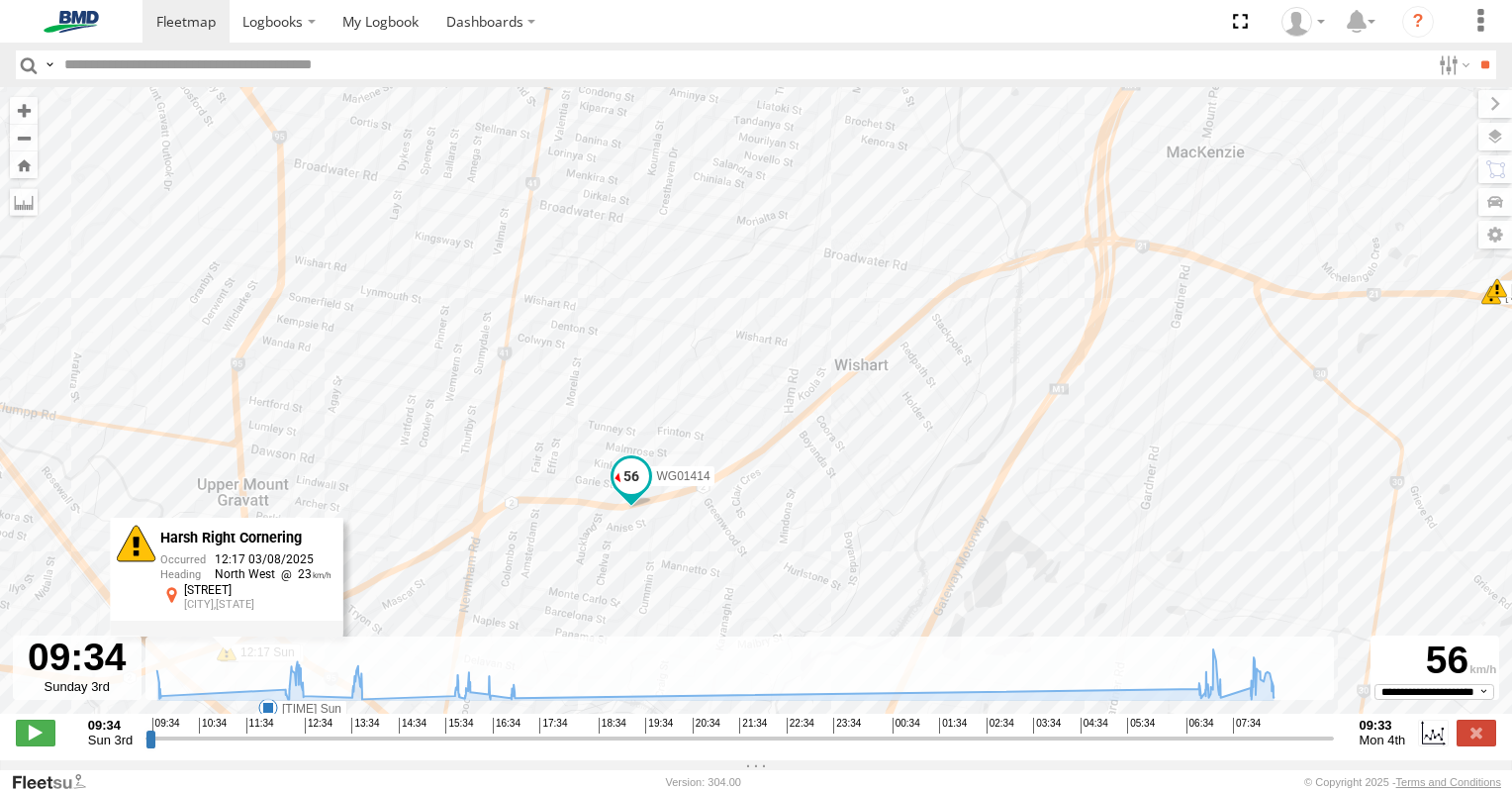 drag, startPoint x: 1183, startPoint y: 428, endPoint x: 1017, endPoint y: 479, distance: 173.65771 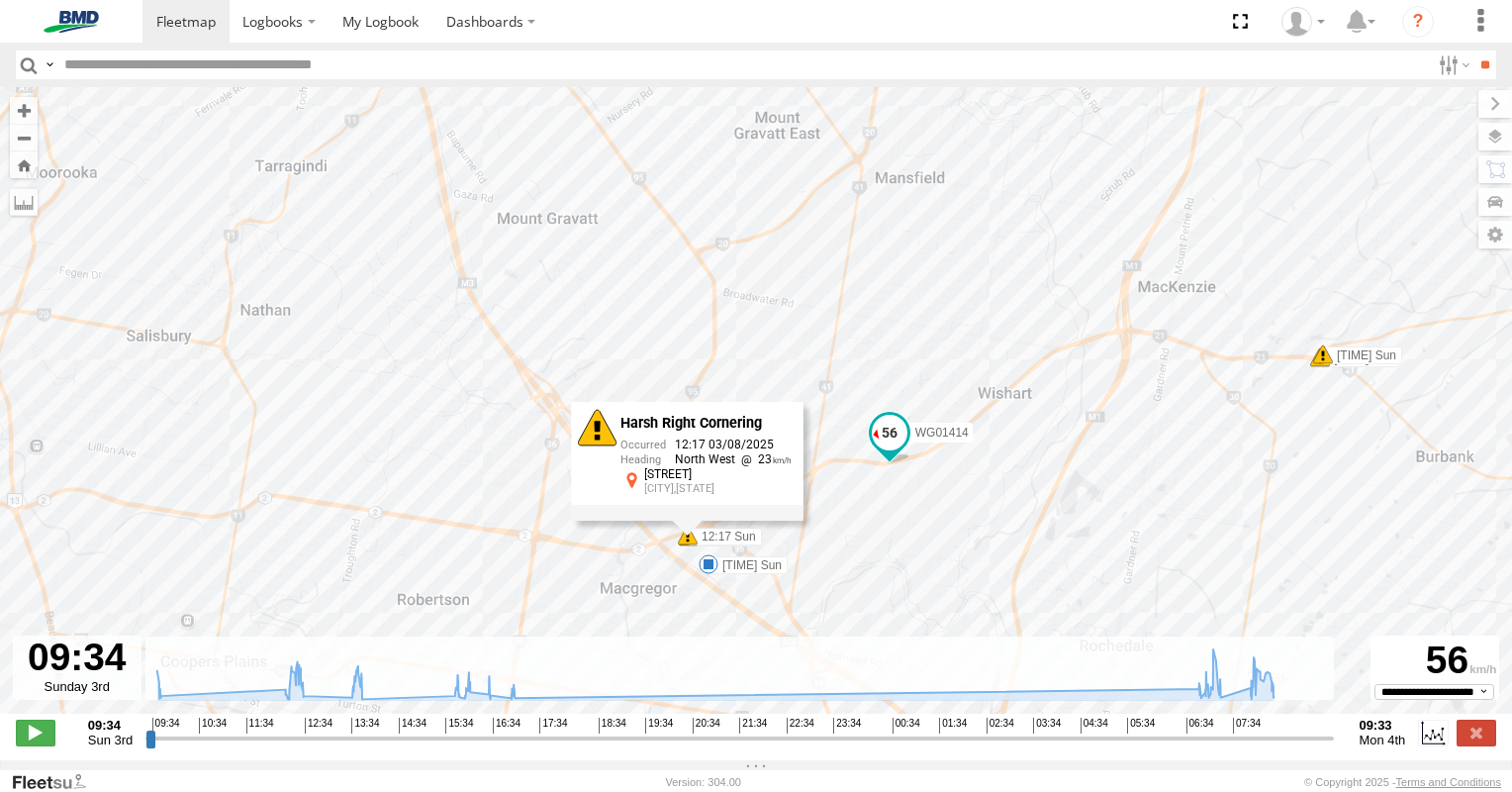 click at bounding box center (890, 433) 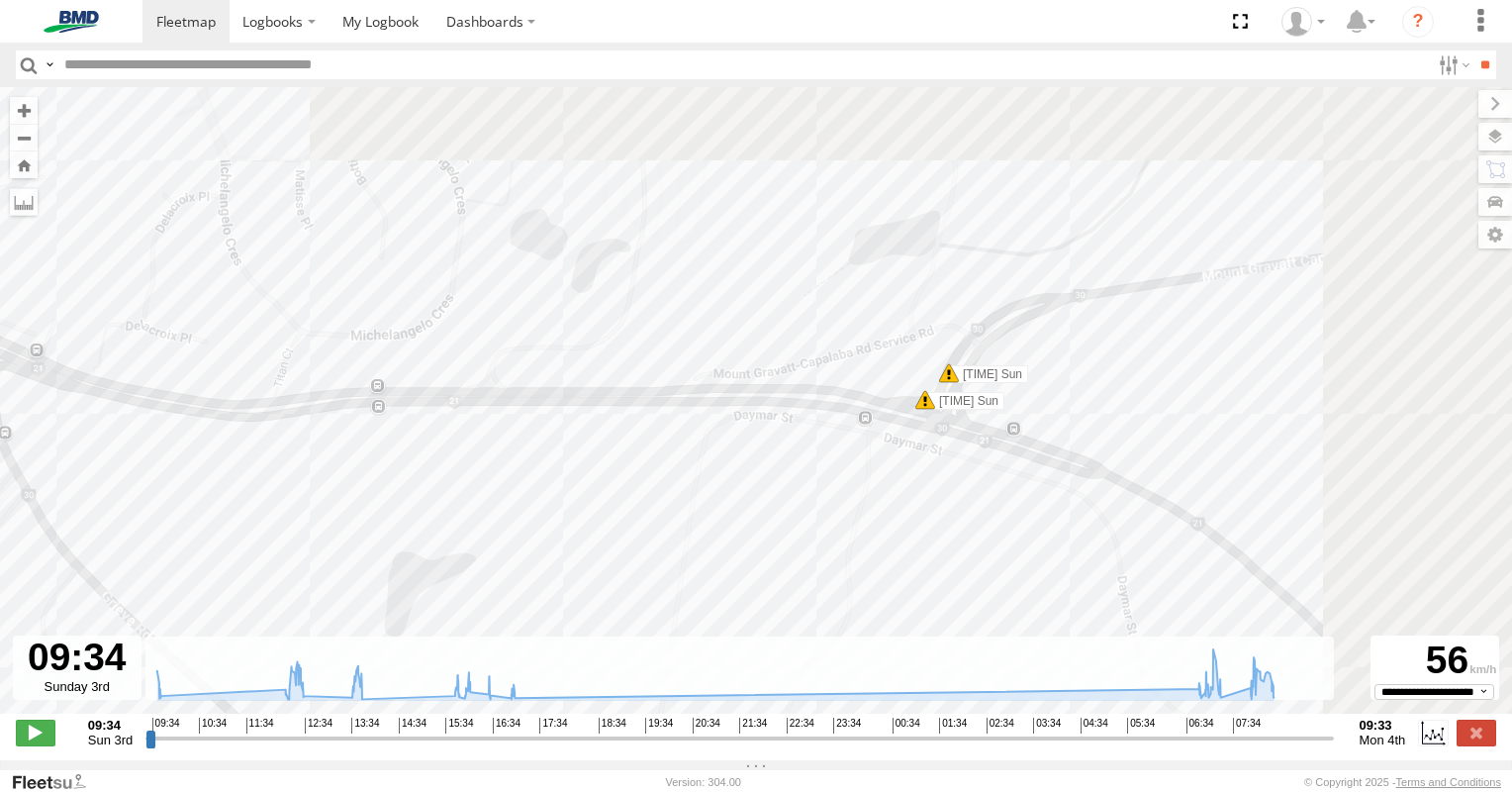 drag, startPoint x: 1294, startPoint y: 381, endPoint x: 943, endPoint y: 479, distance: 364.4242 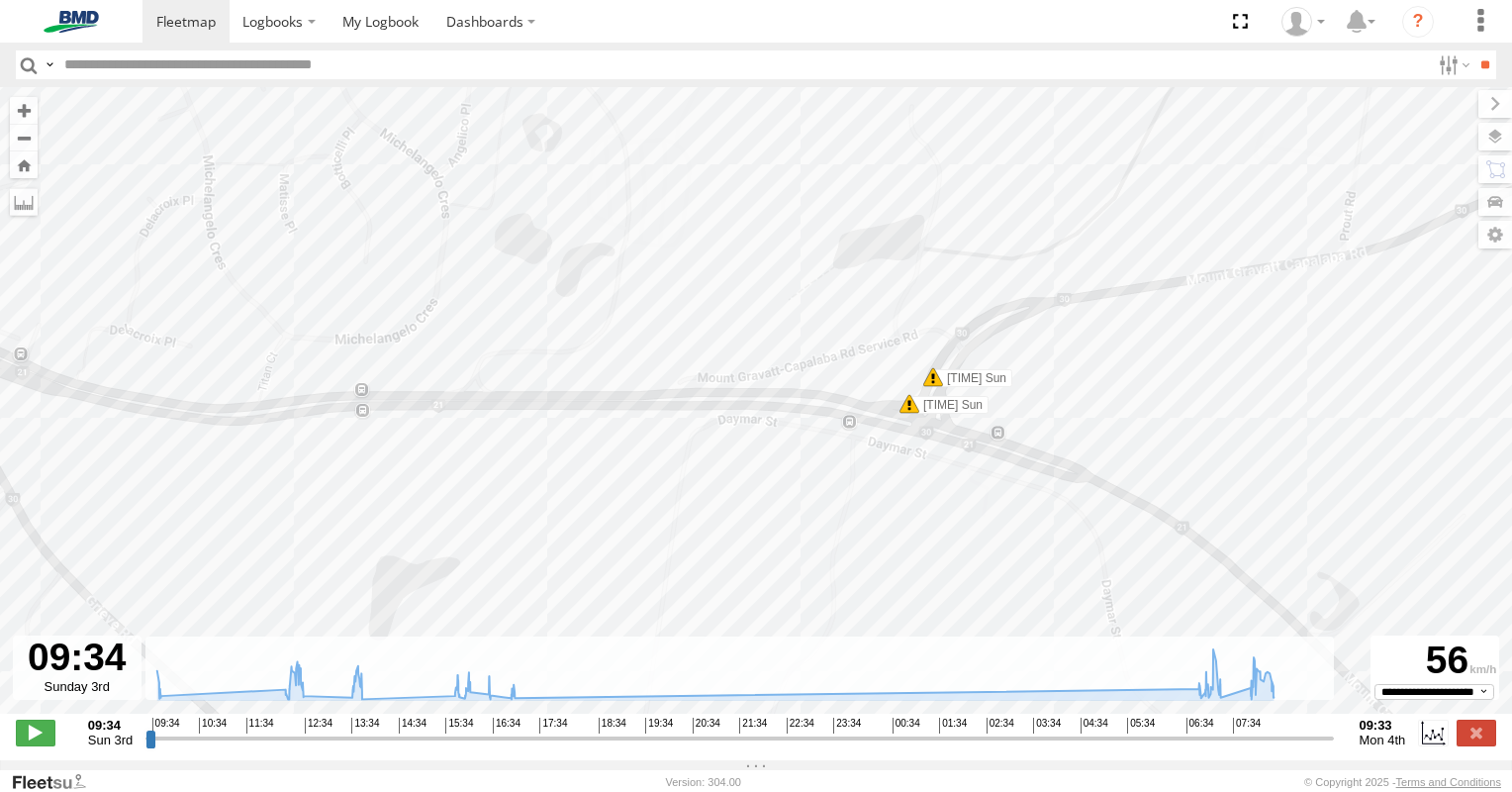 click at bounding box center (933, 377) 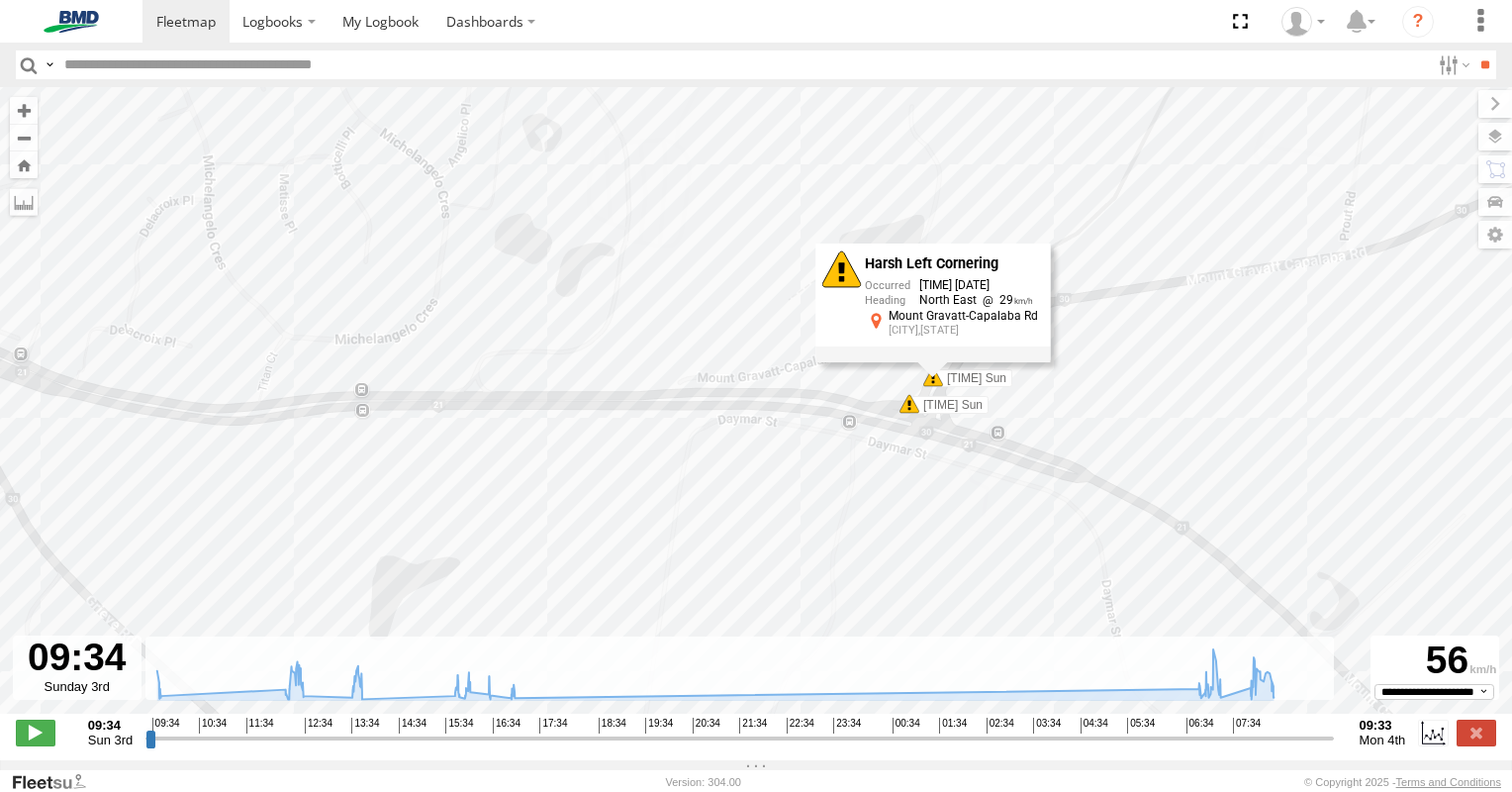 click at bounding box center [909, 404] 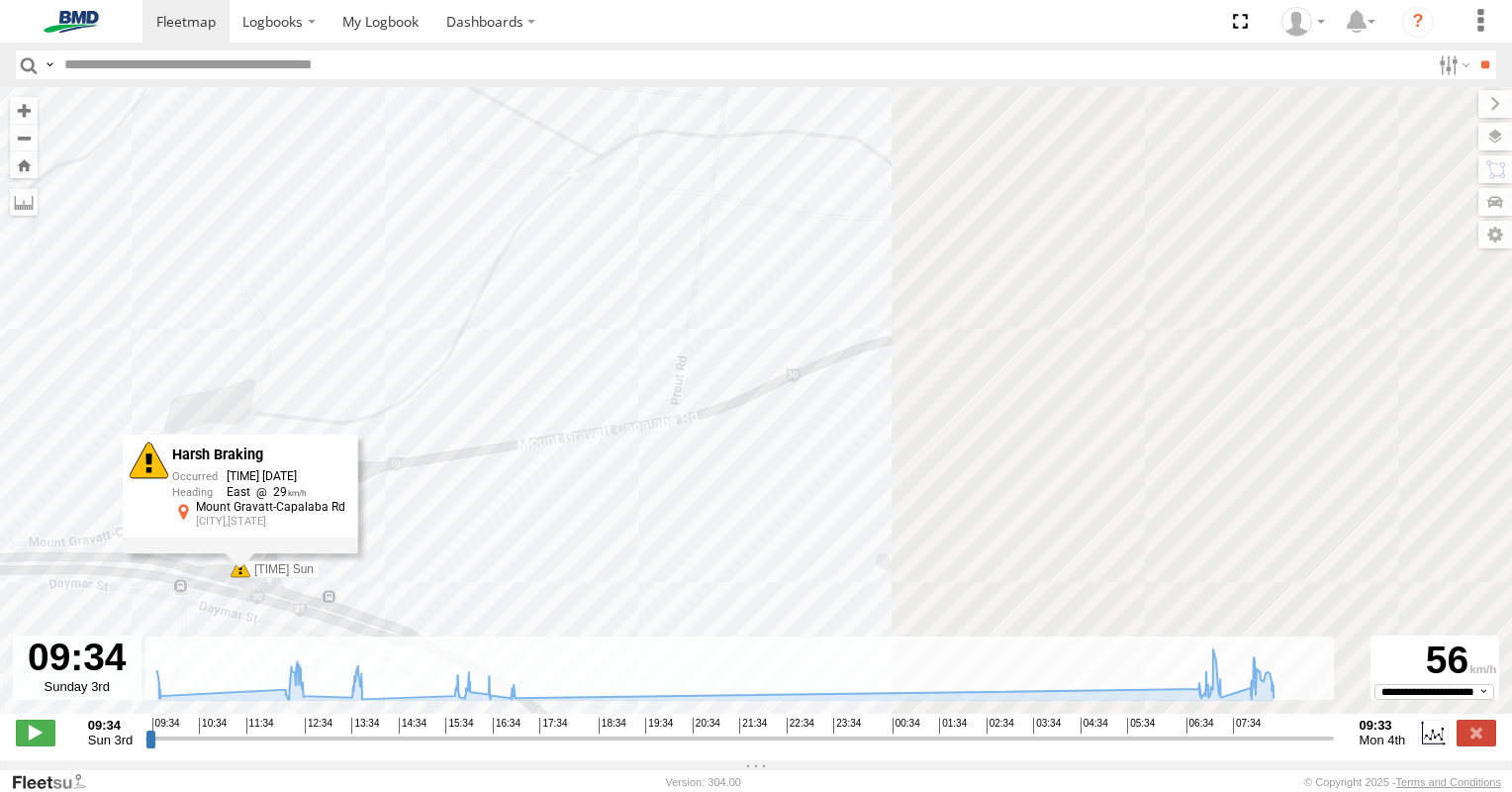 drag, startPoint x: 1227, startPoint y: 345, endPoint x: 550, endPoint y: 512, distance: 697.29334 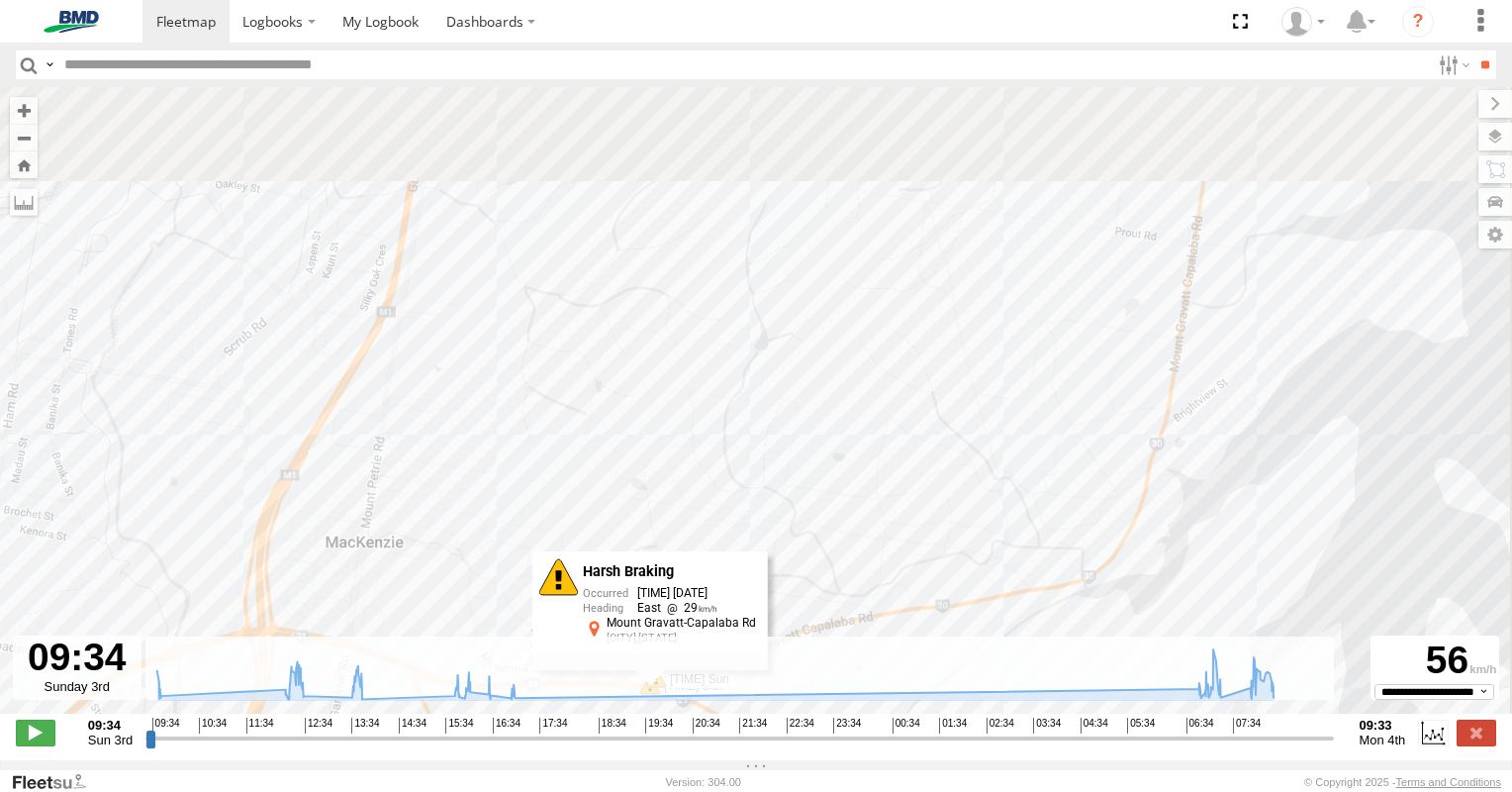 drag, startPoint x: 1358, startPoint y: 237, endPoint x: 1154, endPoint y: 513, distance: 343.20839 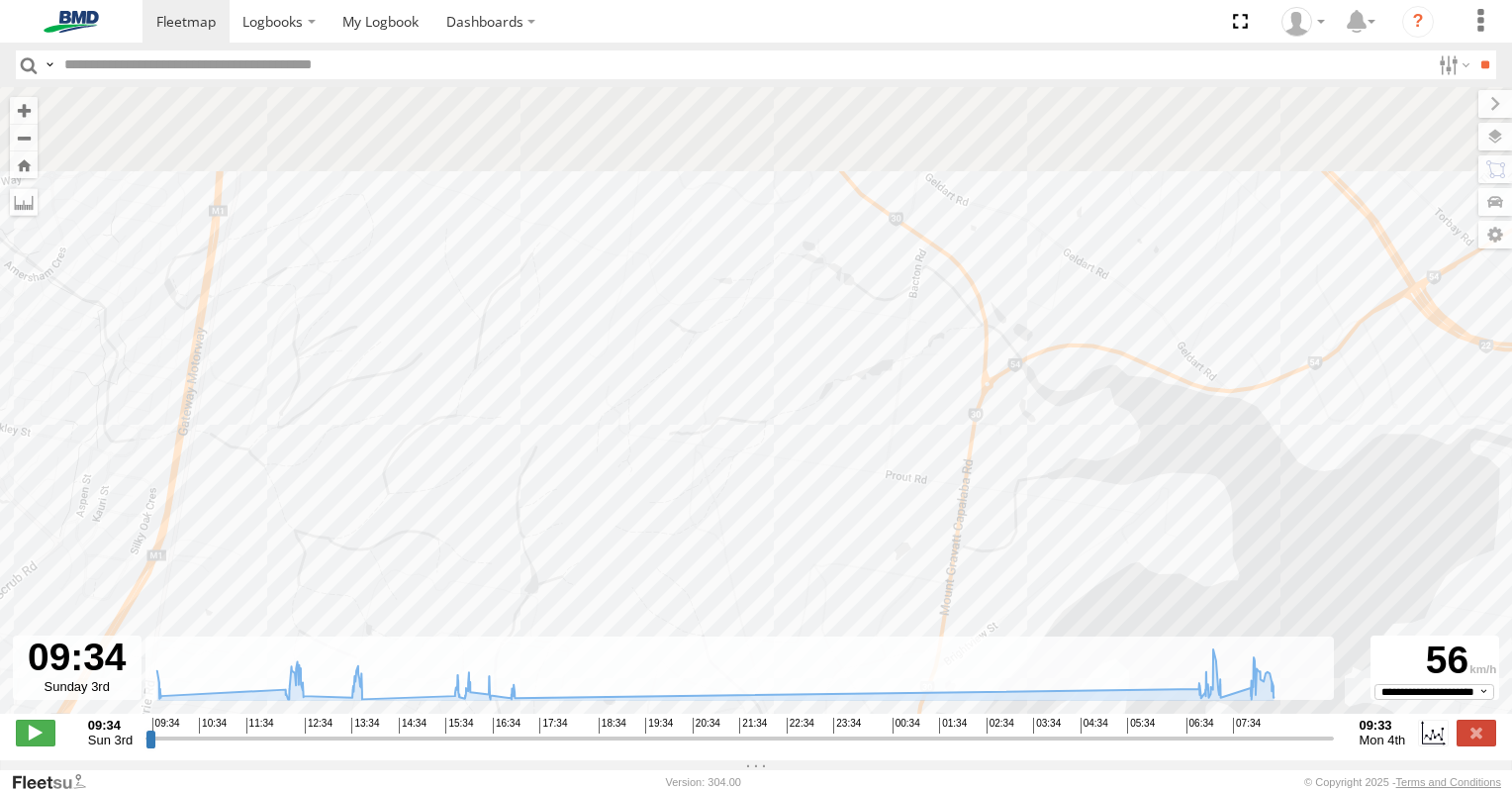 drag, startPoint x: 1207, startPoint y: 291, endPoint x: 1056, endPoint y: 443, distance: 214.25452 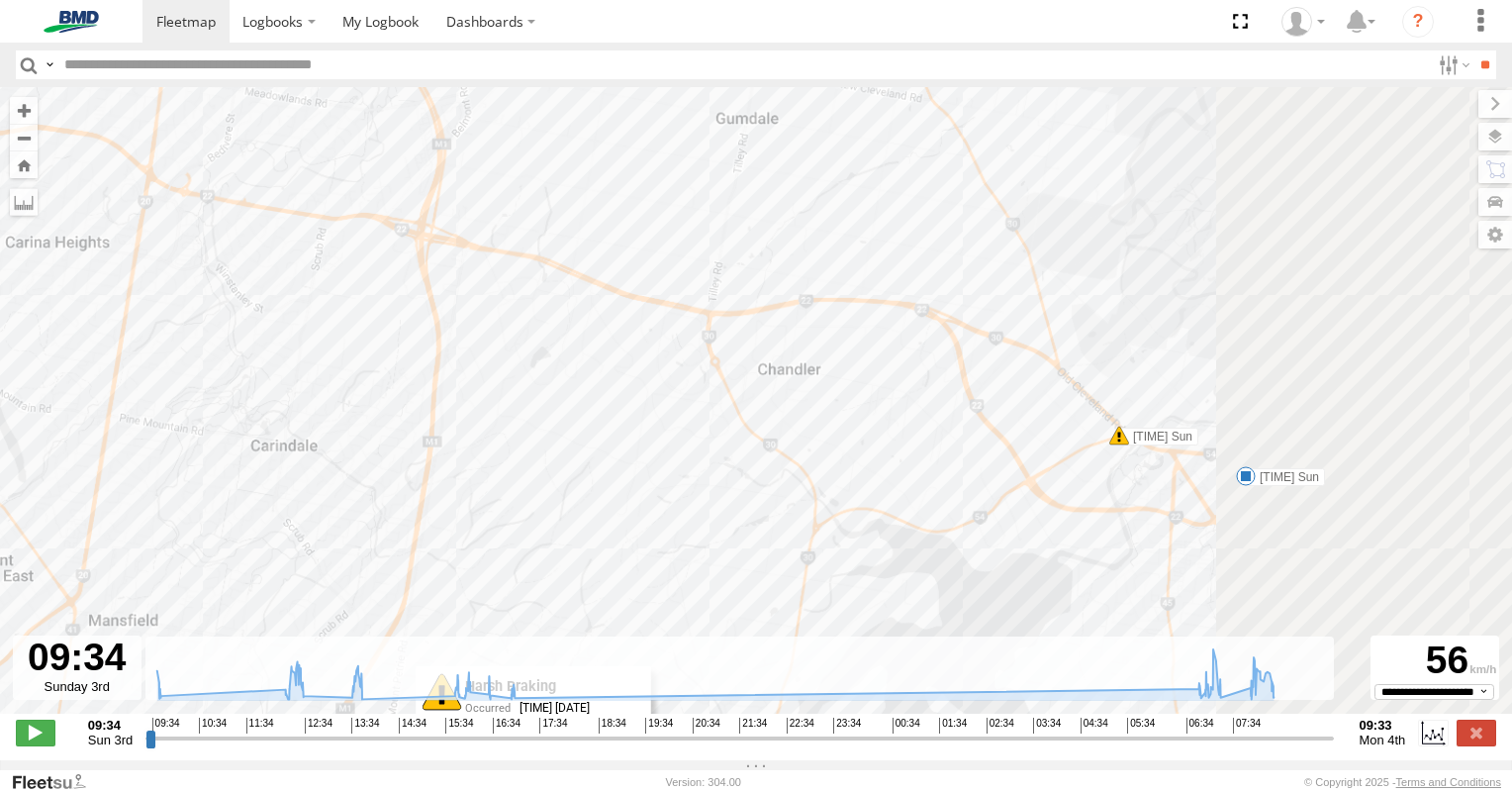 drag, startPoint x: 1425, startPoint y: 327, endPoint x: 1081, endPoint y: 471, distance: 372.92358 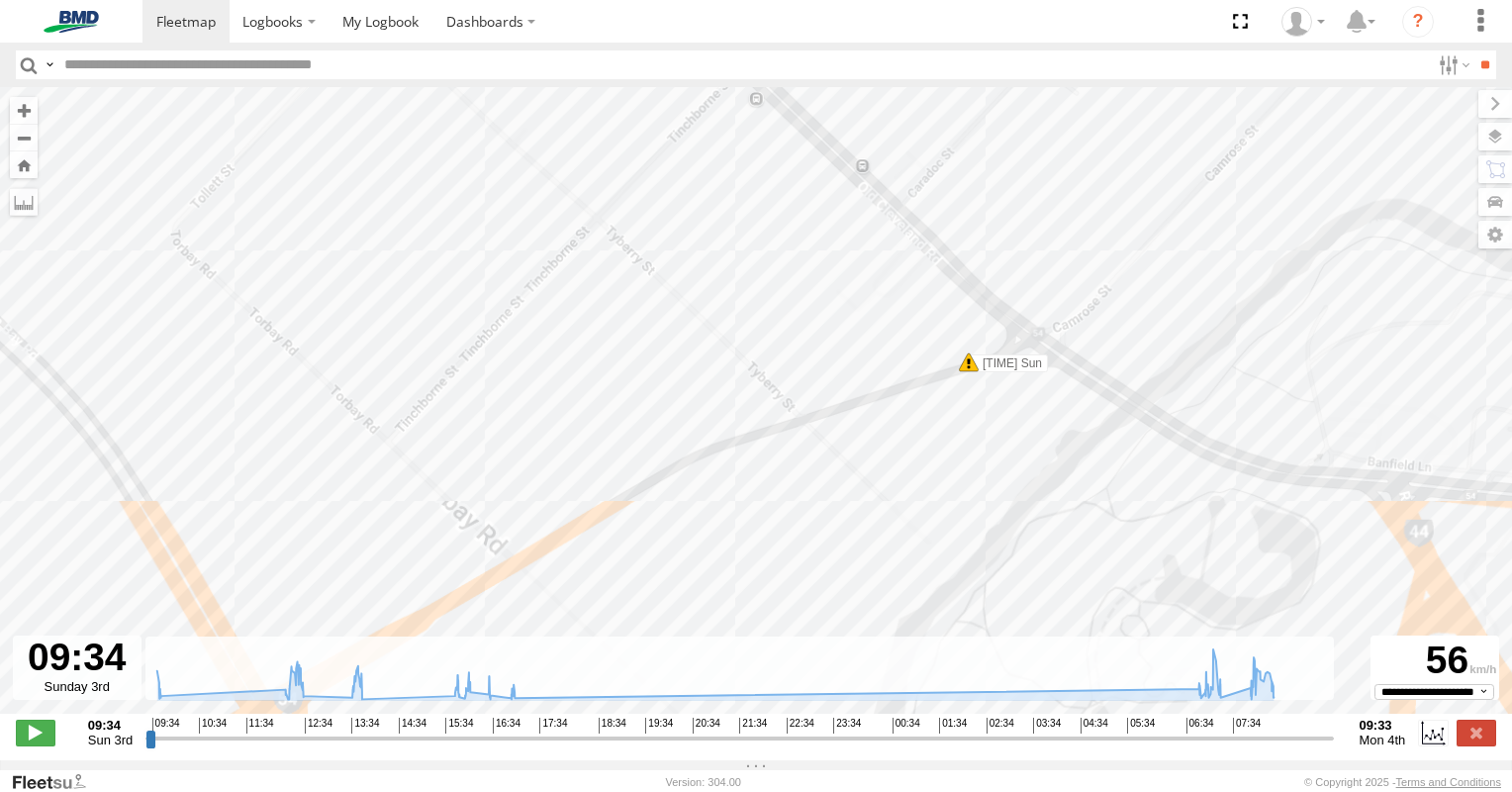 drag, startPoint x: 915, startPoint y: 451, endPoint x: 1051, endPoint y: 248, distance: 244.34607 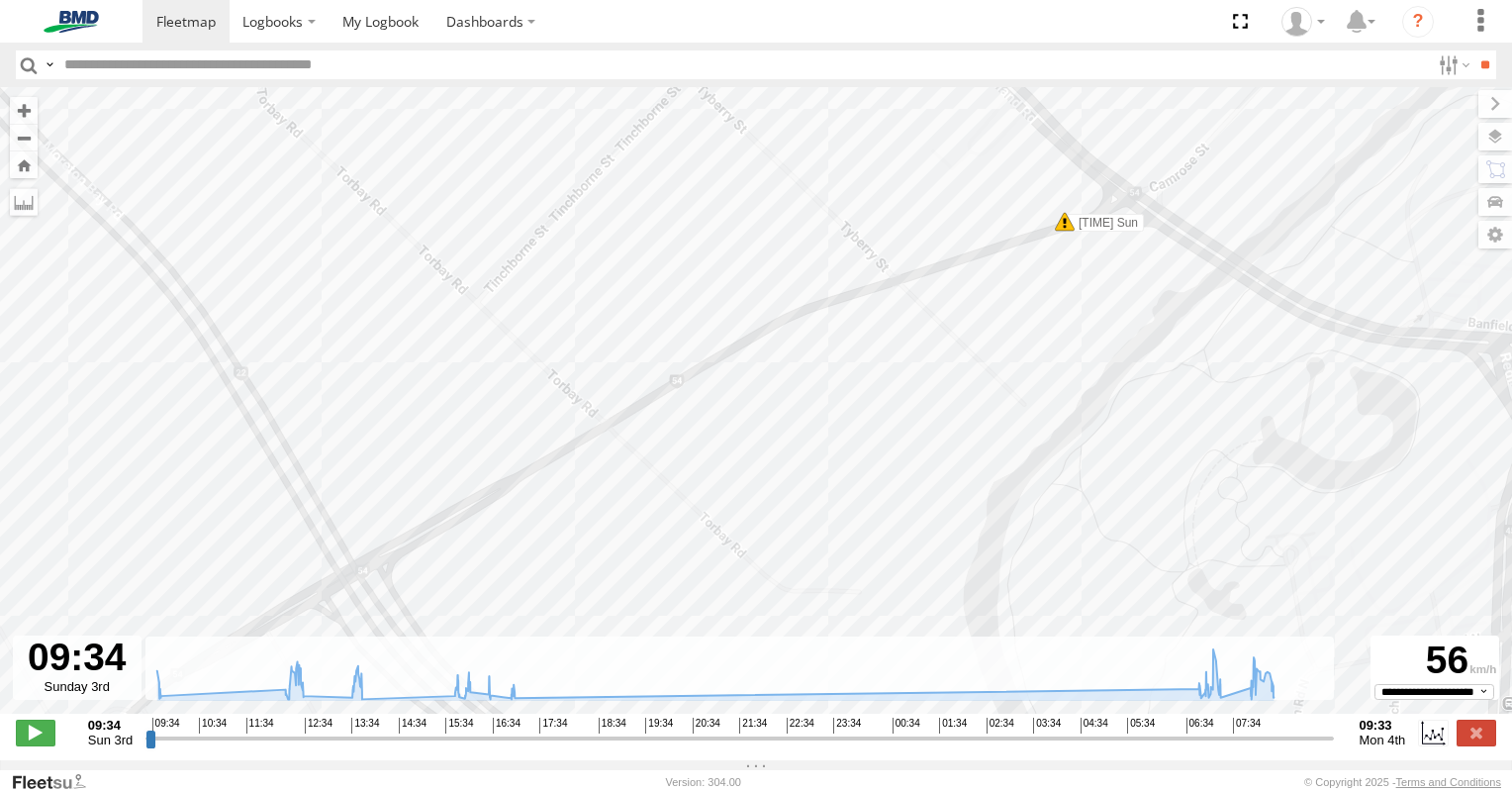 click at bounding box center [1065, 222] 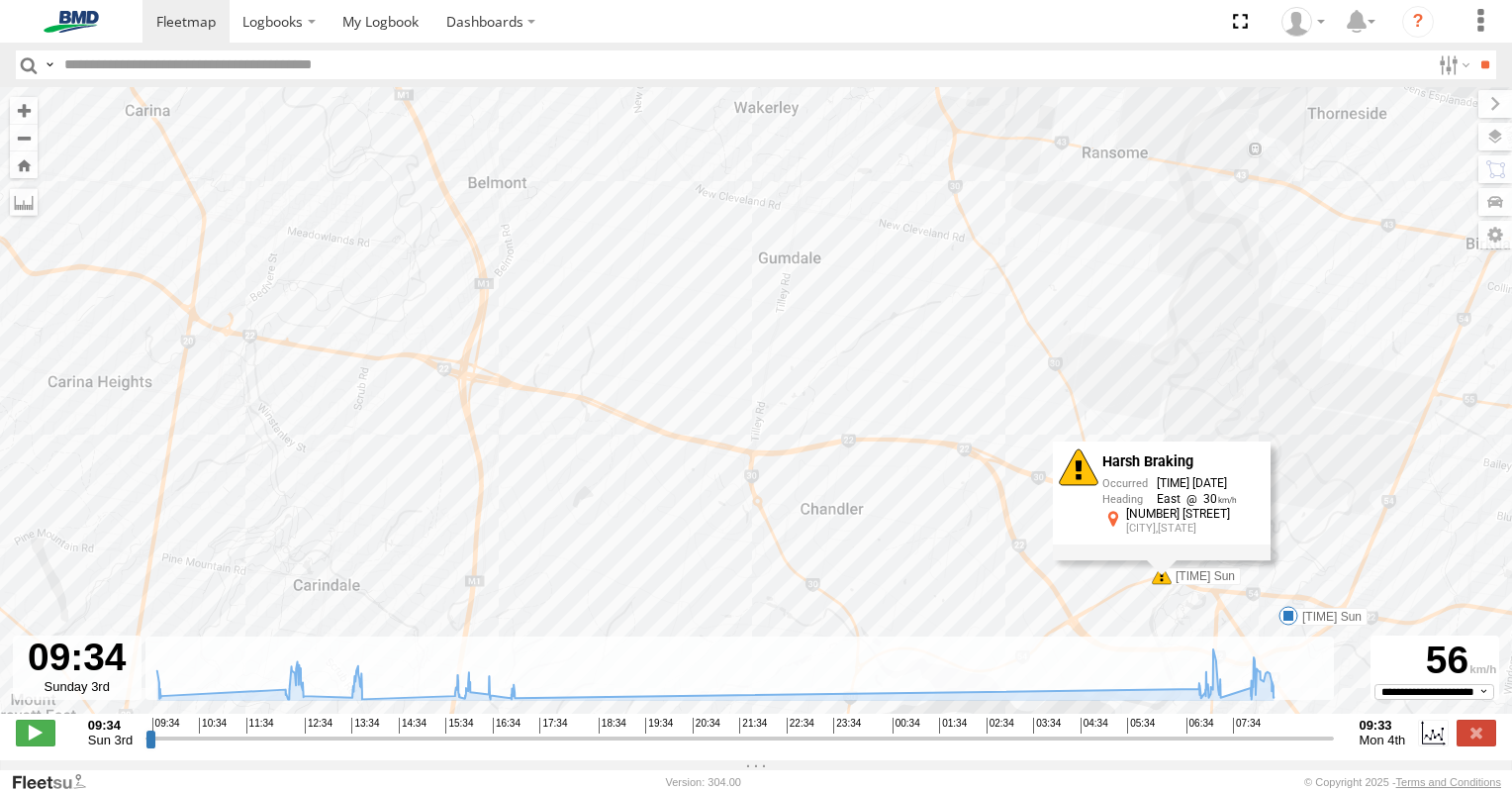 drag, startPoint x: 997, startPoint y: 333, endPoint x: 1123, endPoint y: 595, distance: 290.7232 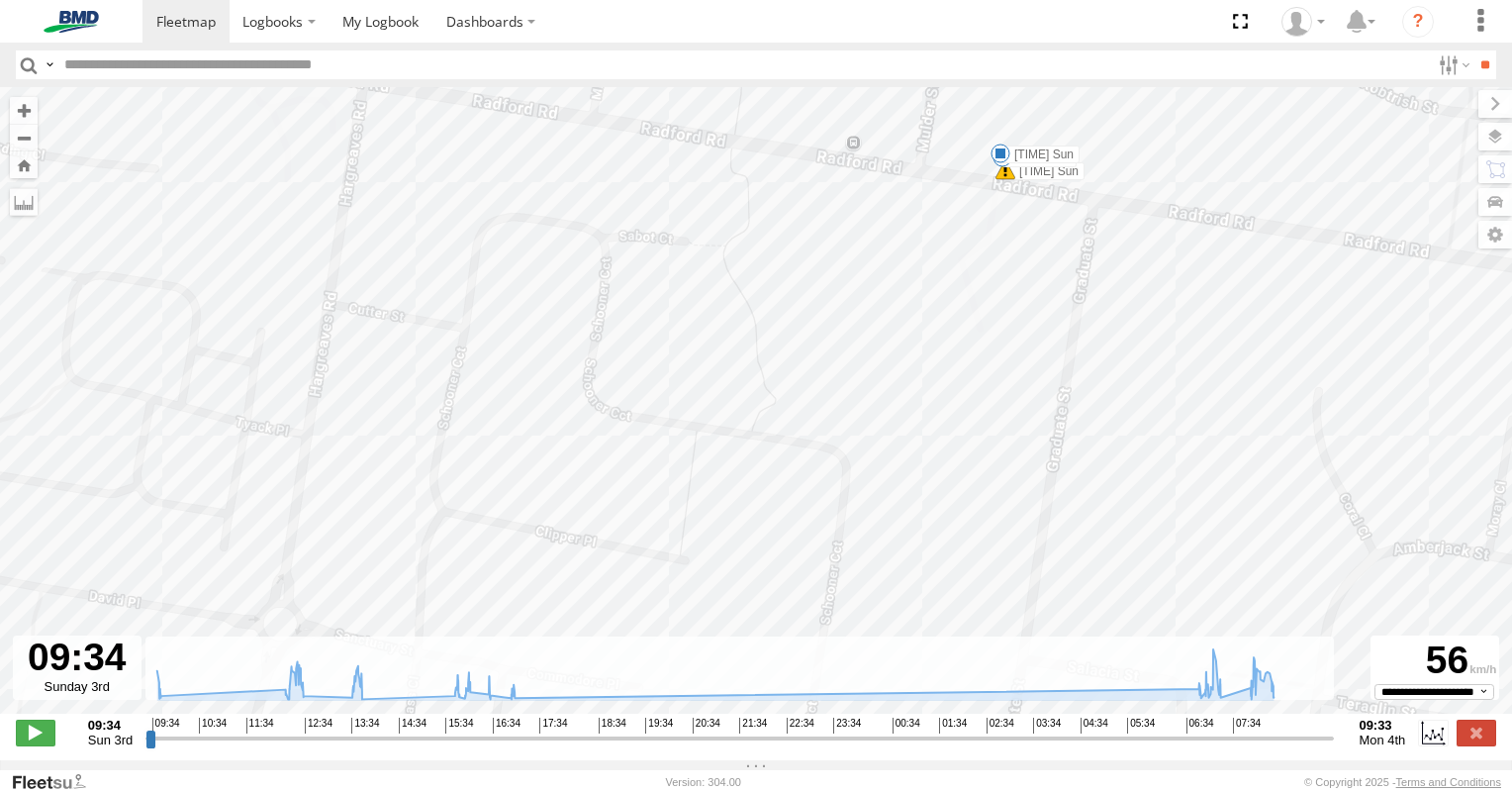 click at bounding box center (1005, 170) 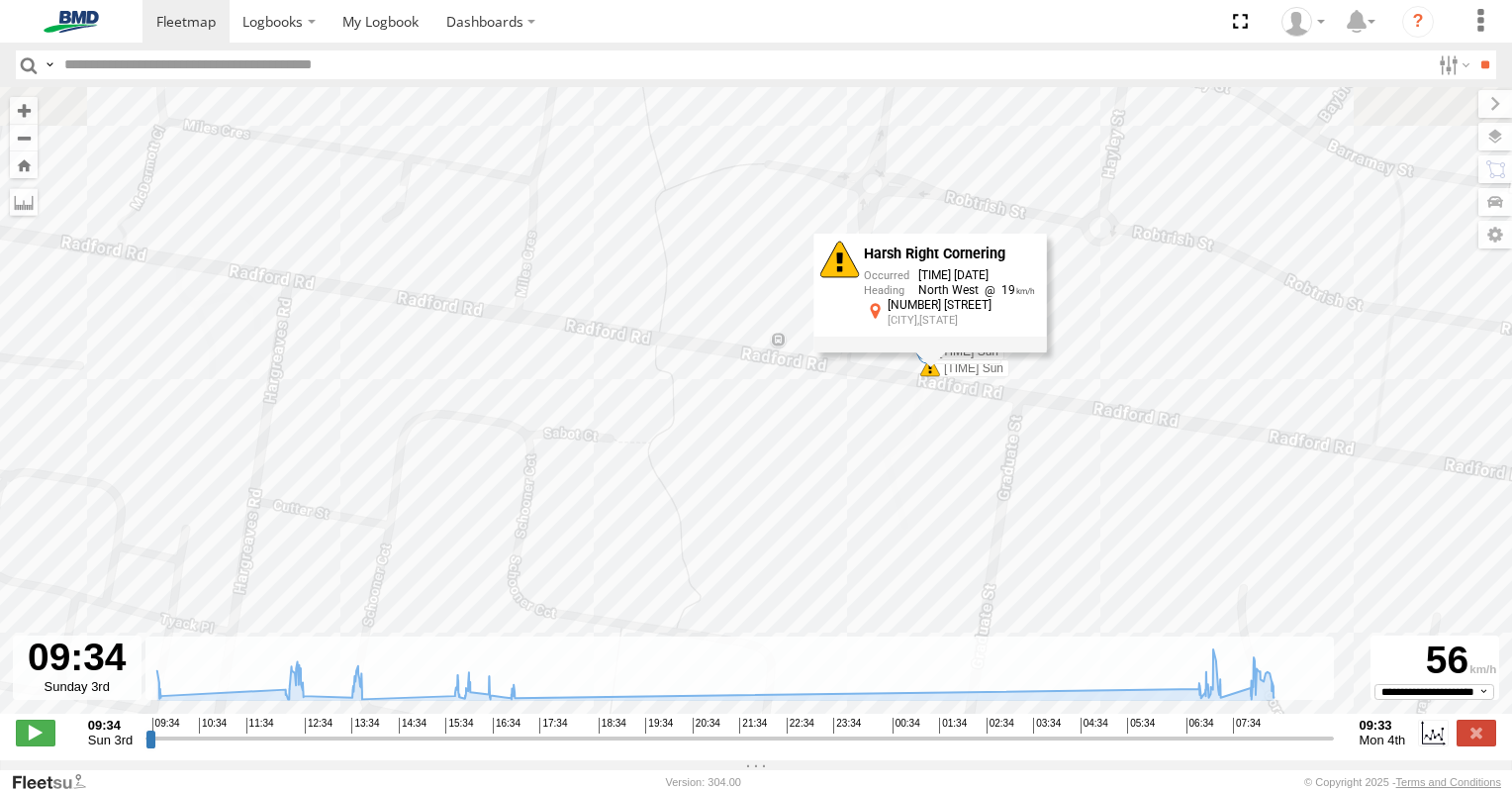 drag, startPoint x: 946, startPoint y: 302, endPoint x: 871, endPoint y: 506, distance: 217.34995 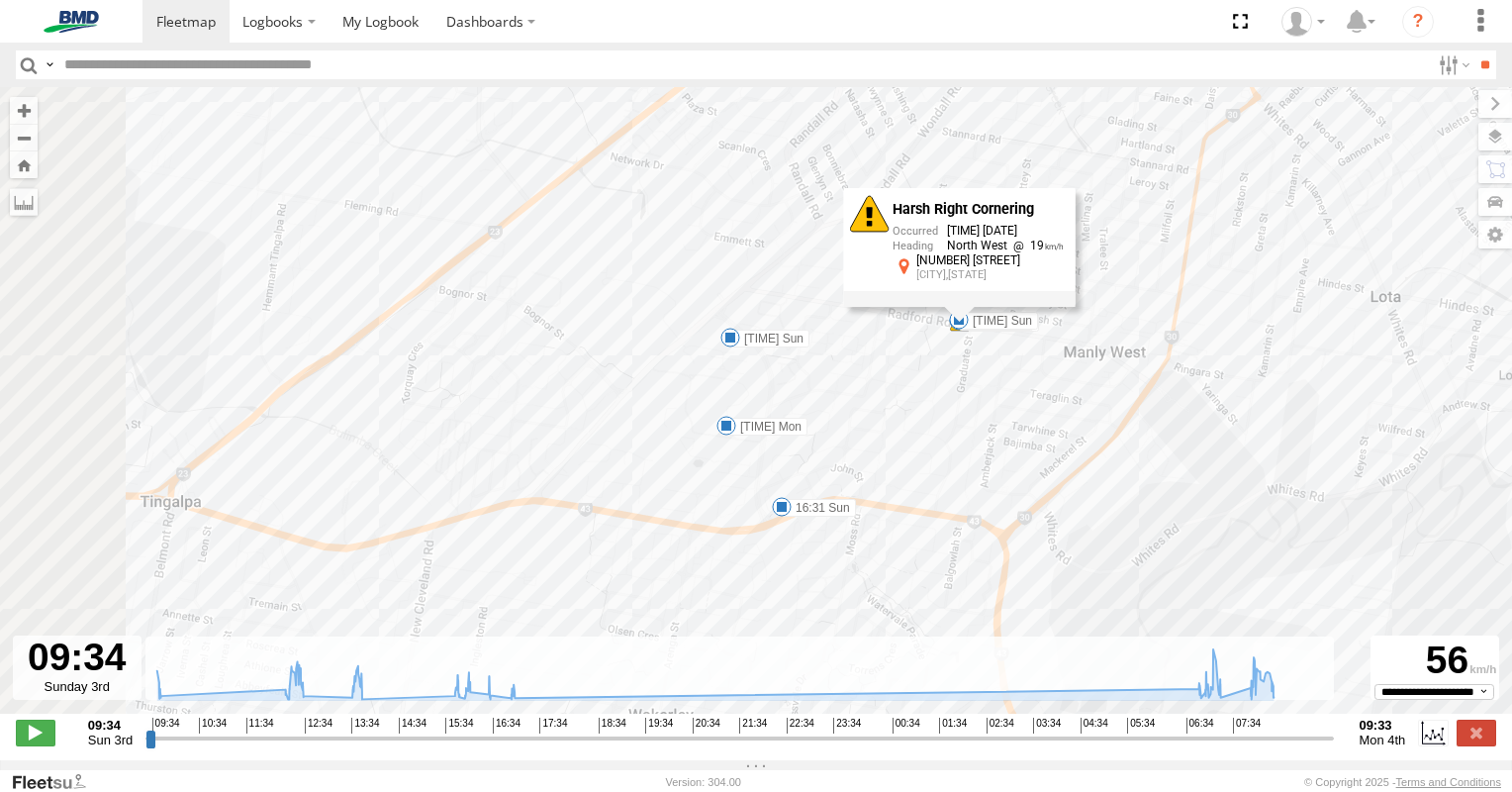 drag, startPoint x: 822, startPoint y: 364, endPoint x: 1008, endPoint y: 274, distance: 206.6301 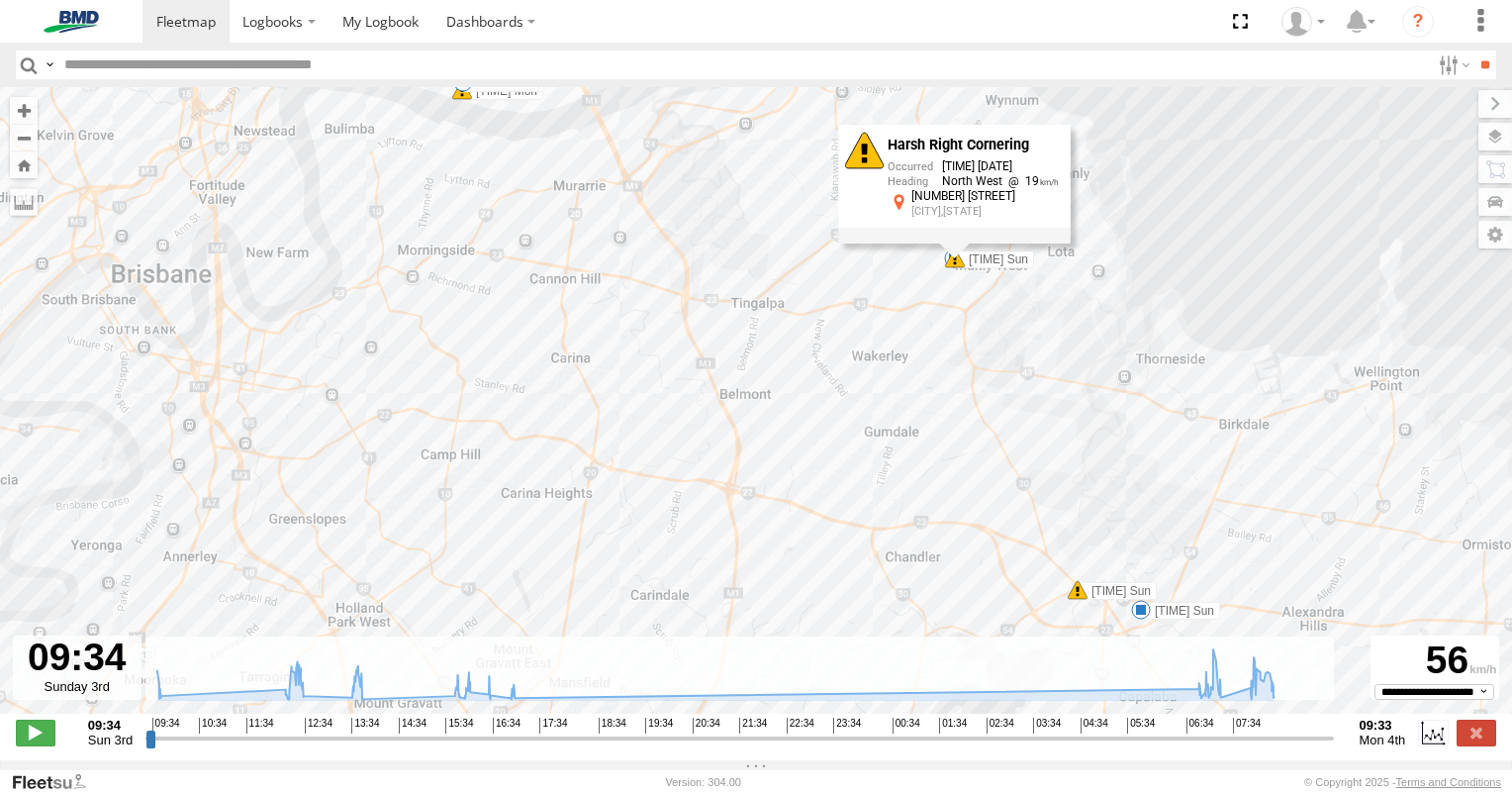 drag, startPoint x: 804, startPoint y: 300, endPoint x: 936, endPoint y: 443, distance: 194.60987 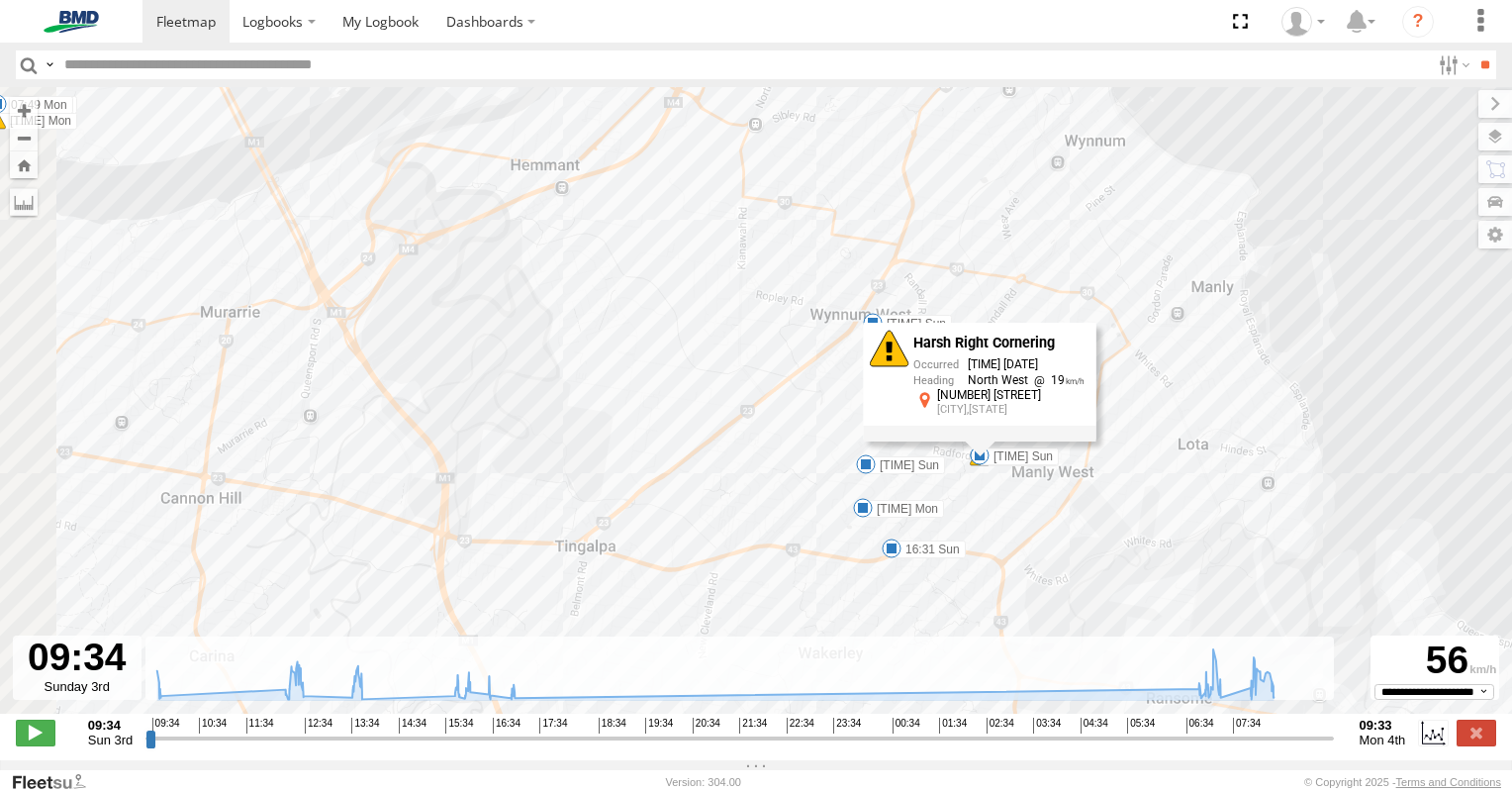 drag, startPoint x: 828, startPoint y: 352, endPoint x: 980, endPoint y: 104, distance: 290.87454 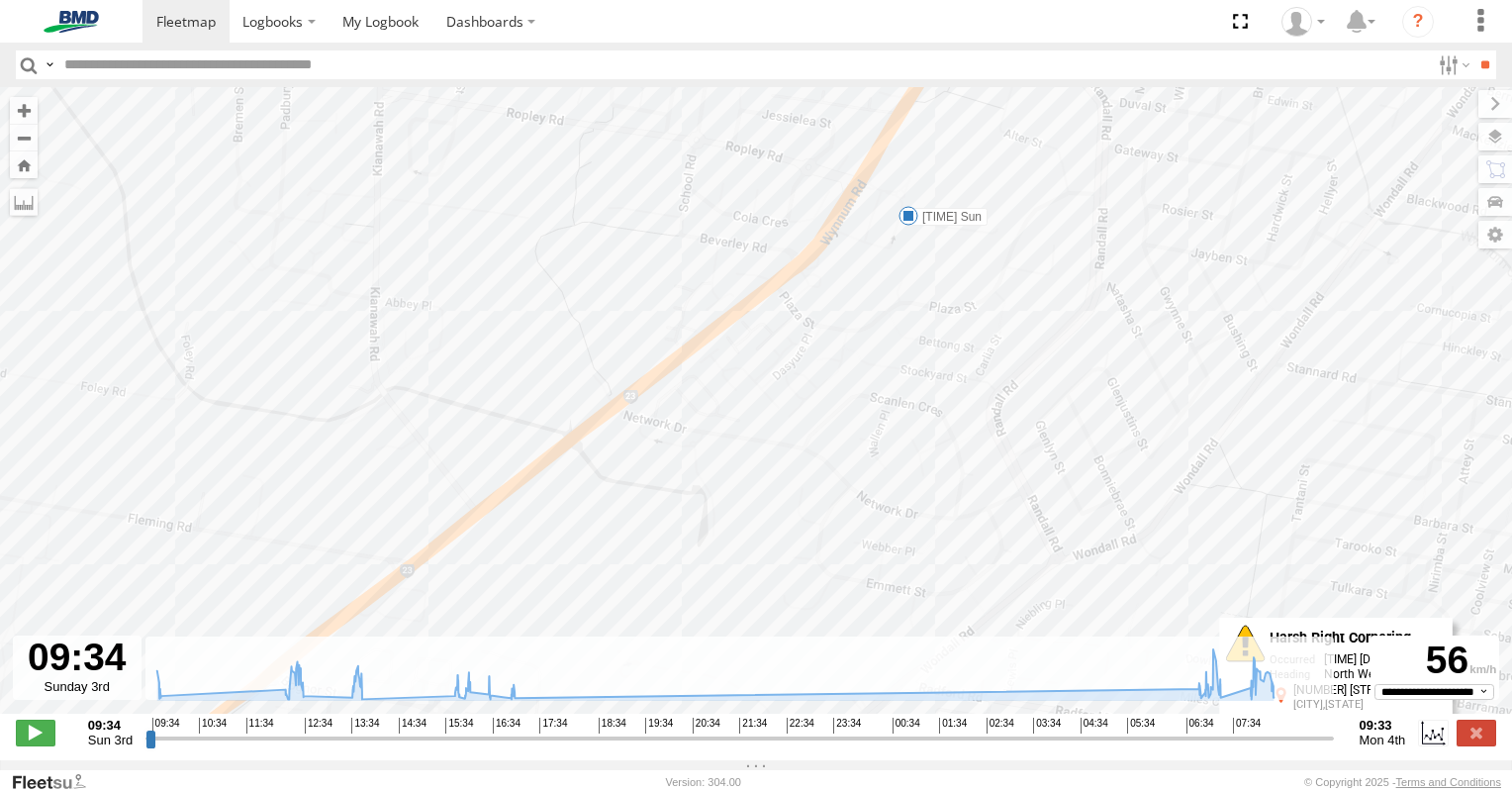 drag, startPoint x: 950, startPoint y: 87, endPoint x: 974, endPoint y: 30, distance: 61.84658 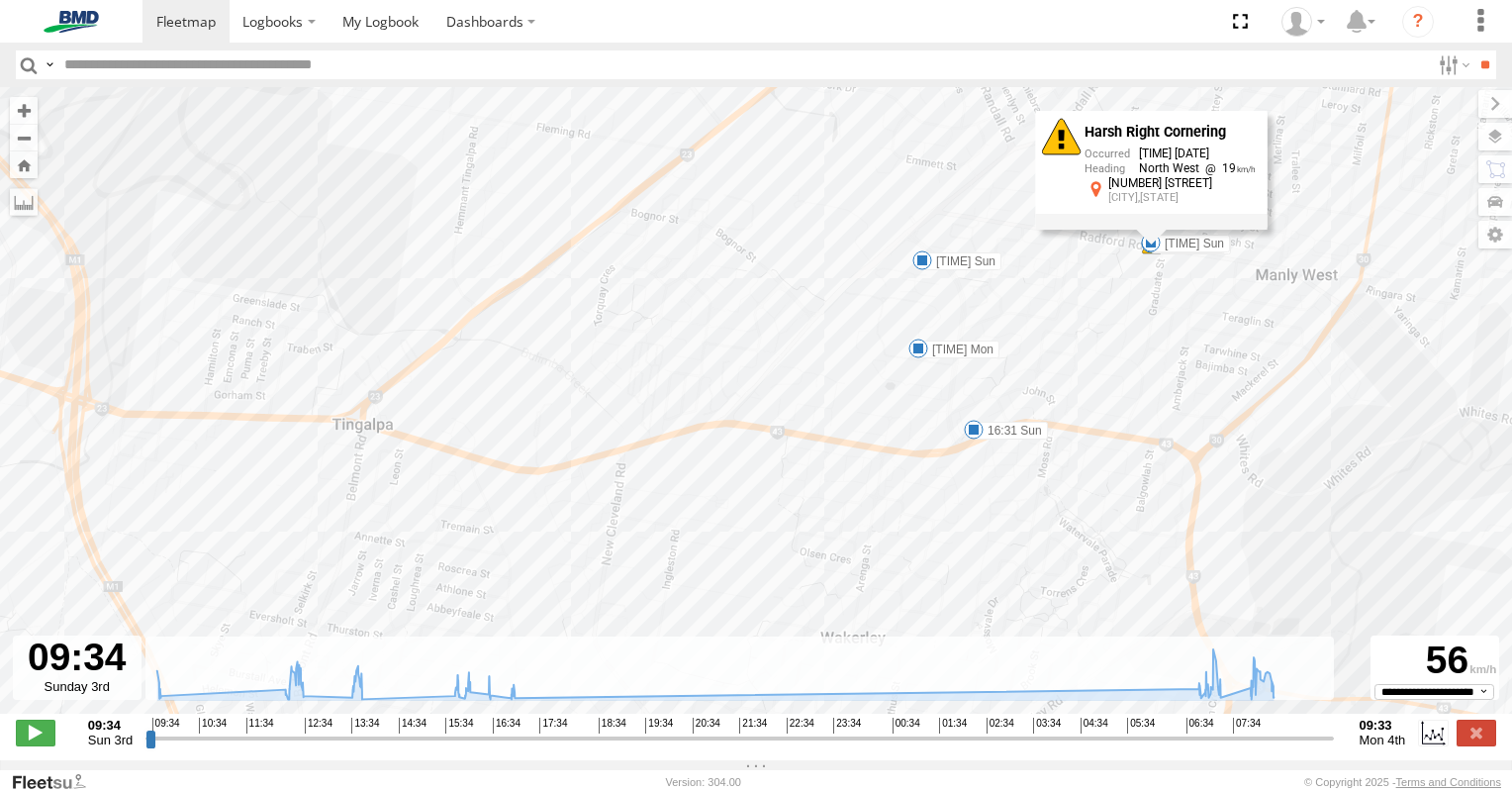 drag, startPoint x: 918, startPoint y: 379, endPoint x: 932, endPoint y: 139, distance: 240.40799 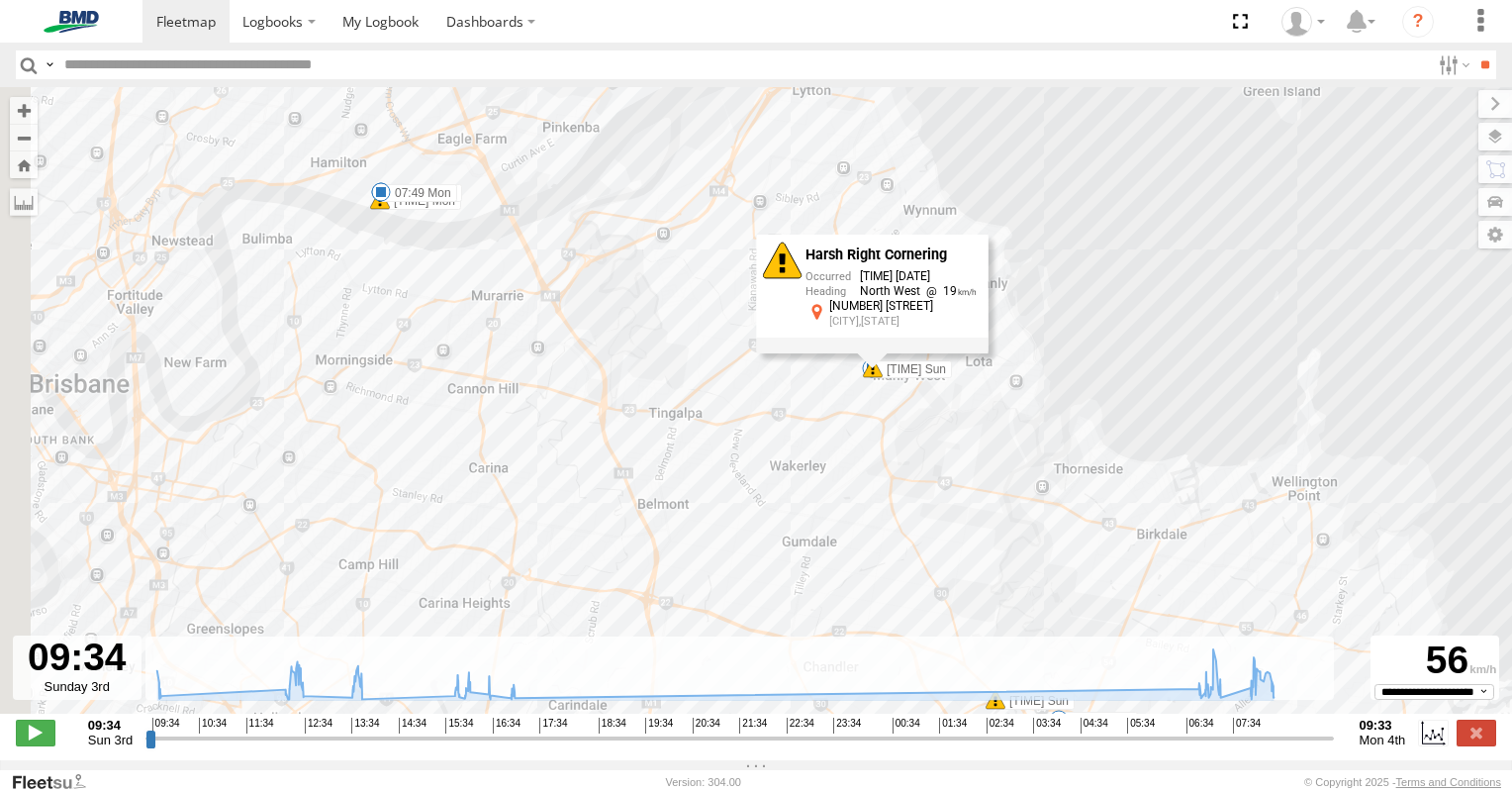 drag, startPoint x: 629, startPoint y: 229, endPoint x: 832, endPoint y: 610, distance: 431.70592 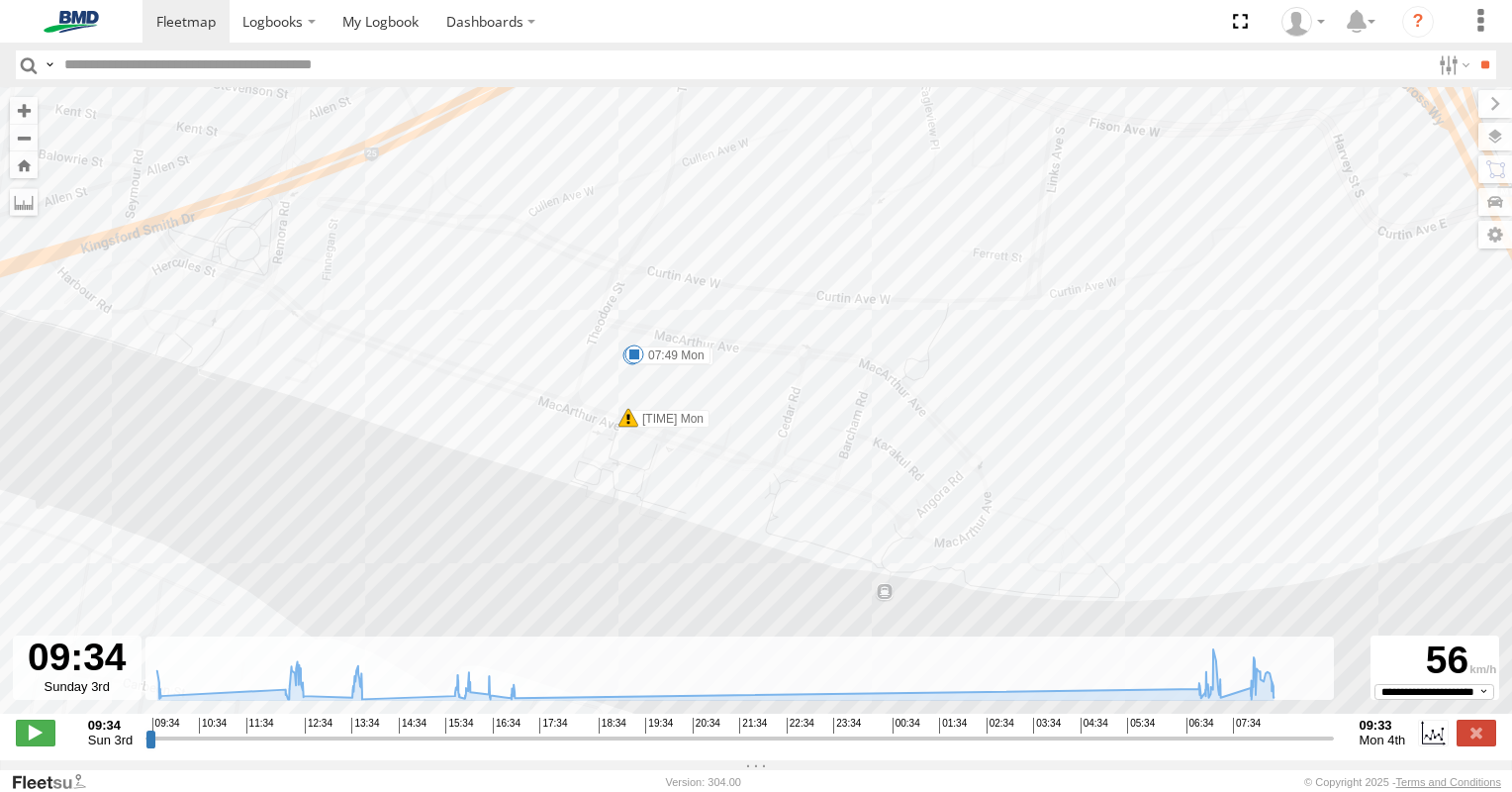 click at bounding box center (628, 418) 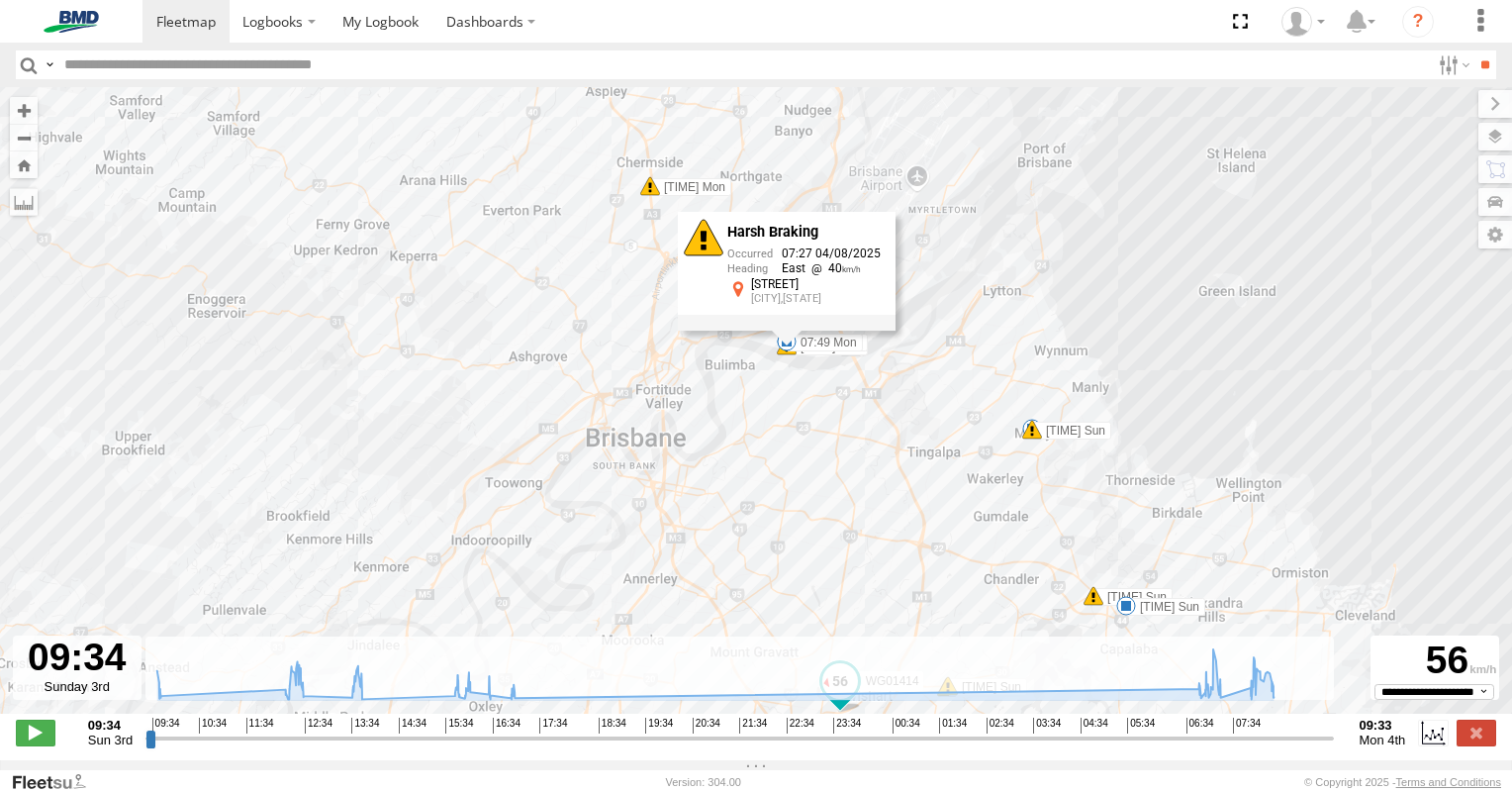 drag, startPoint x: 656, startPoint y: 190, endPoint x: 759, endPoint y: 261, distance: 125.09996 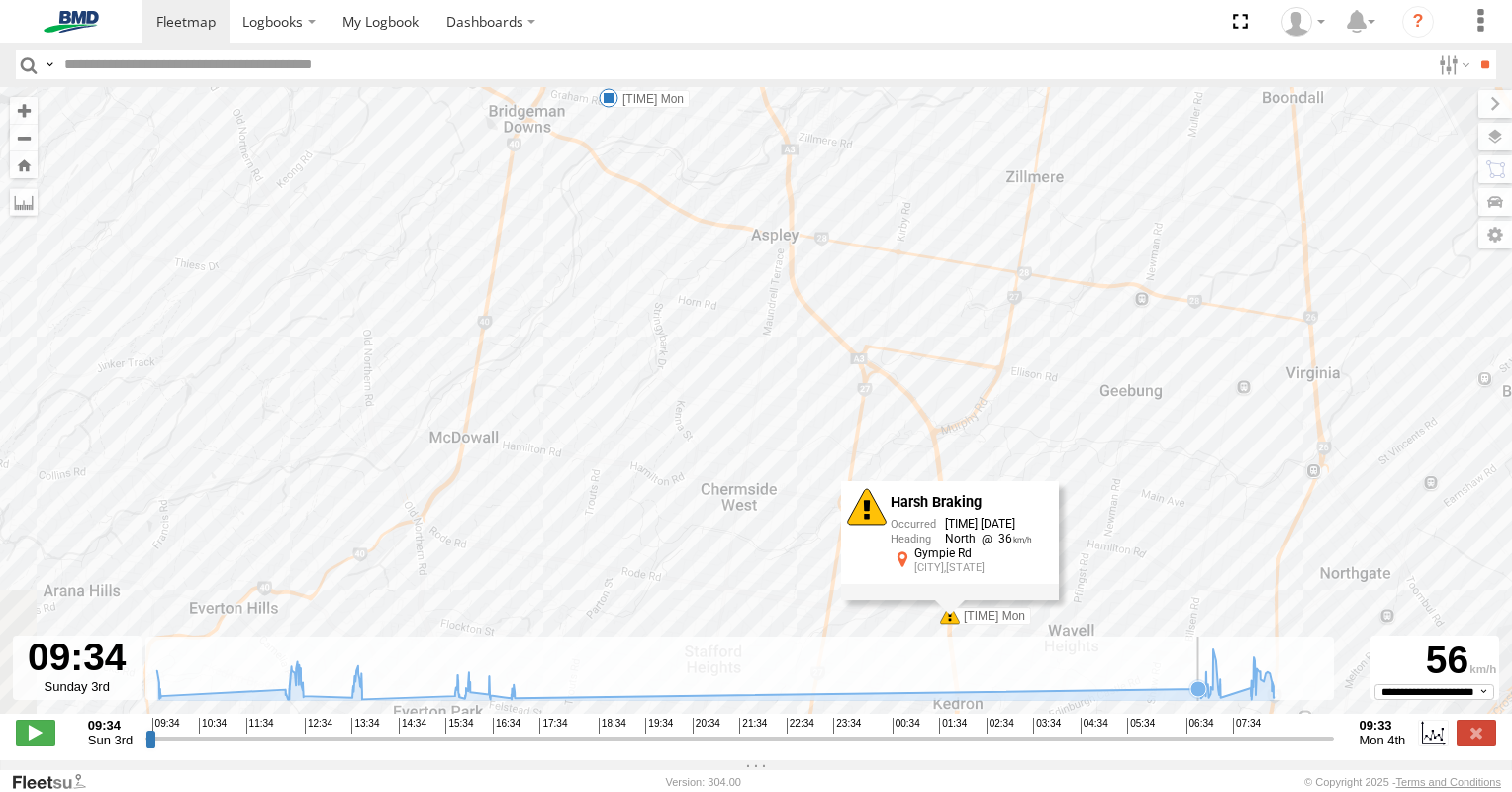 drag, startPoint x: 819, startPoint y: 330, endPoint x: 970, endPoint y: 687, distance: 387.62095 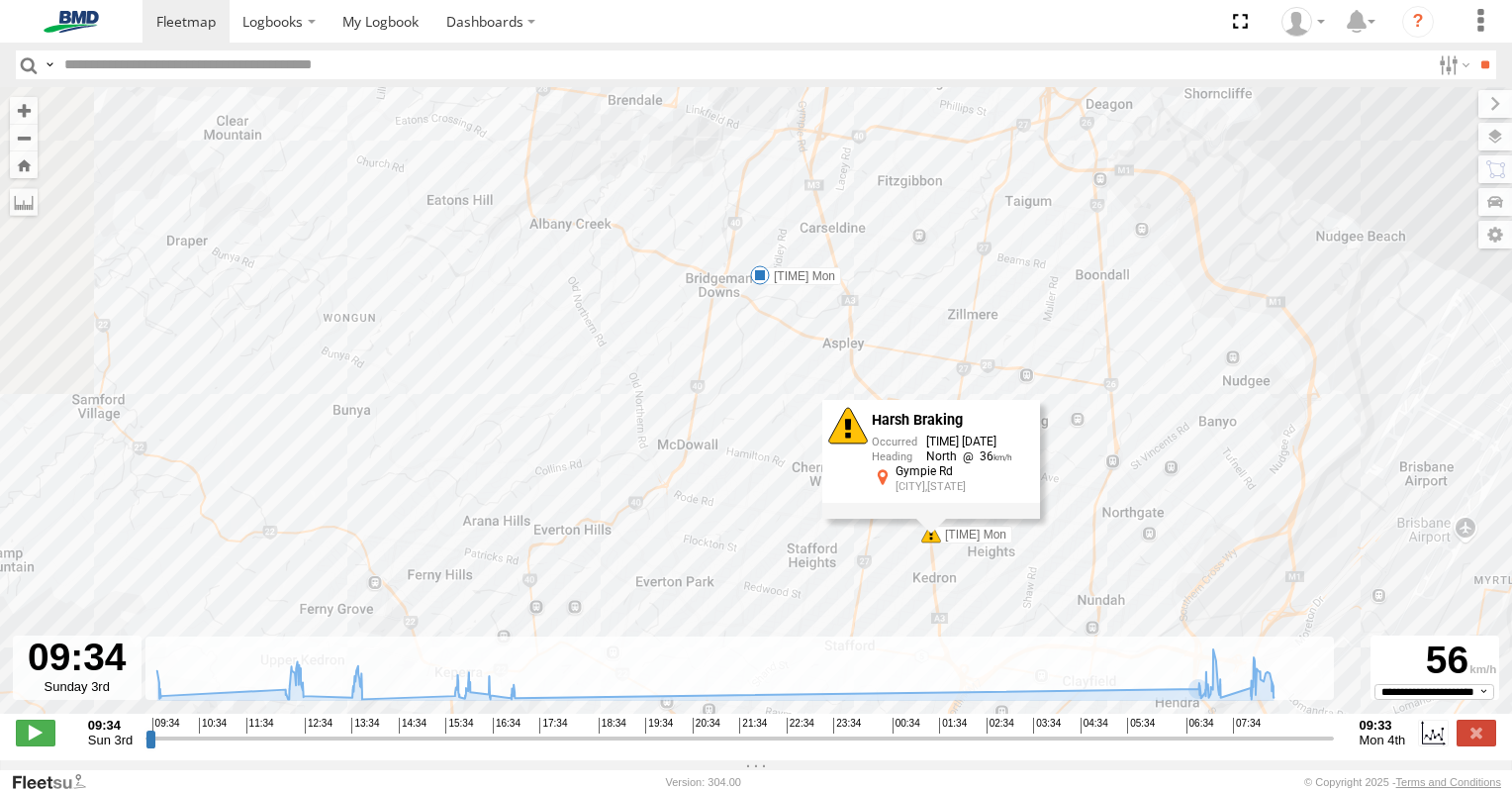 drag, startPoint x: 859, startPoint y: 301, endPoint x: 956, endPoint y: 333, distance: 102.14206 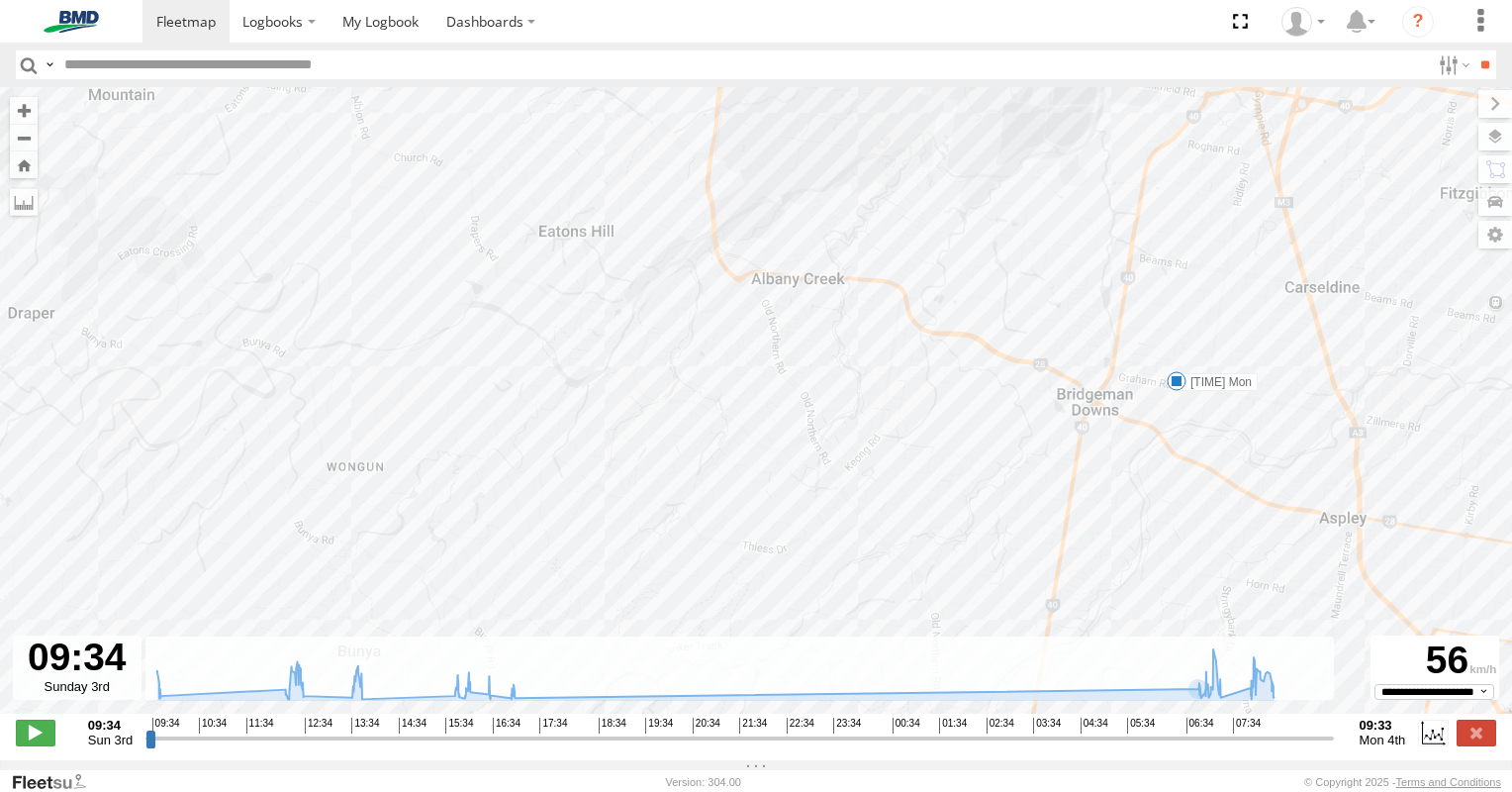drag, startPoint x: 1160, startPoint y: 453, endPoint x: 859, endPoint y: 424, distance: 302.39378 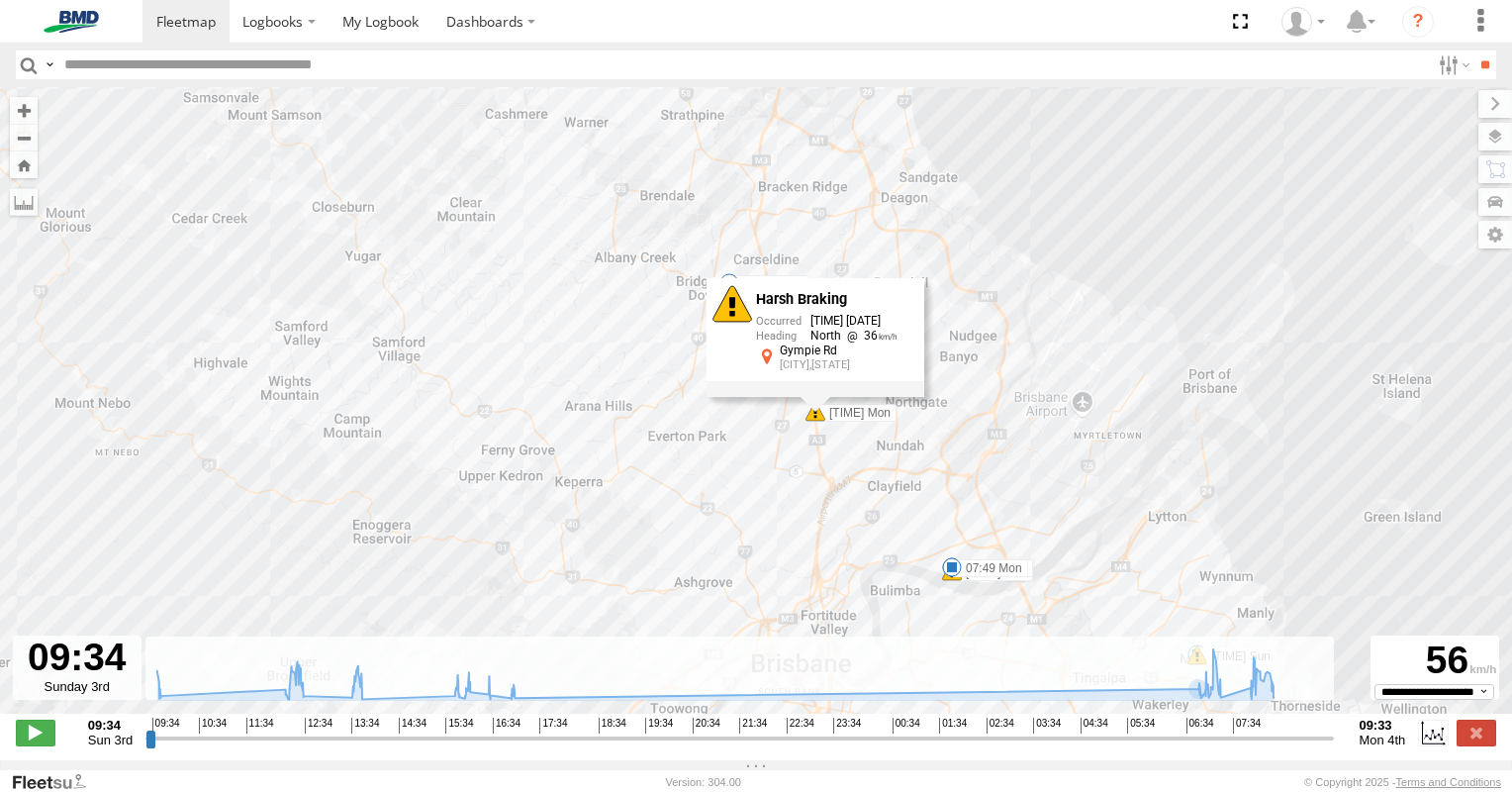 drag, startPoint x: 1047, startPoint y: 414, endPoint x: 946, endPoint y: 301, distance: 151.55857 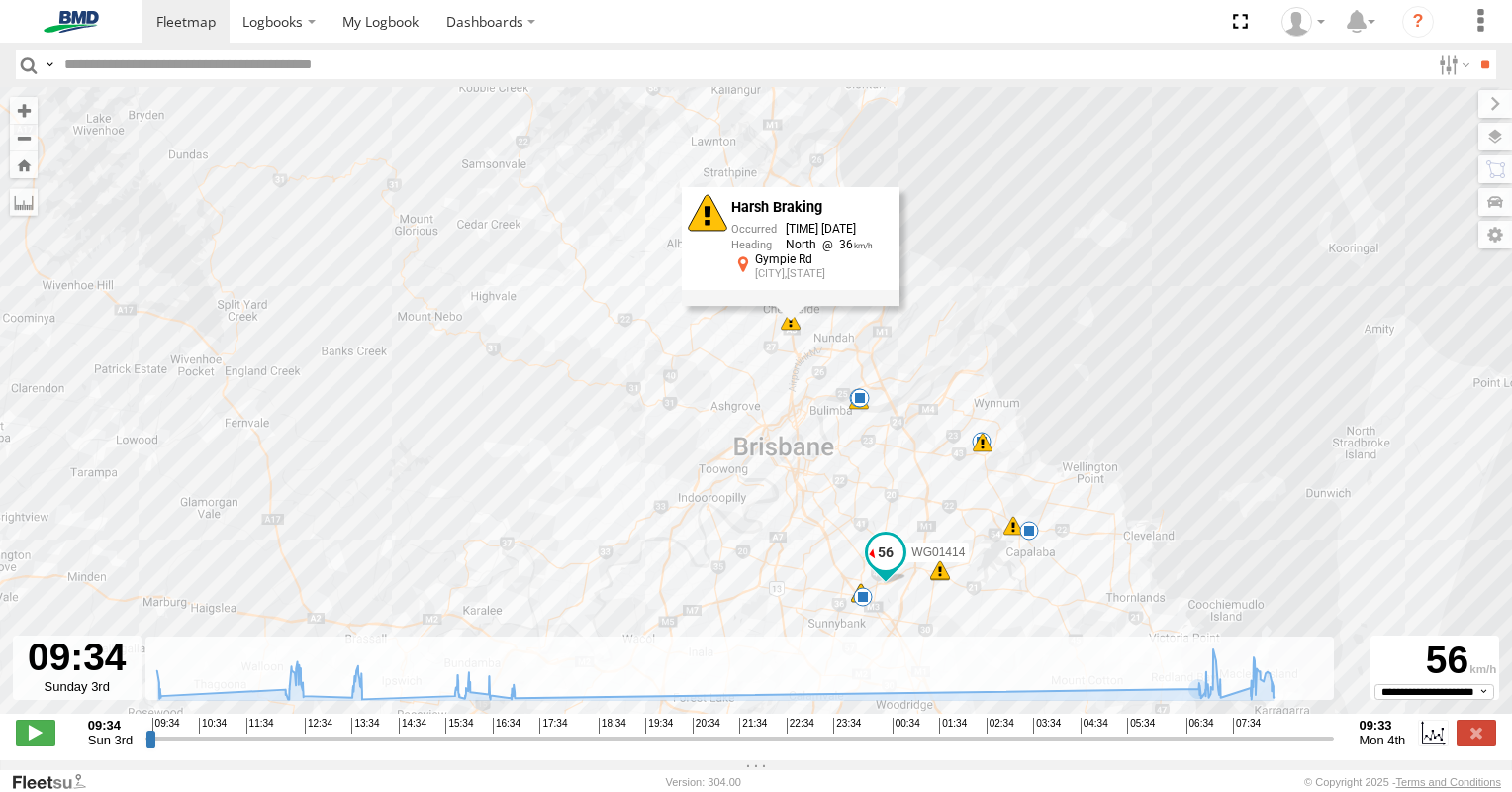drag, startPoint x: 1112, startPoint y: 448, endPoint x: 961, endPoint y: 357, distance: 176.3009 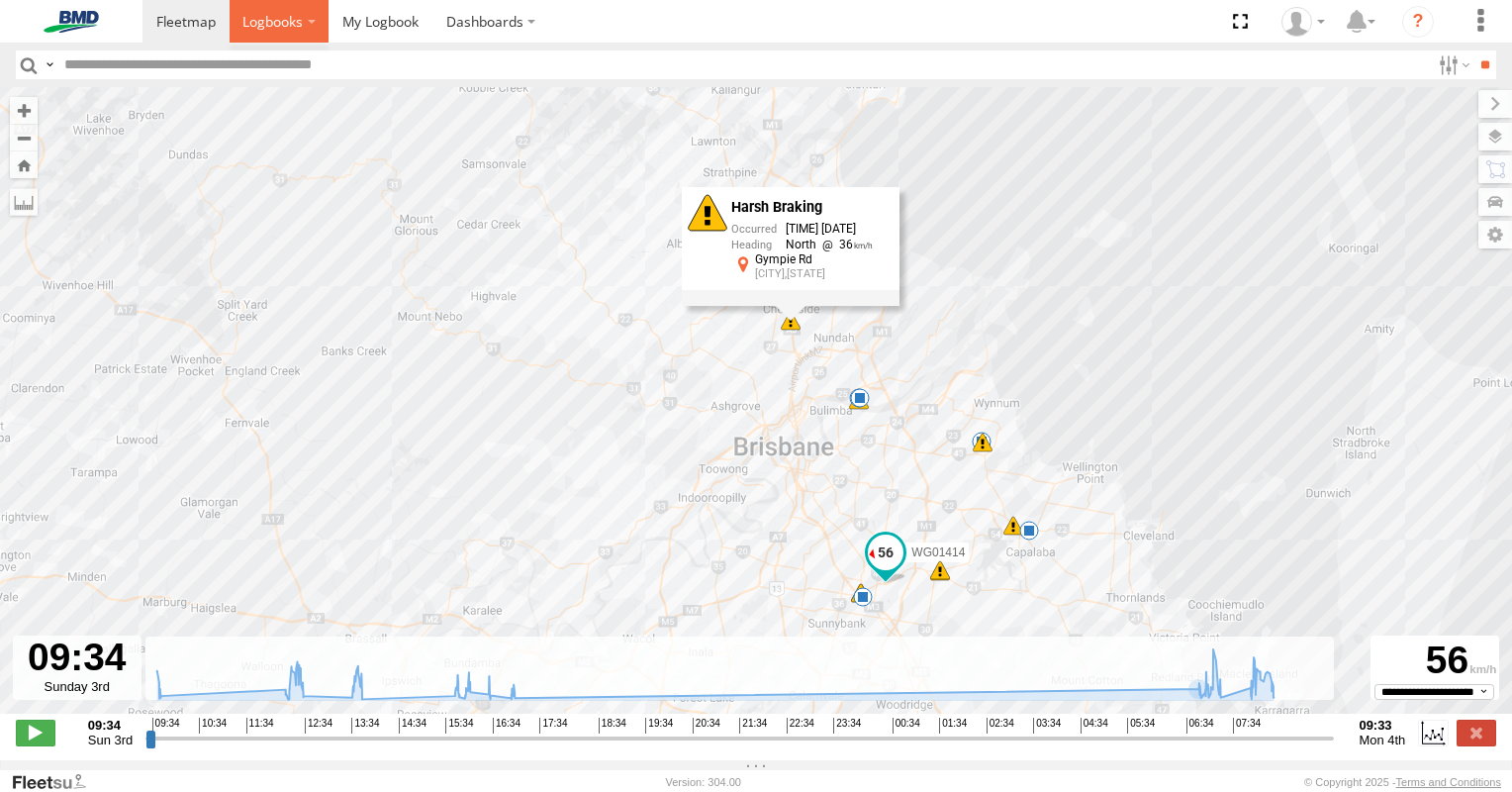click at bounding box center [272, 21] 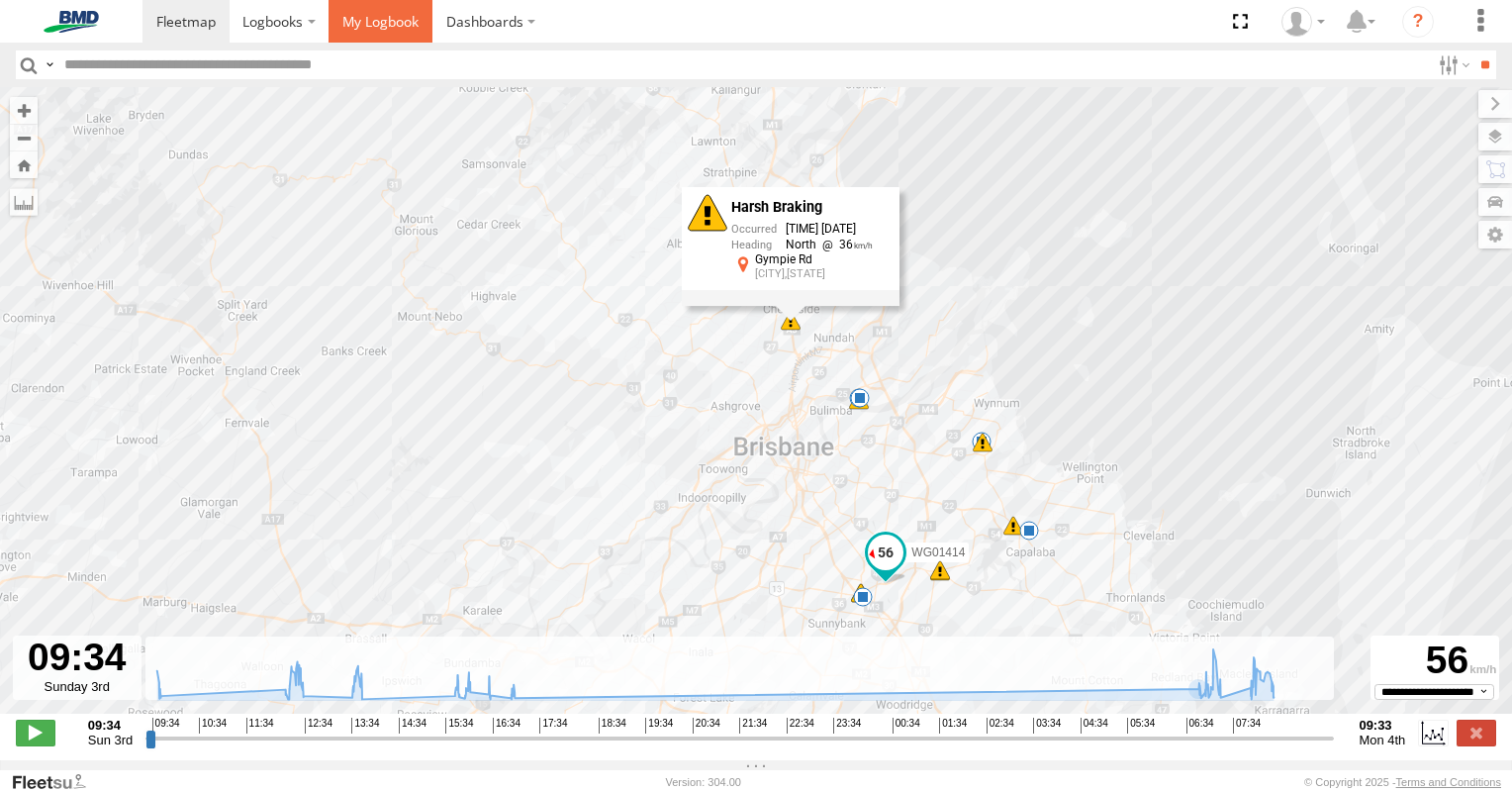 click at bounding box center [380, 21] 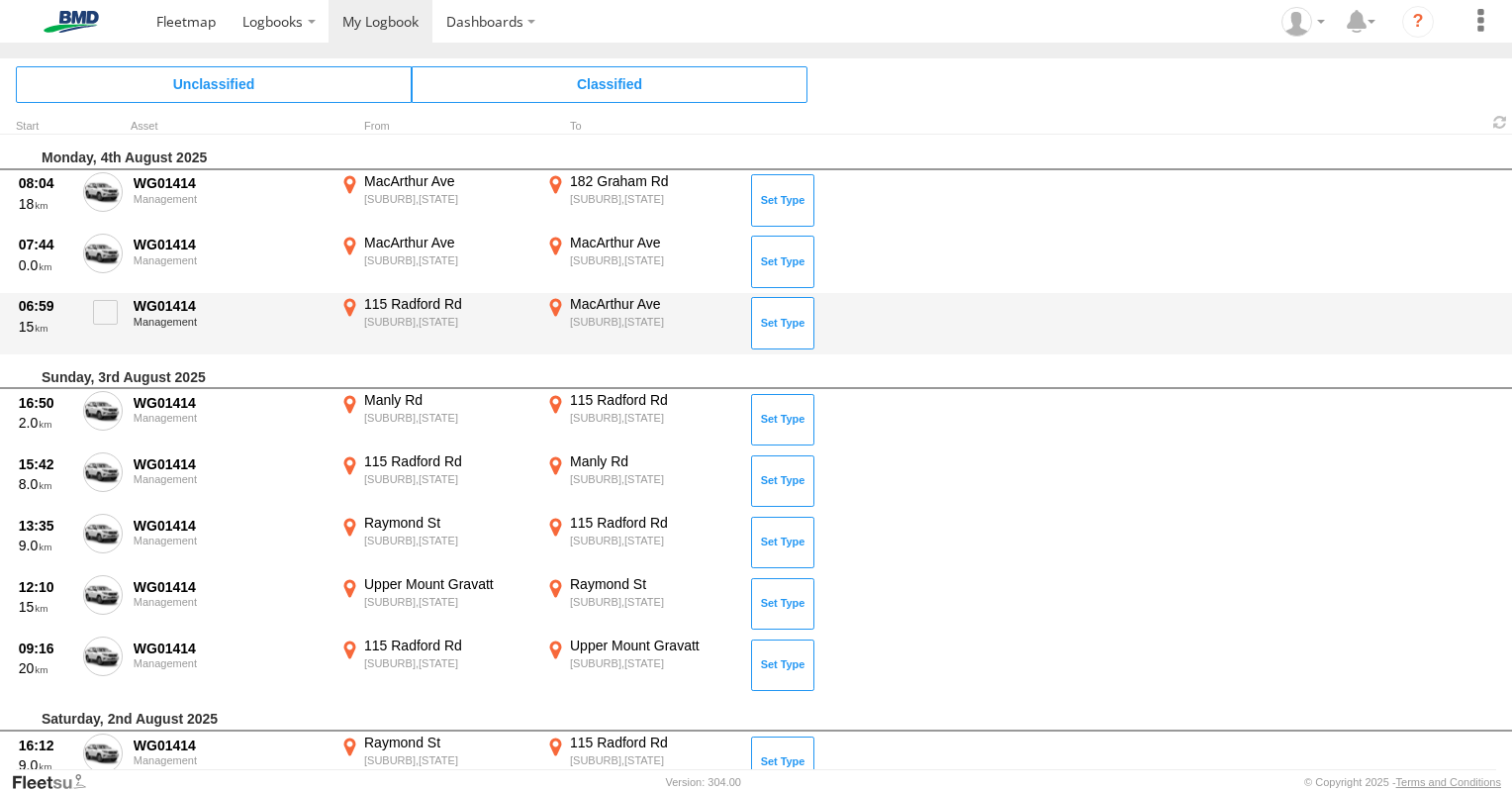 scroll, scrollTop: 0, scrollLeft: 0, axis: both 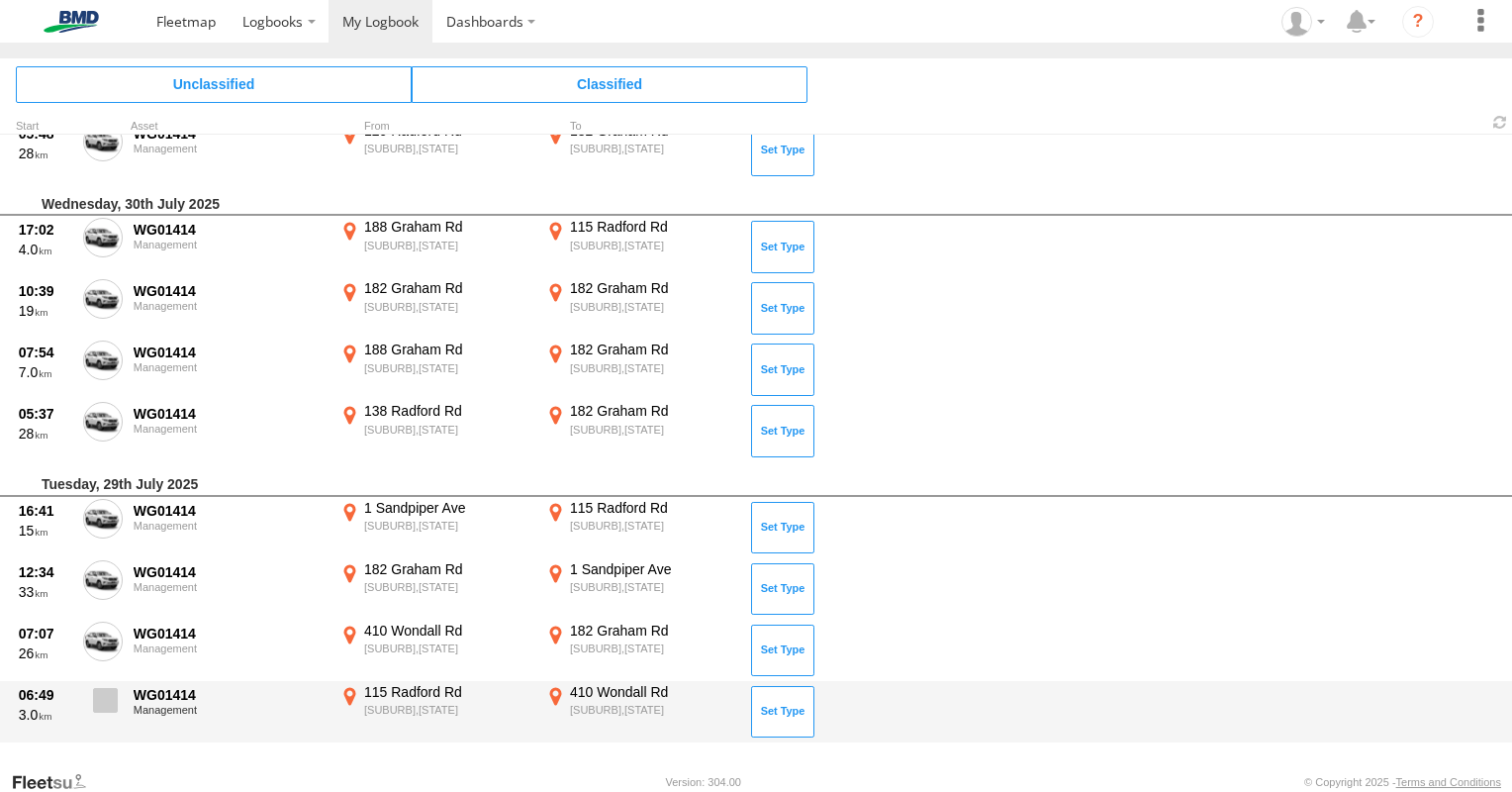 click at bounding box center [105, 700] 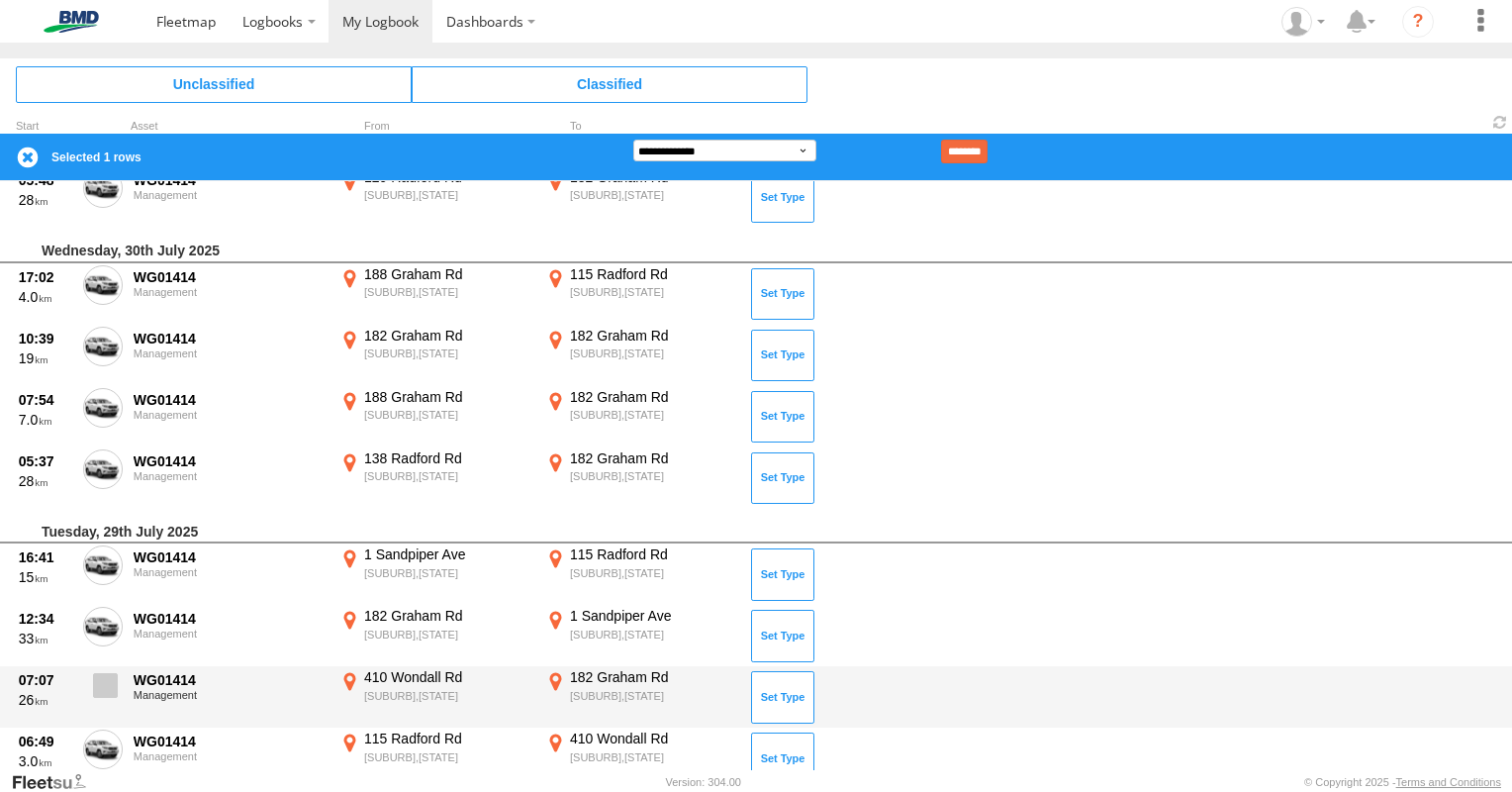 click at bounding box center (105, 685) 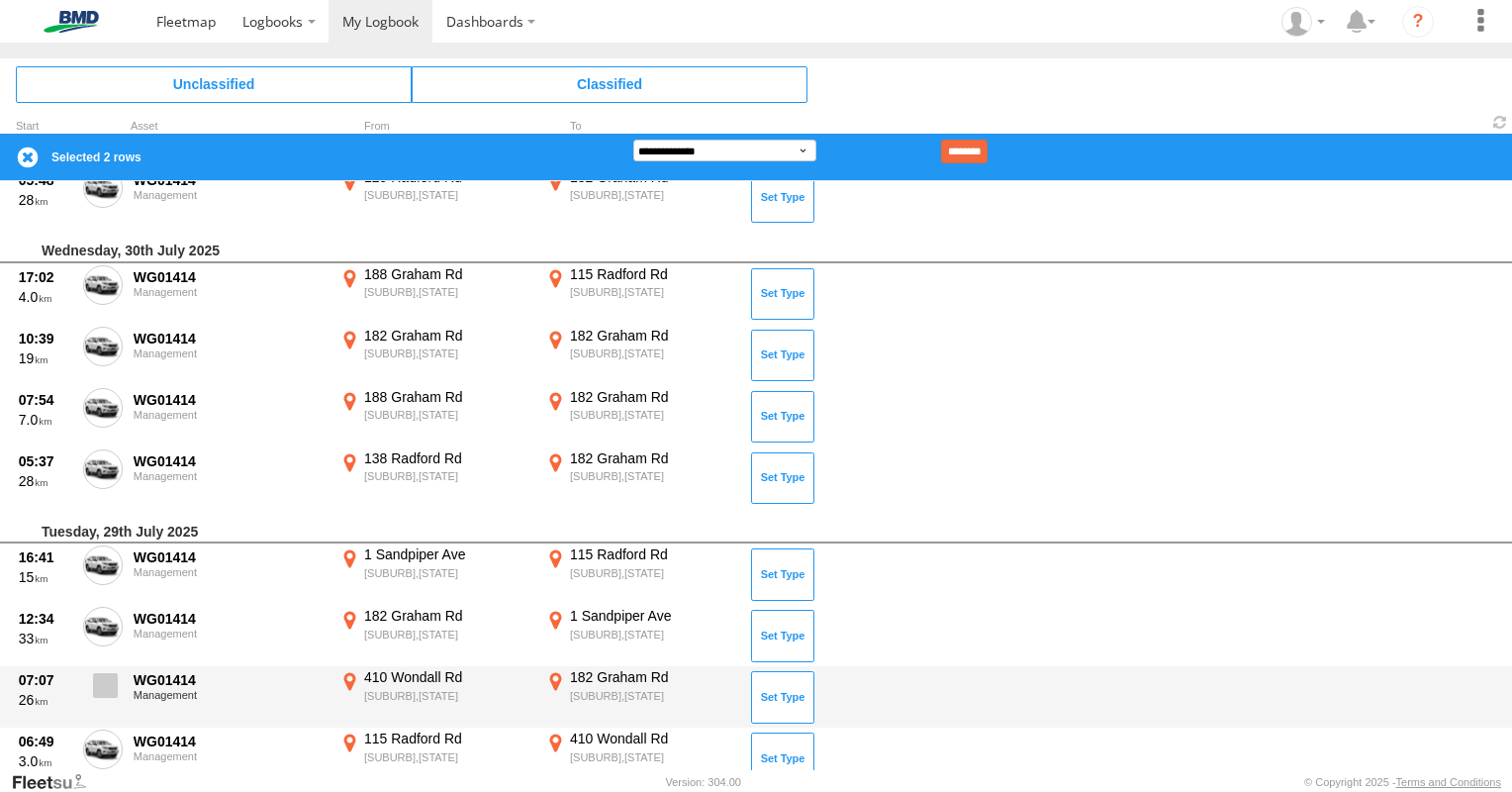 click at bounding box center (105, 685) 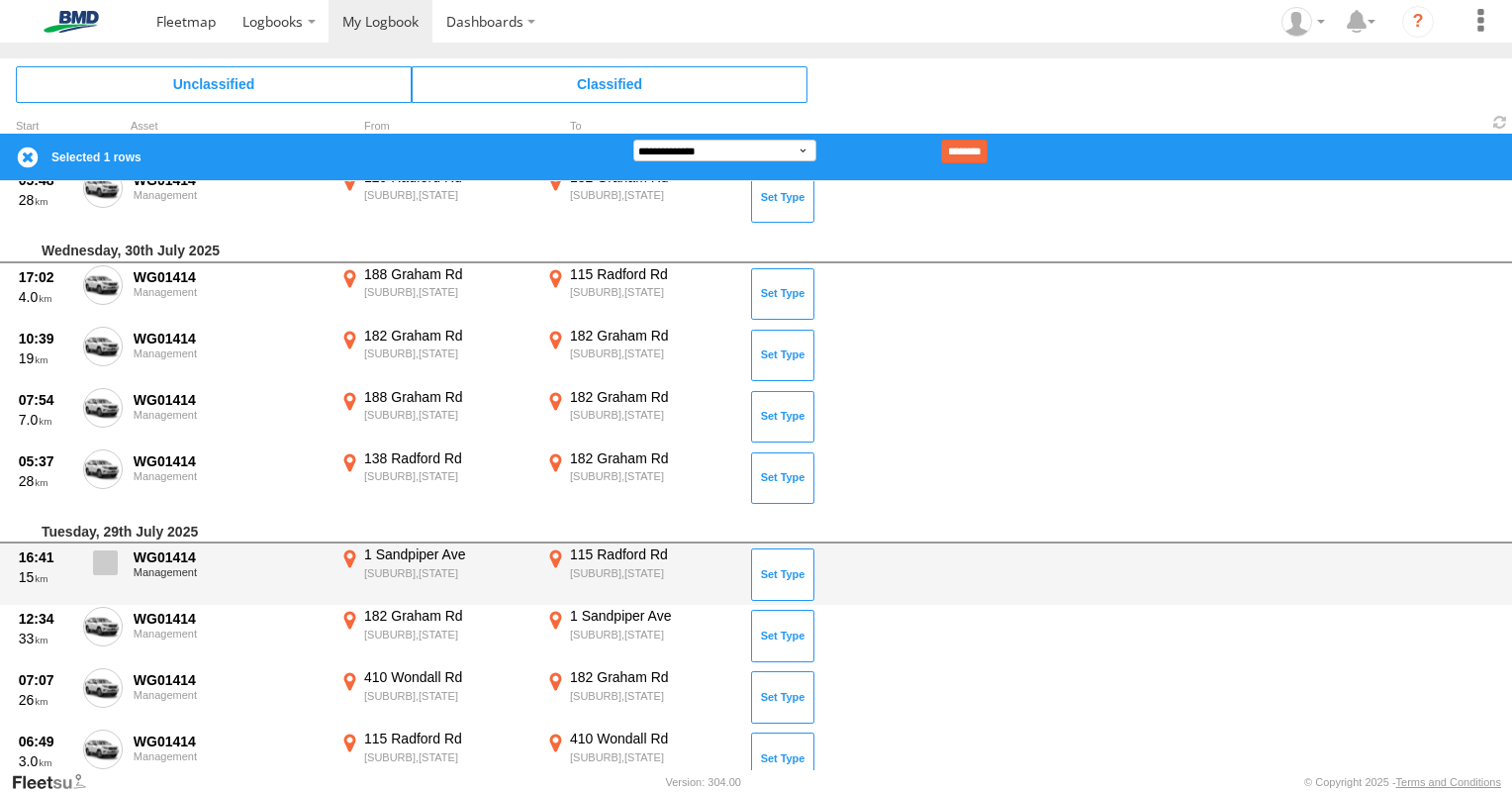 click at bounding box center [105, 562] 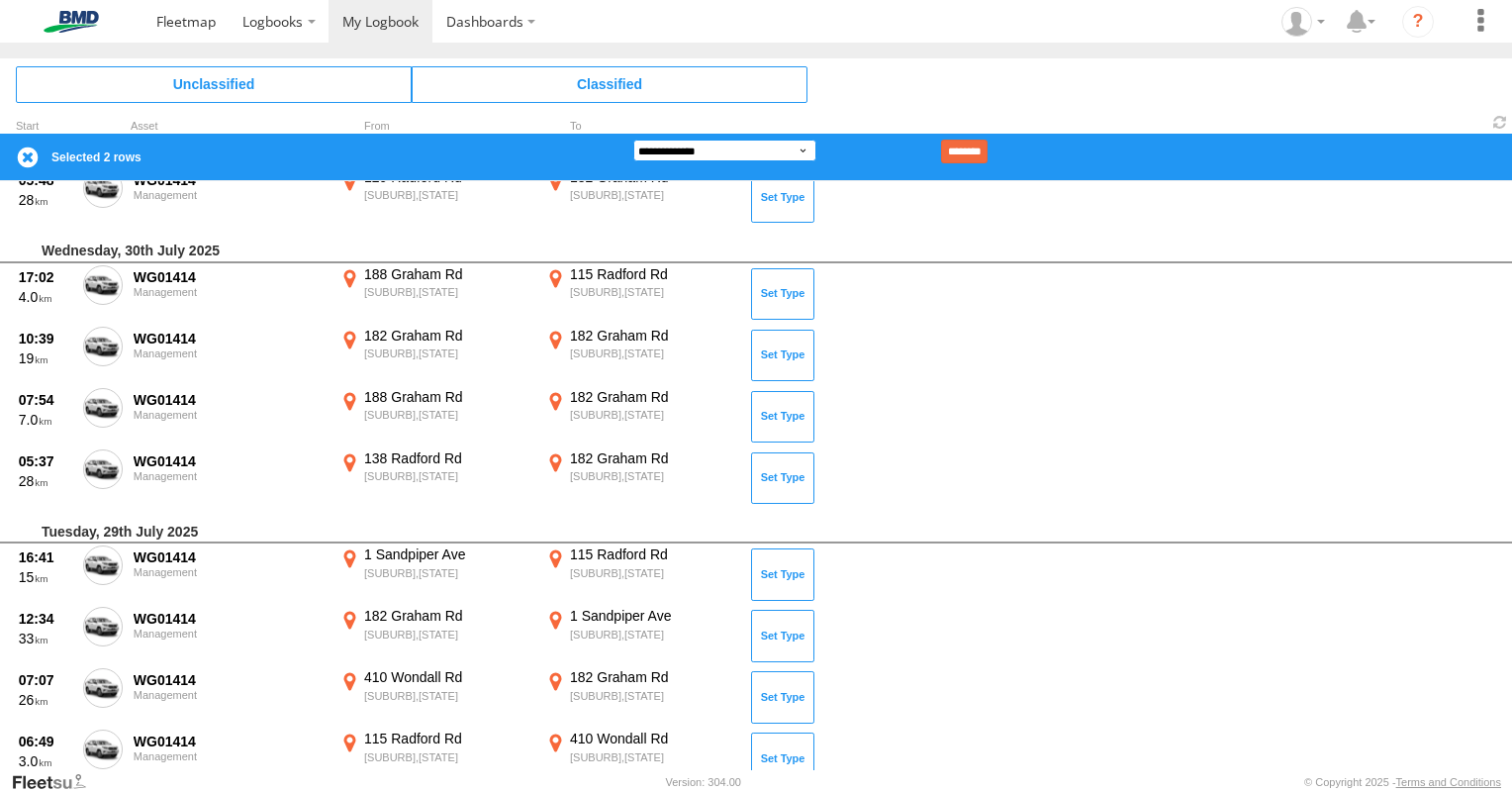 click on "**********" at bounding box center (724, 150) 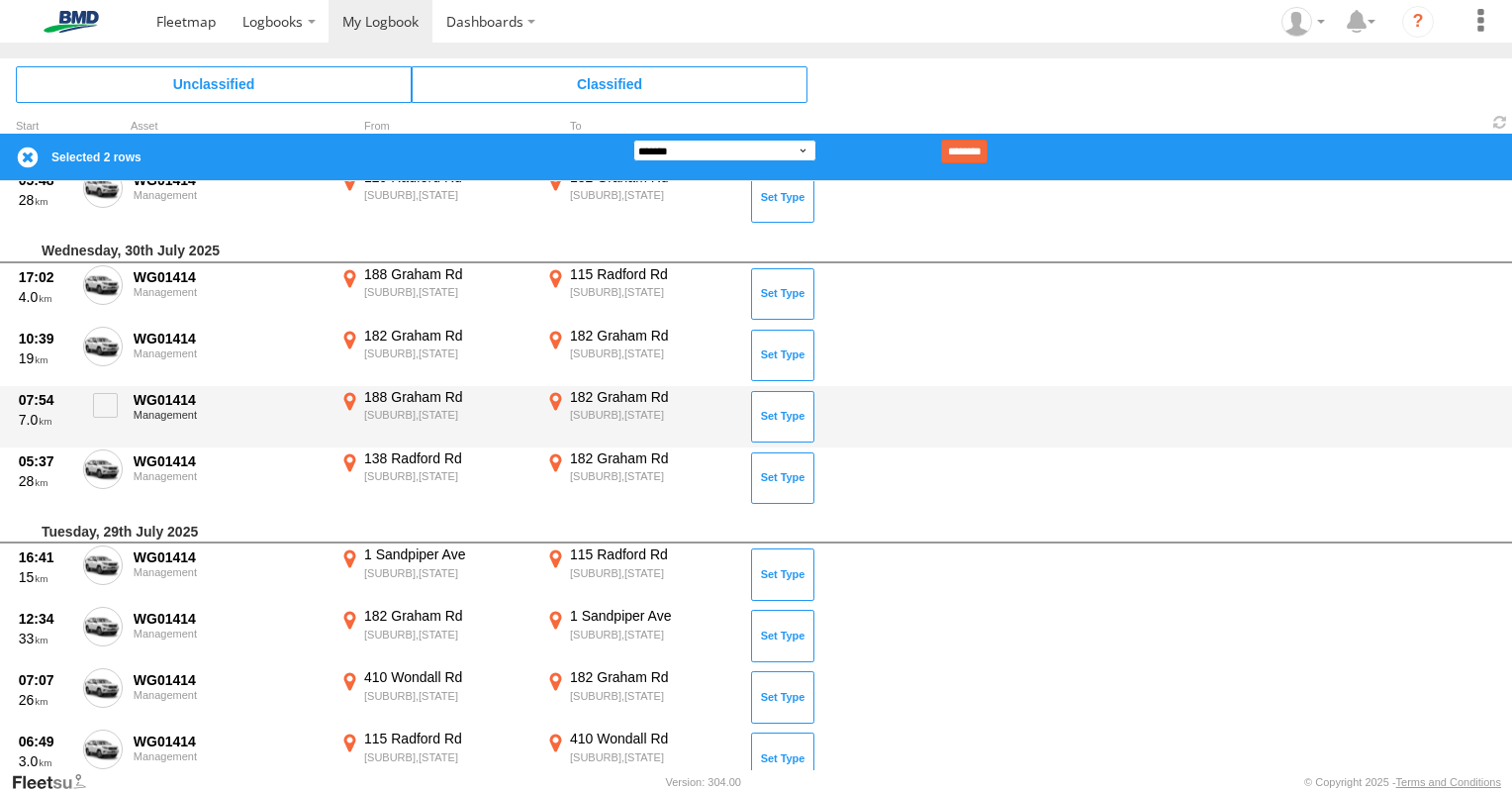 click on "**********" at bounding box center (724, 150) 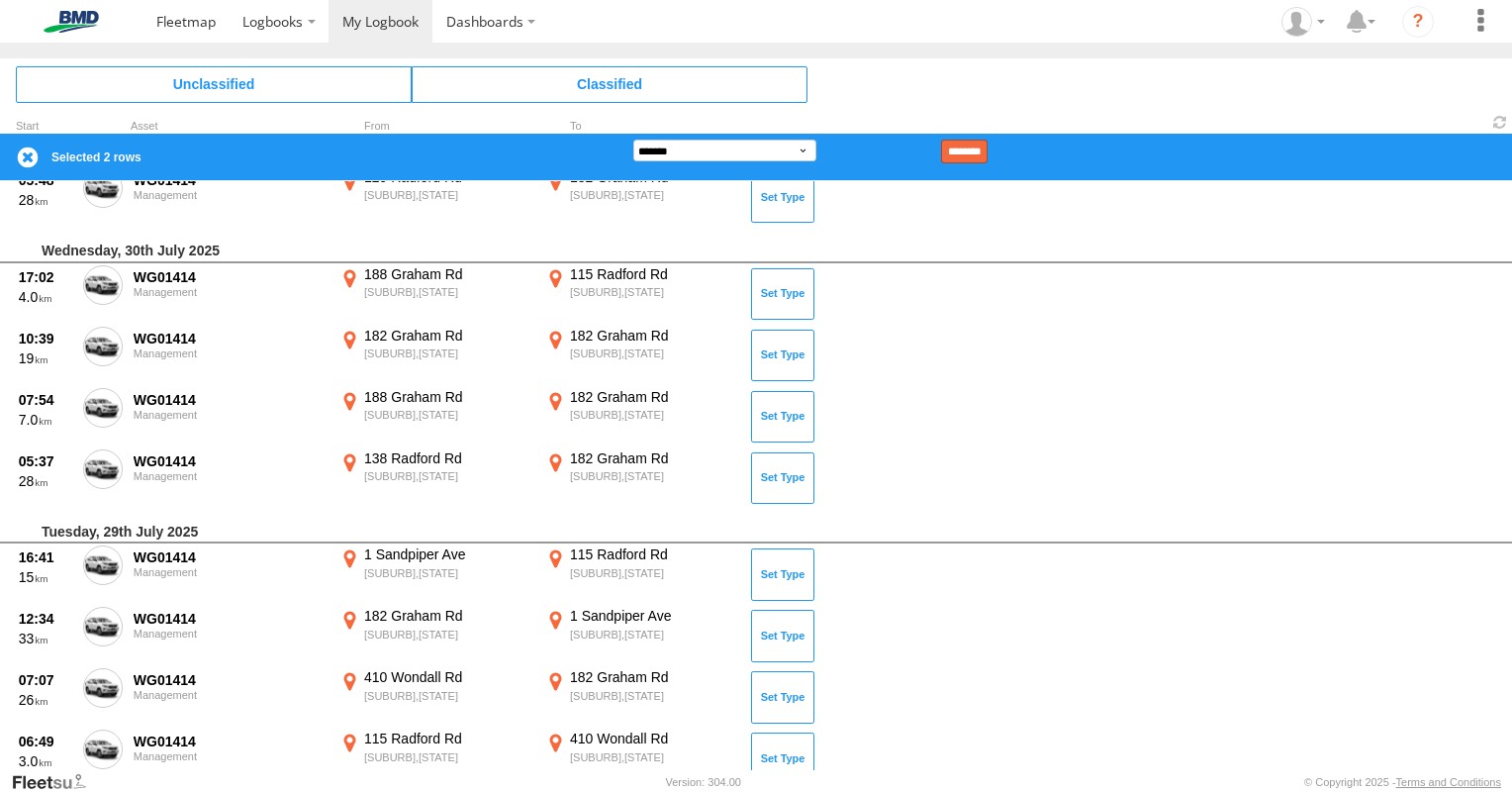 click on "********" at bounding box center [964, 151] 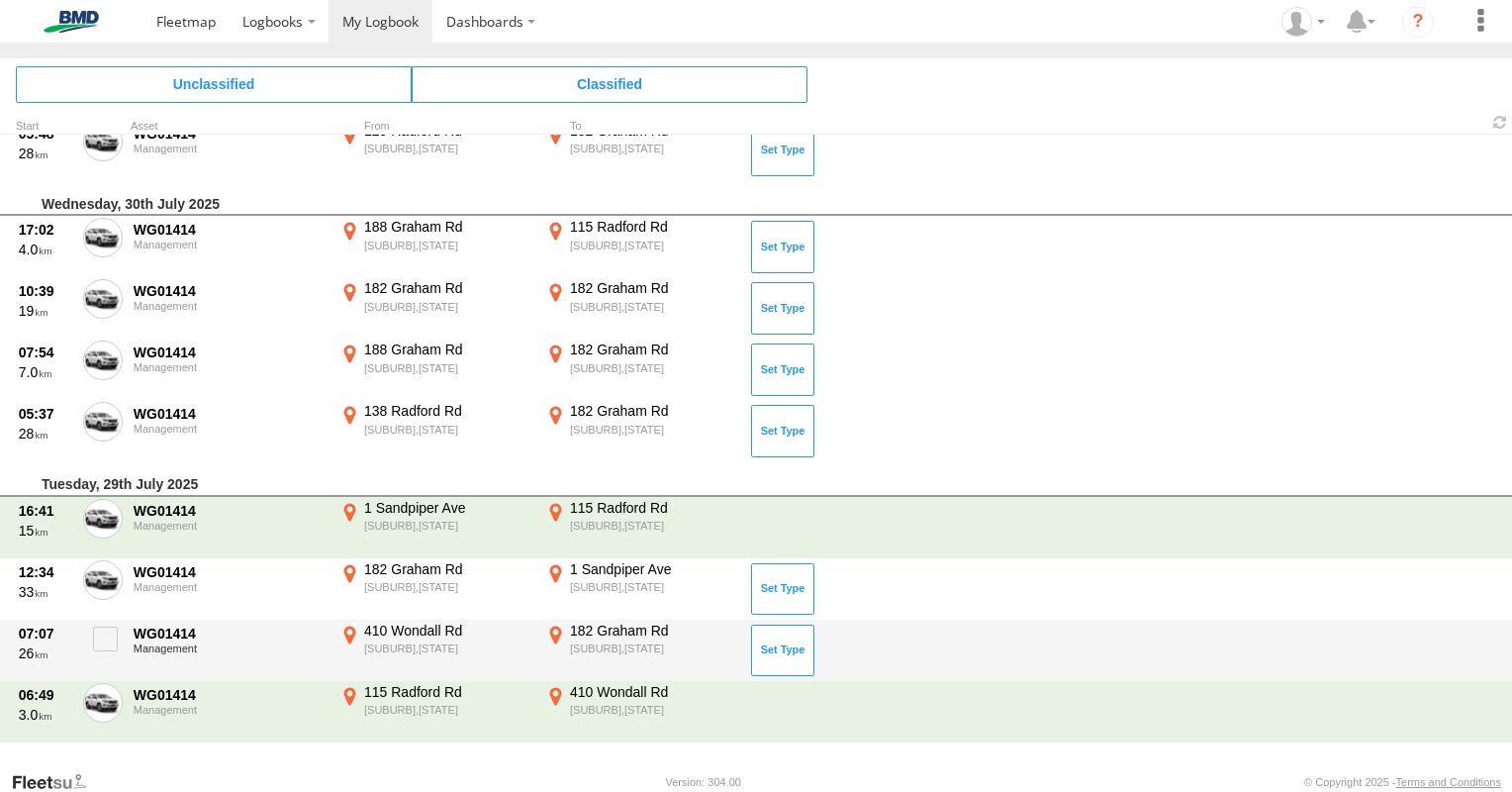 scroll, scrollTop: 1481, scrollLeft: 0, axis: vertical 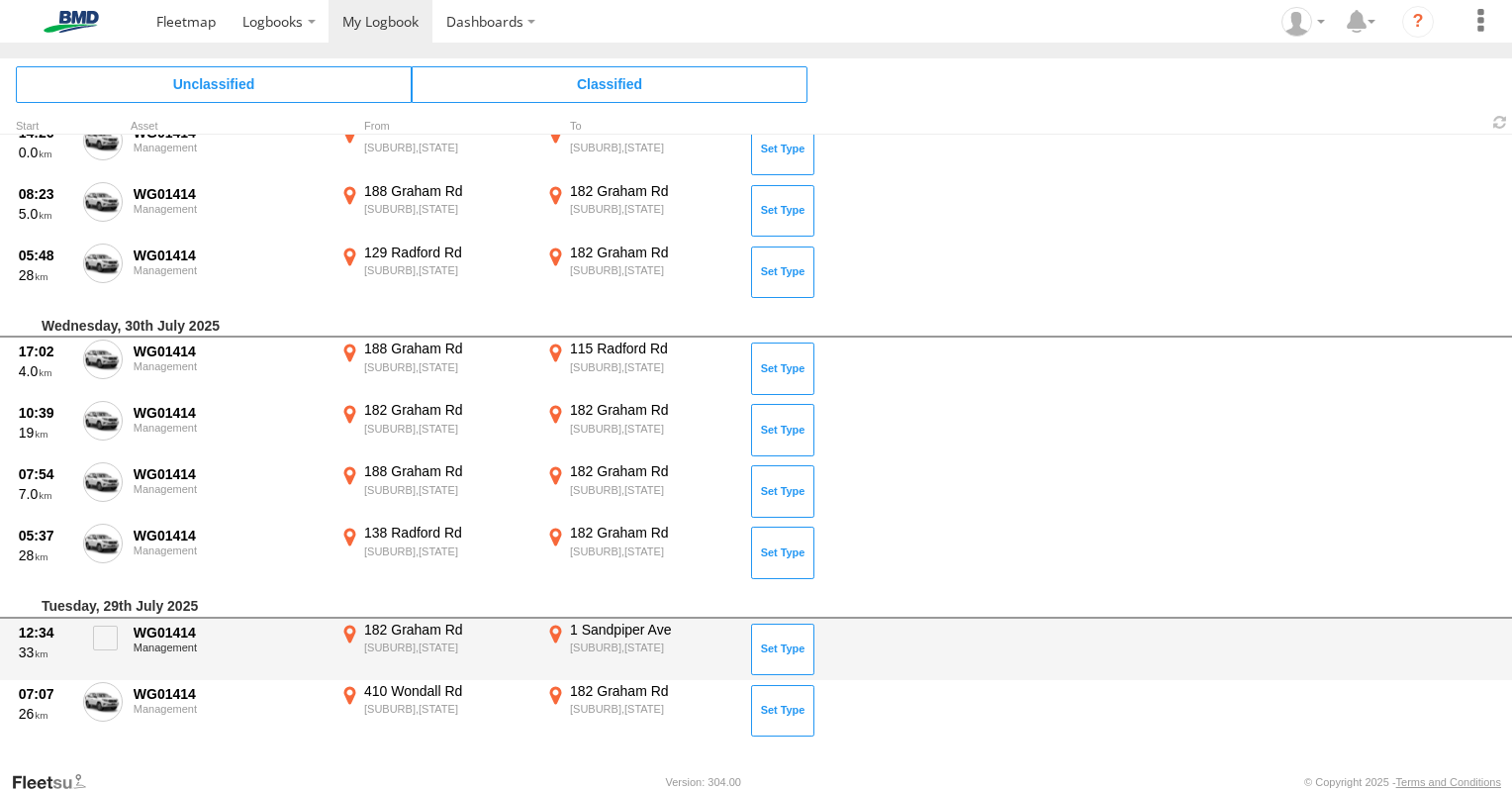 click on "12:34
33
WG01414
Management
182 Graham Rd
Bridgeman Downs,QLD
-27.35372 153.00118
1 Sandpiper Ave
Port of Brisbane,QLD
-27.38399 153.17571
Meeting  Other Private" at bounding box center [756, 649] 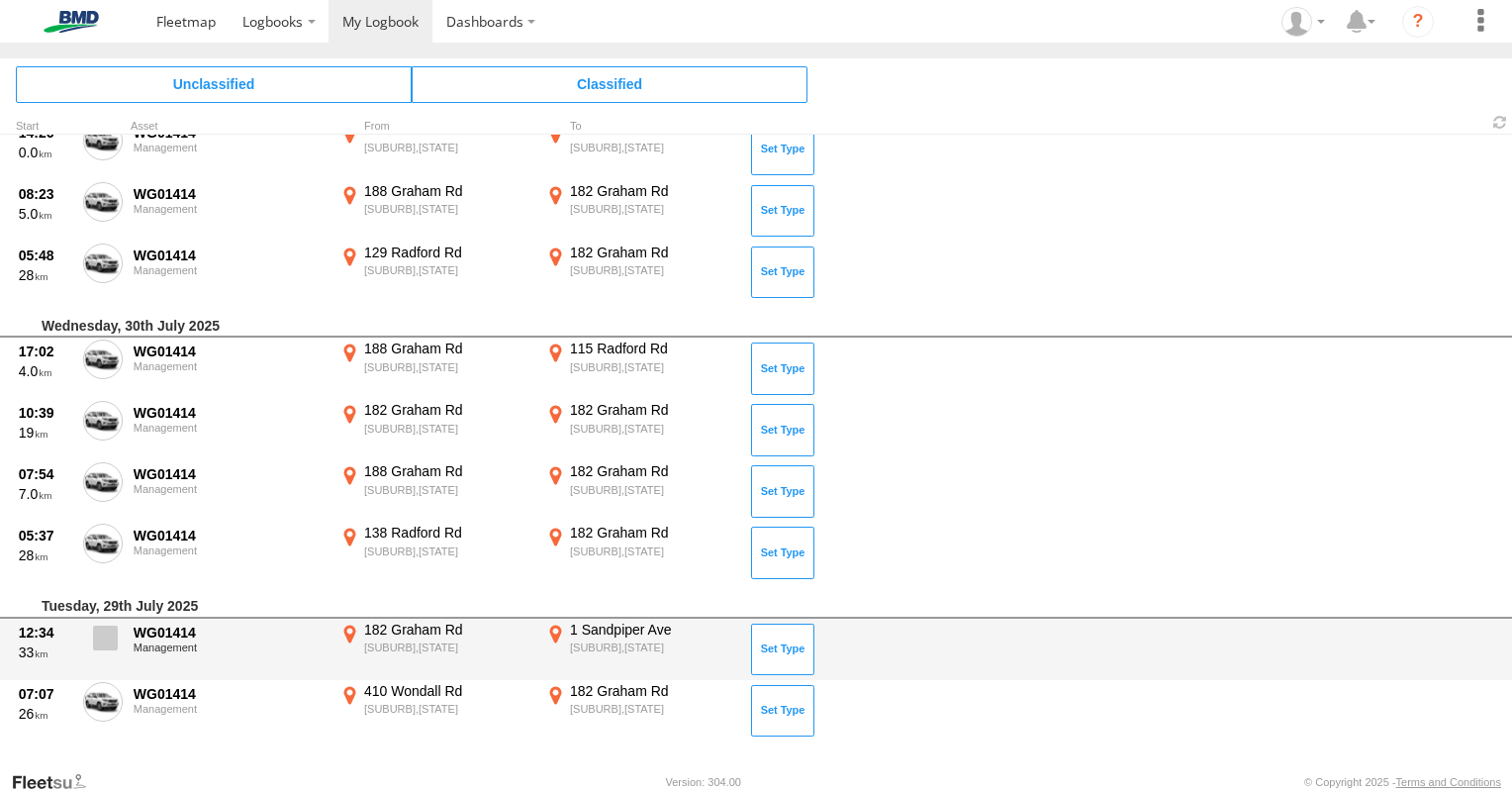 click at bounding box center (105, 638) 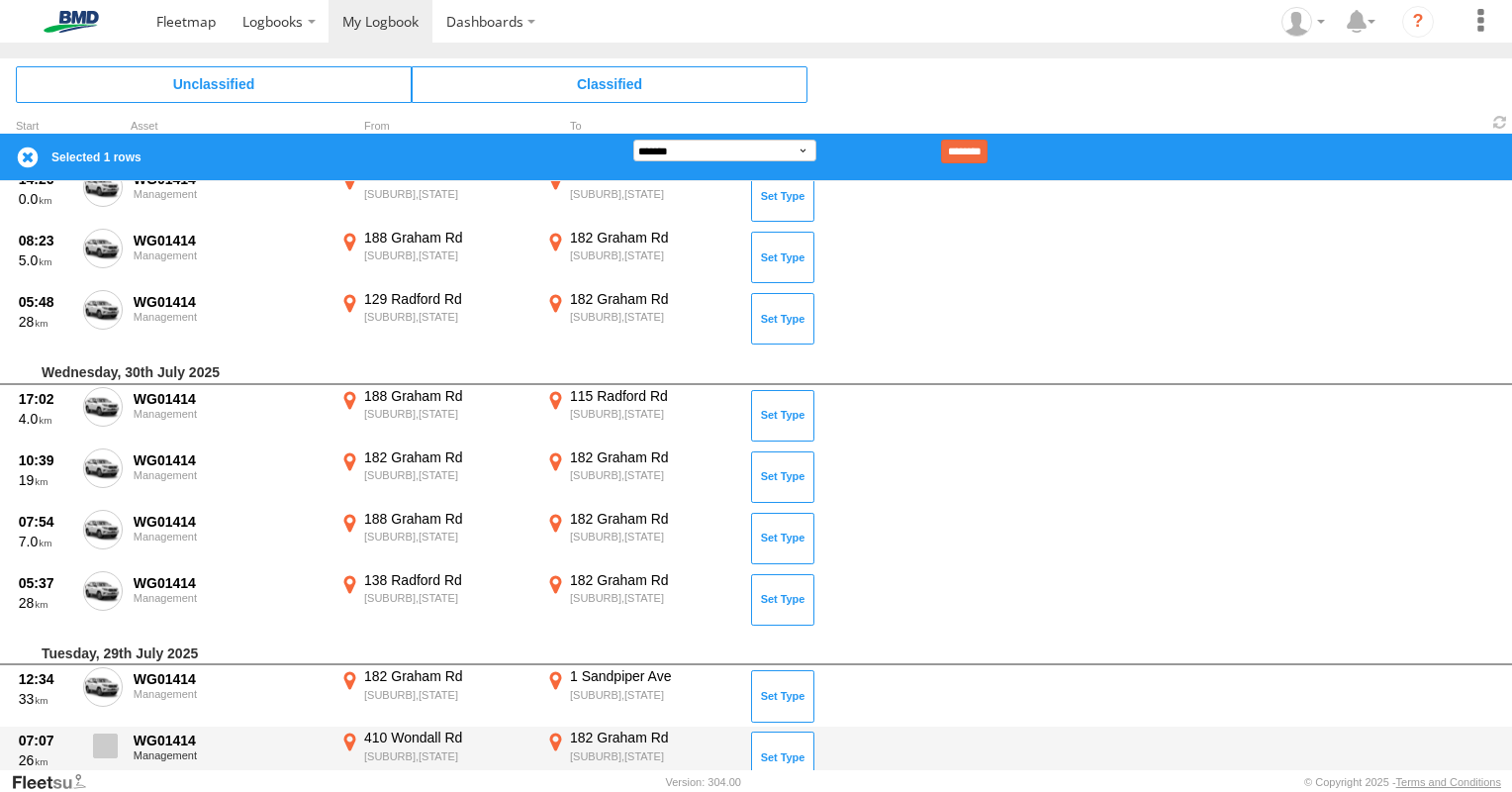 click at bounding box center (105, 745) 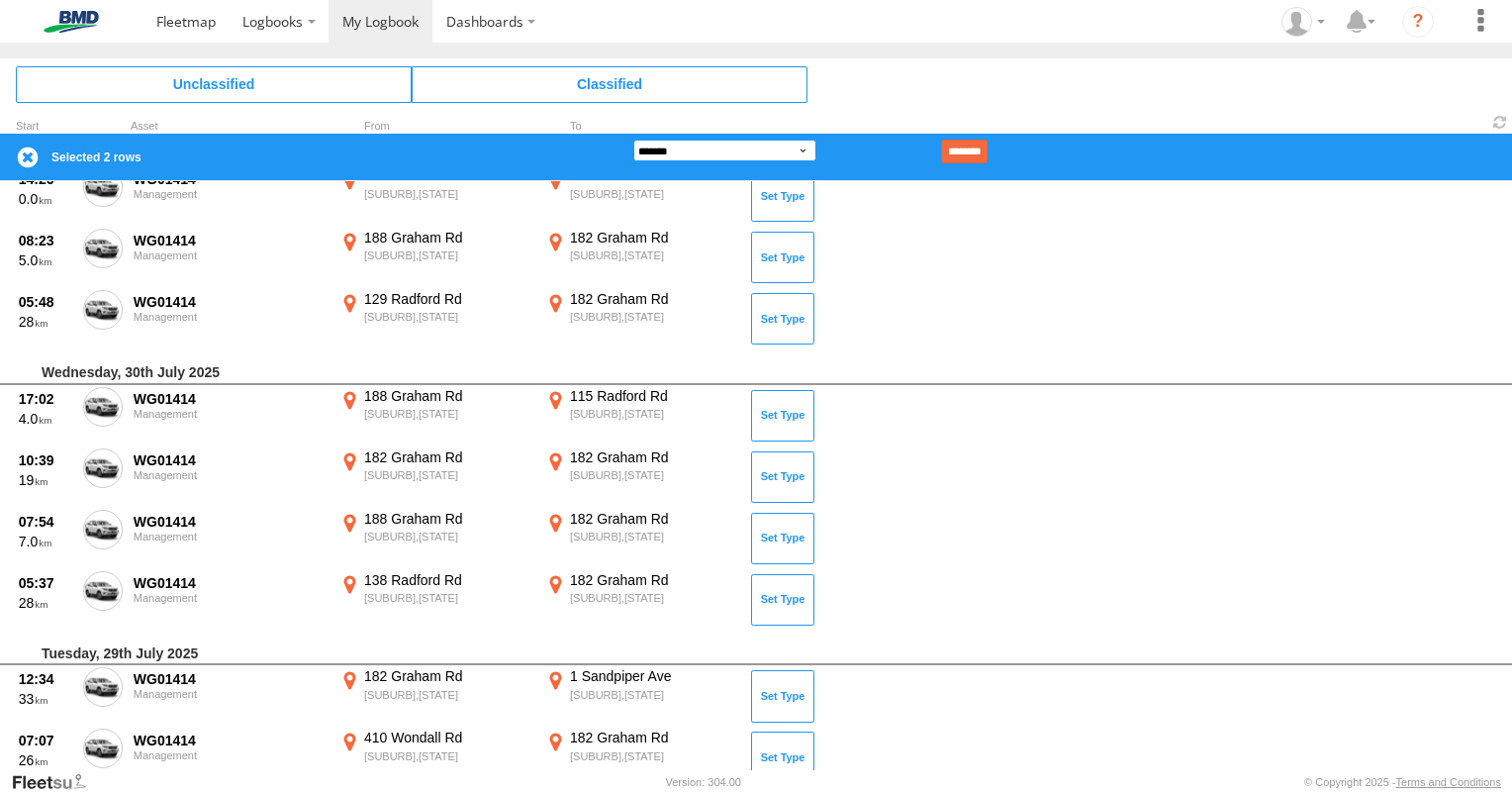 click on "**********" at bounding box center [724, 150] 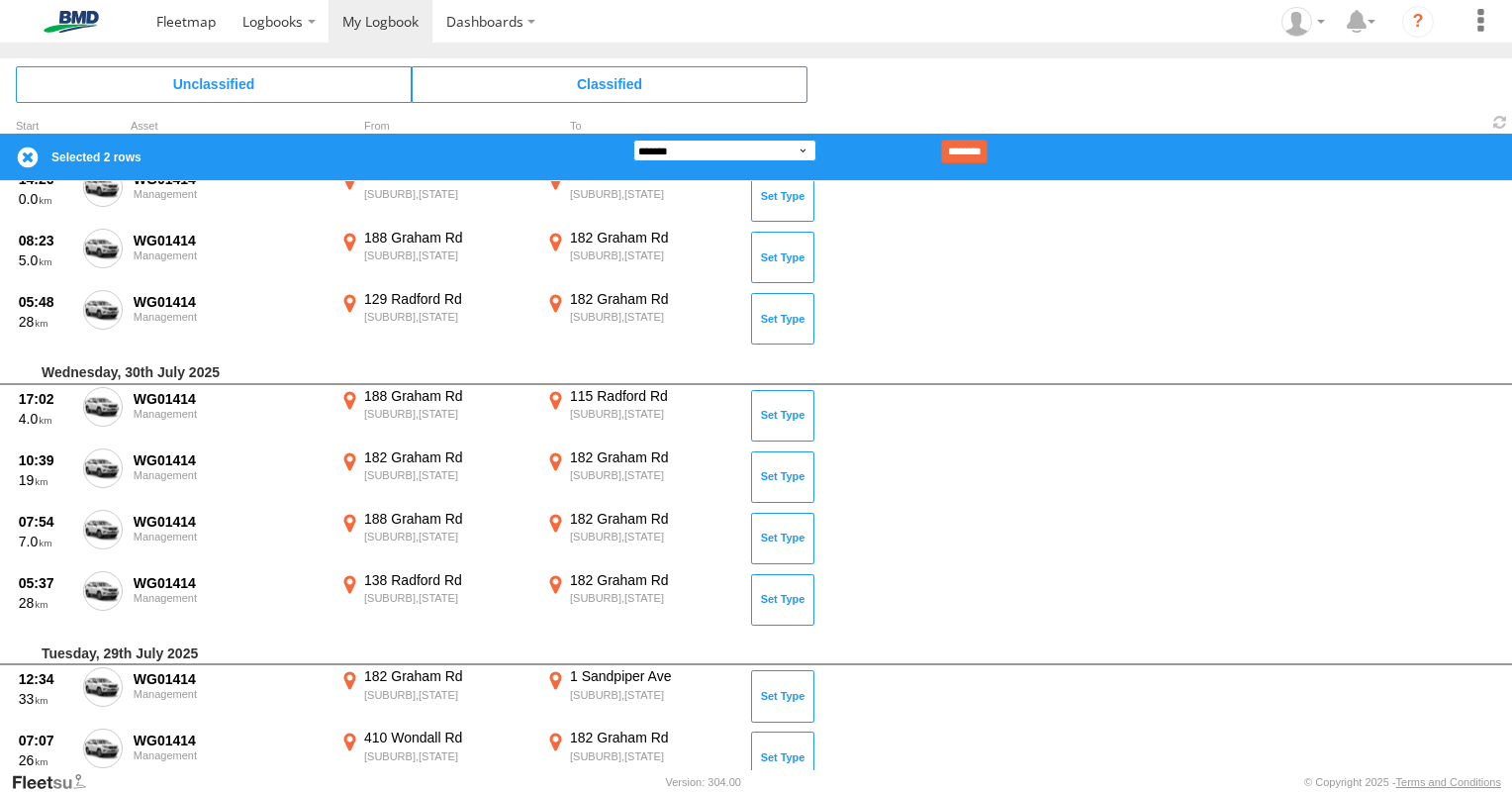 click on "**********" at bounding box center (724, 150) 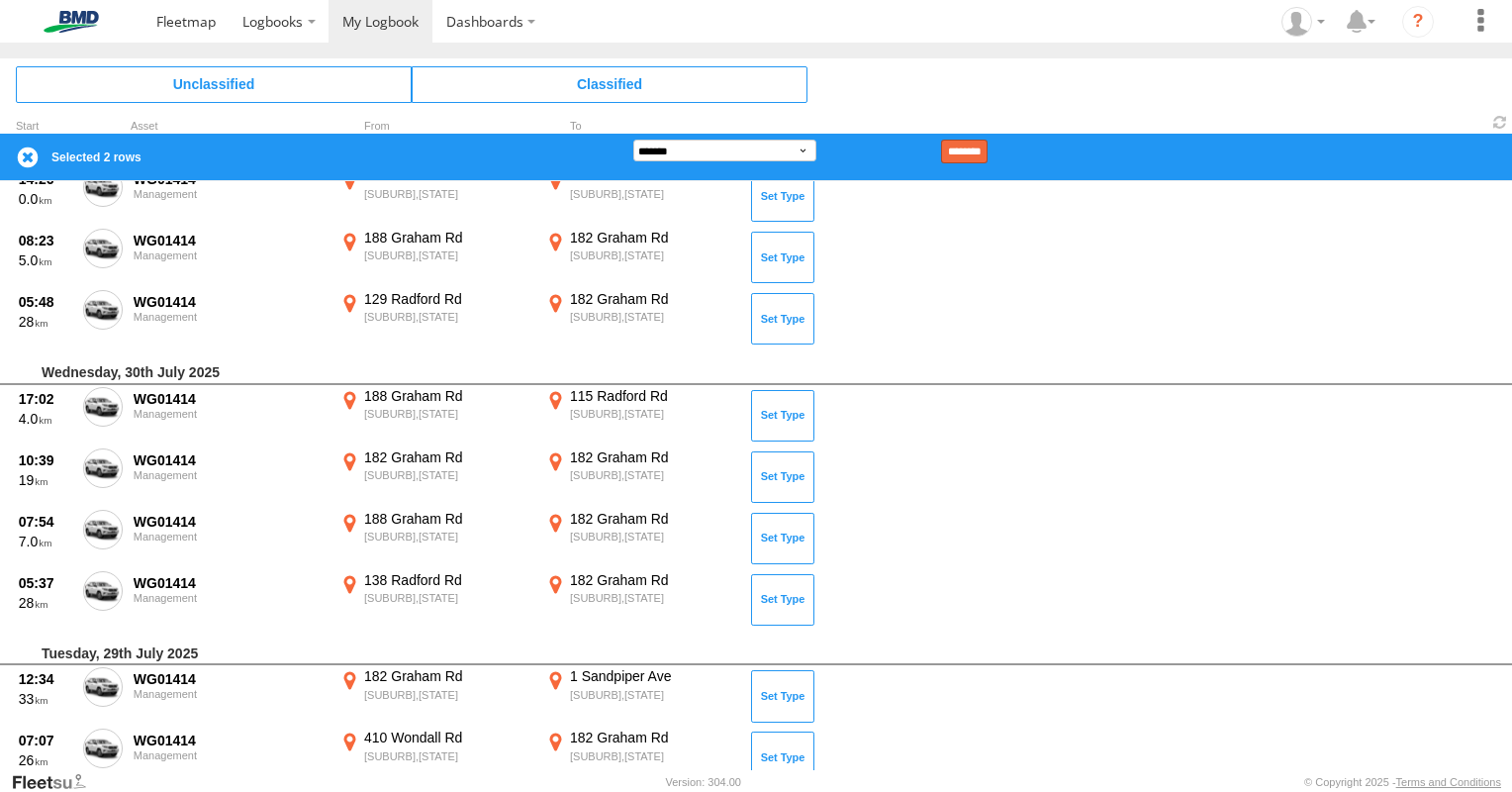 click on "********" at bounding box center [964, 151] 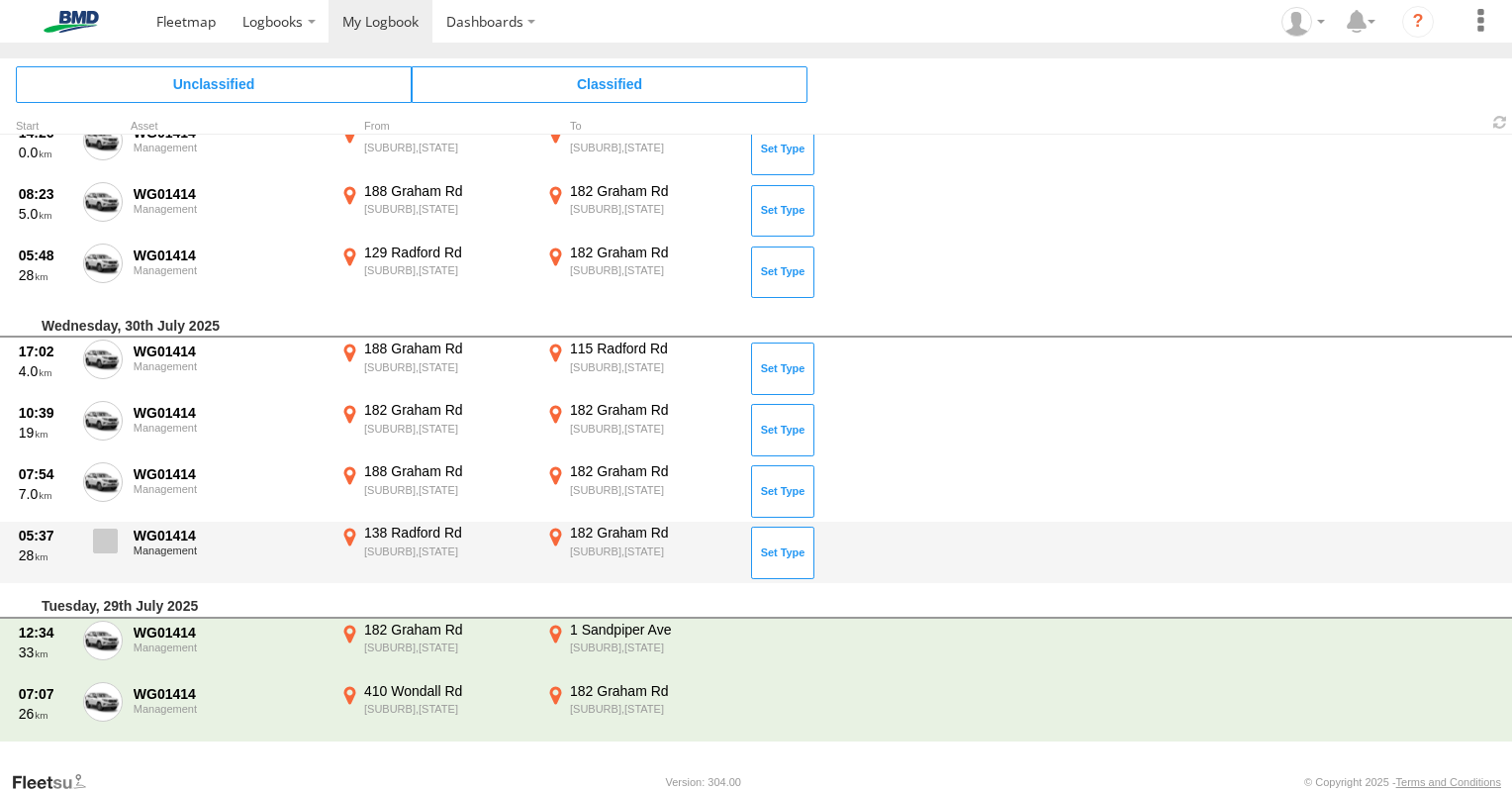 click at bounding box center (105, 541) 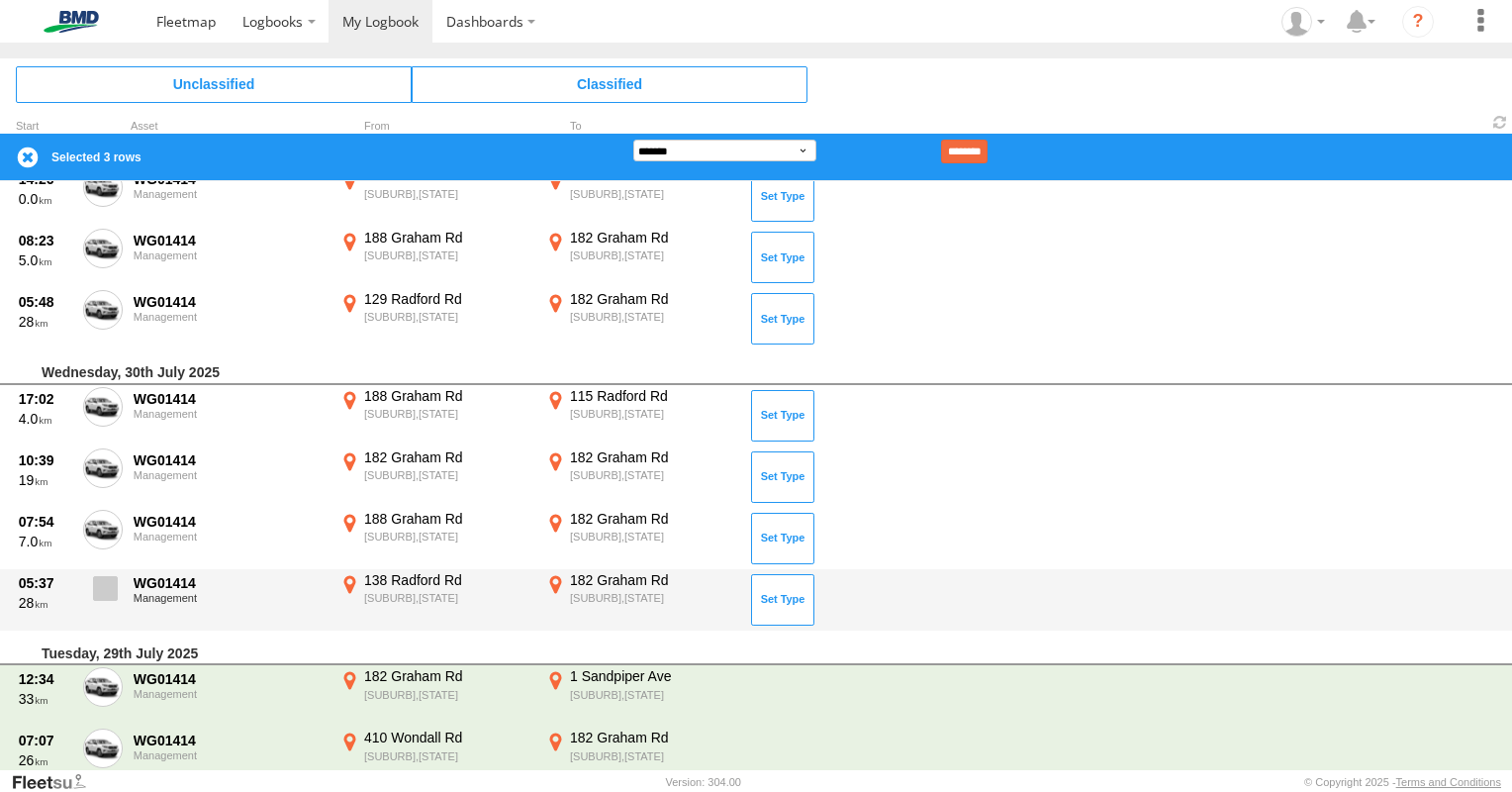 scroll, scrollTop: 1405, scrollLeft: 0, axis: vertical 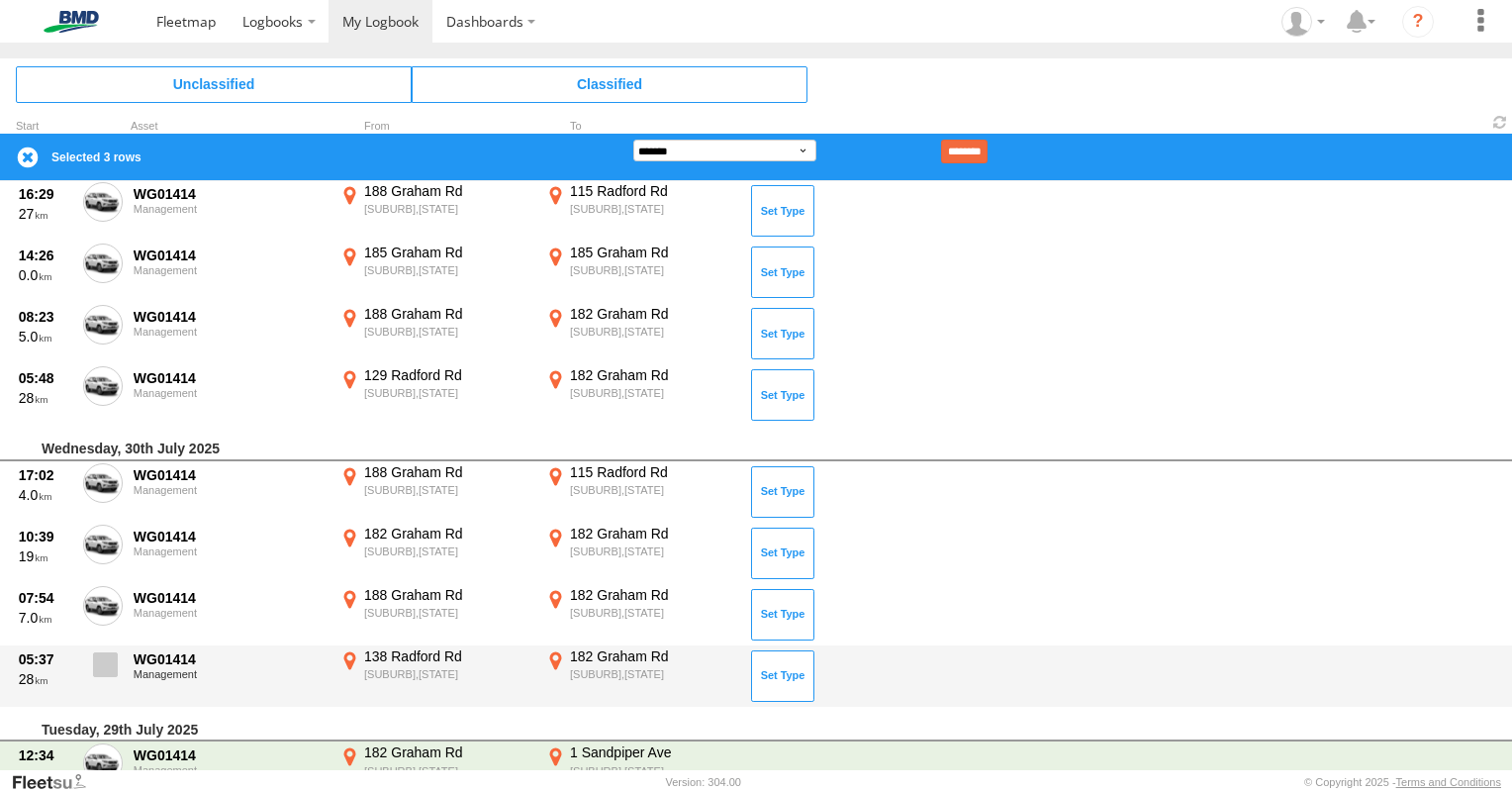 click on "07:54
7.0
WG01414
Management
188 Graham Rd
Bridgeman Downs,QLD
-27.35369 153.00082
182 Graham Rd
Bridgeman Downs,QLD
-27.35343 153.00125
Meeting  Other Private" at bounding box center [756, 615] 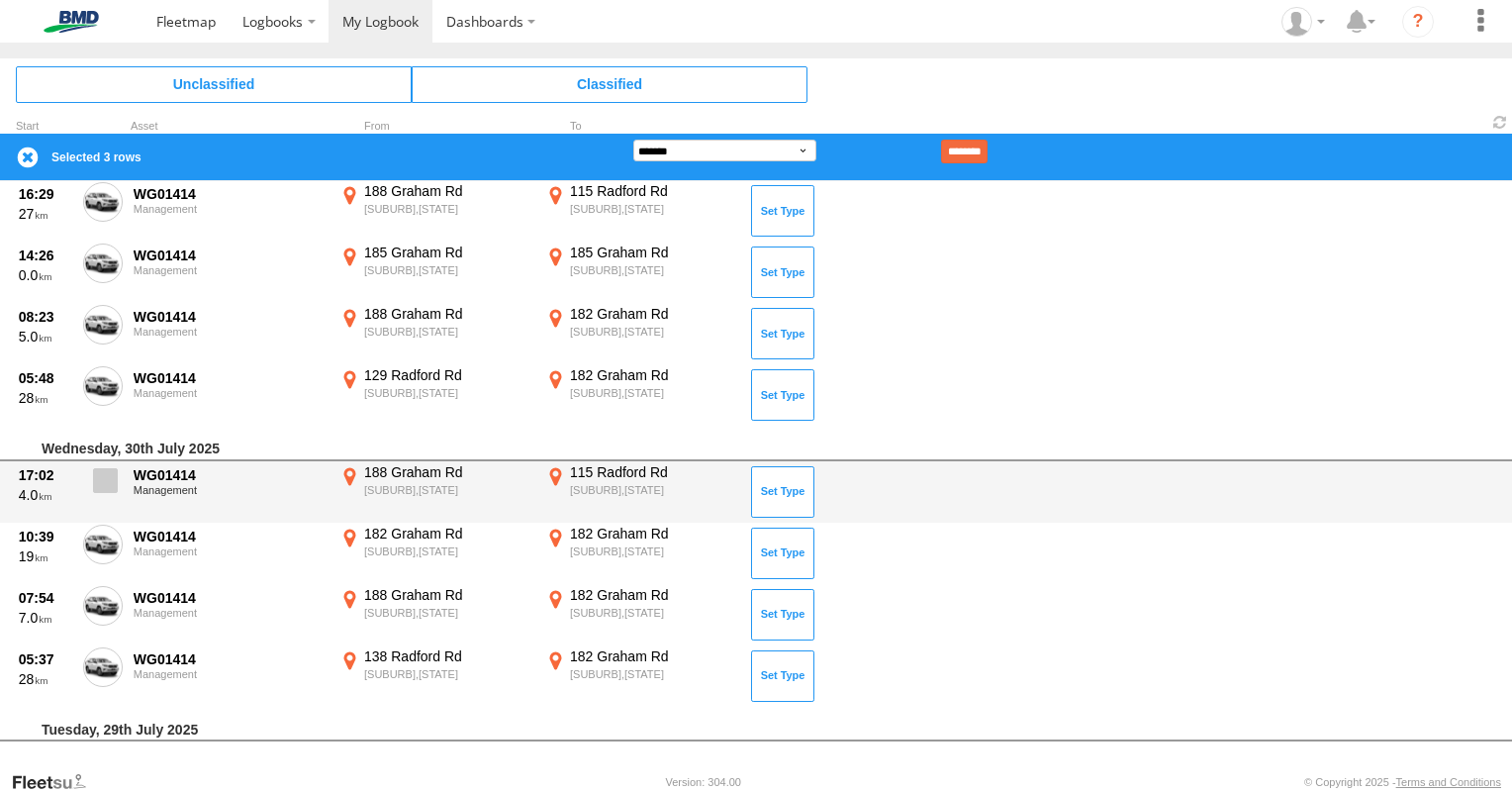click at bounding box center (105, 480) 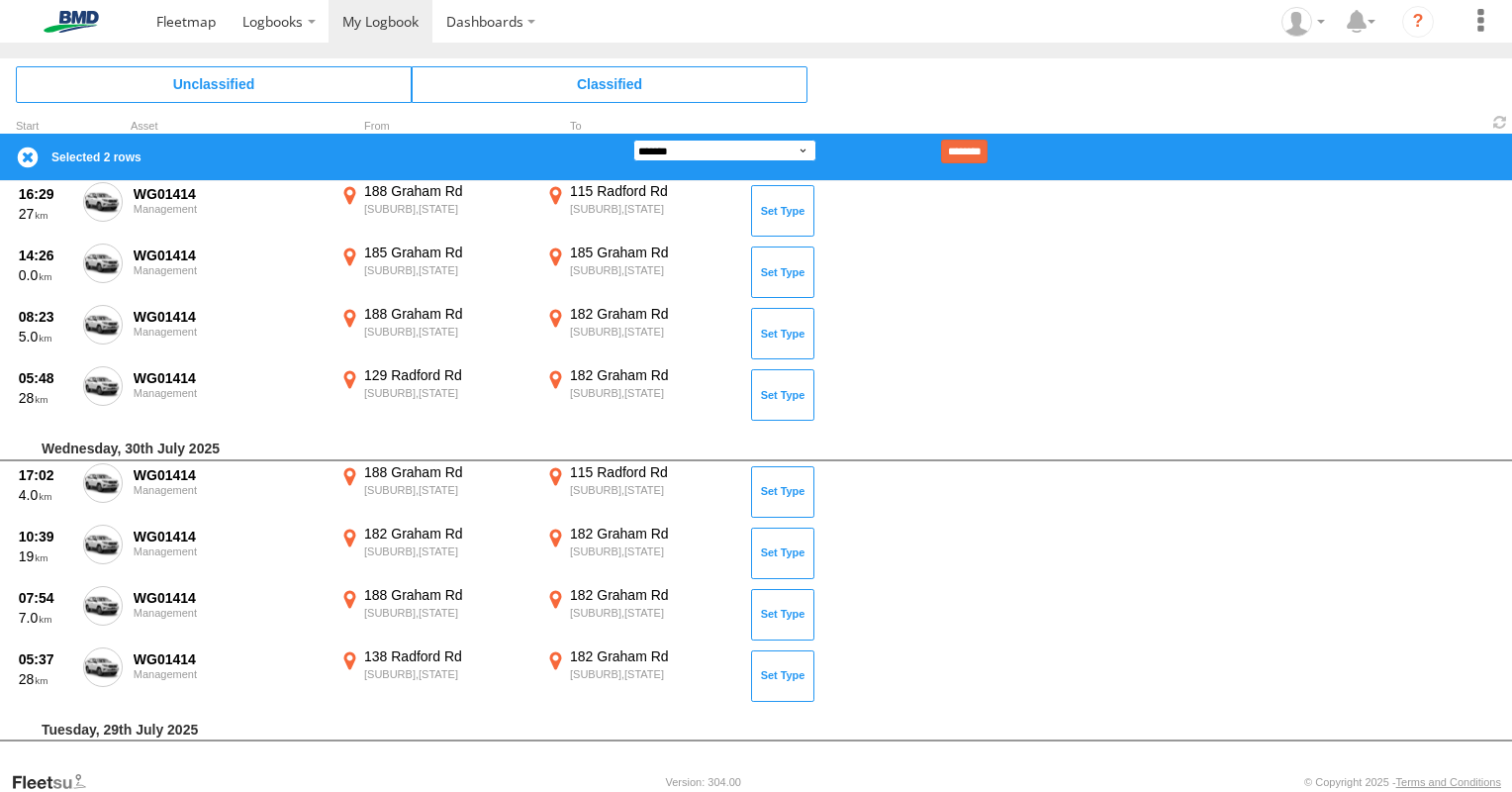 click on "**********" at bounding box center (724, 150) 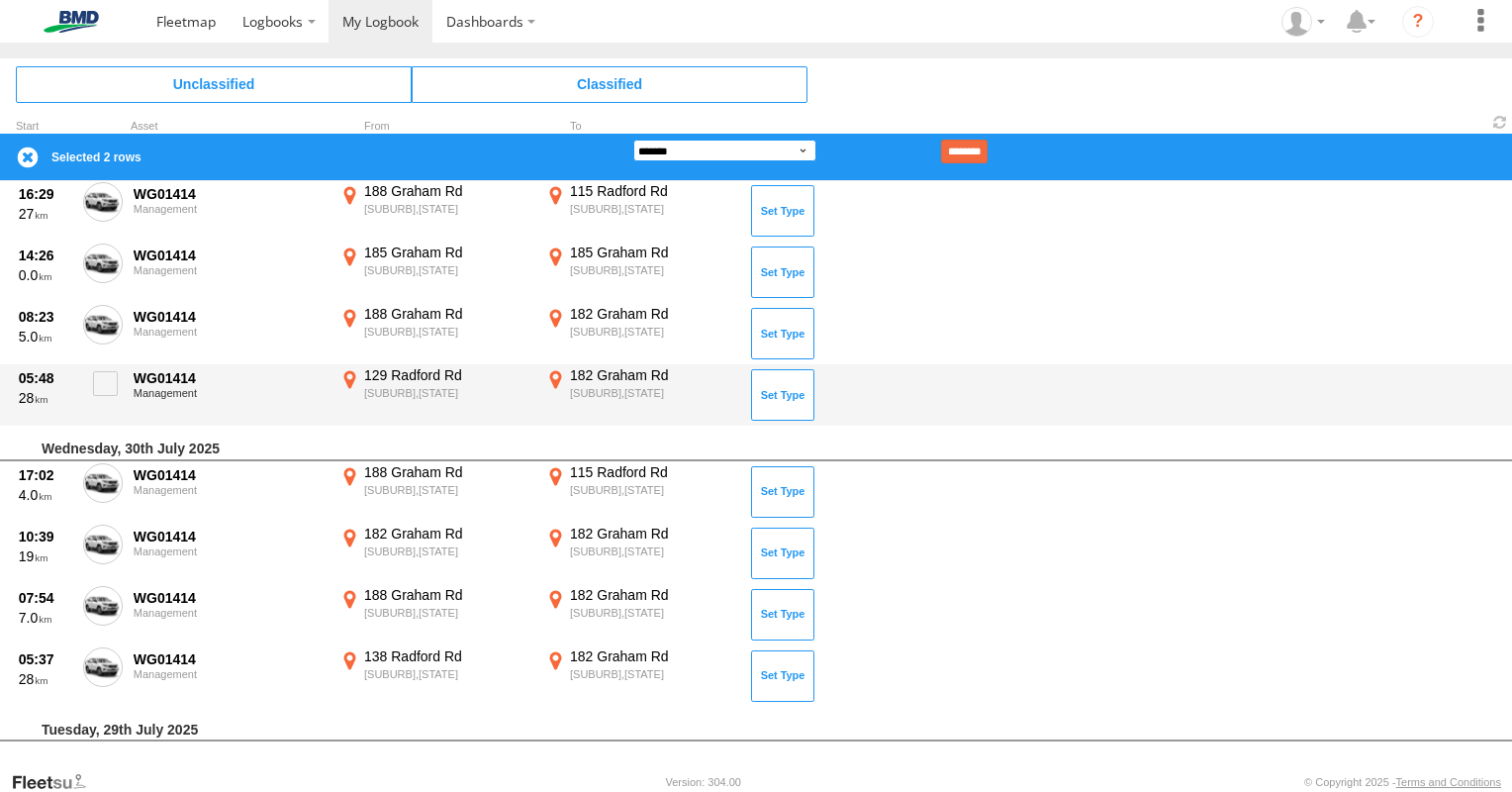 click on "**********" at bounding box center [724, 150] 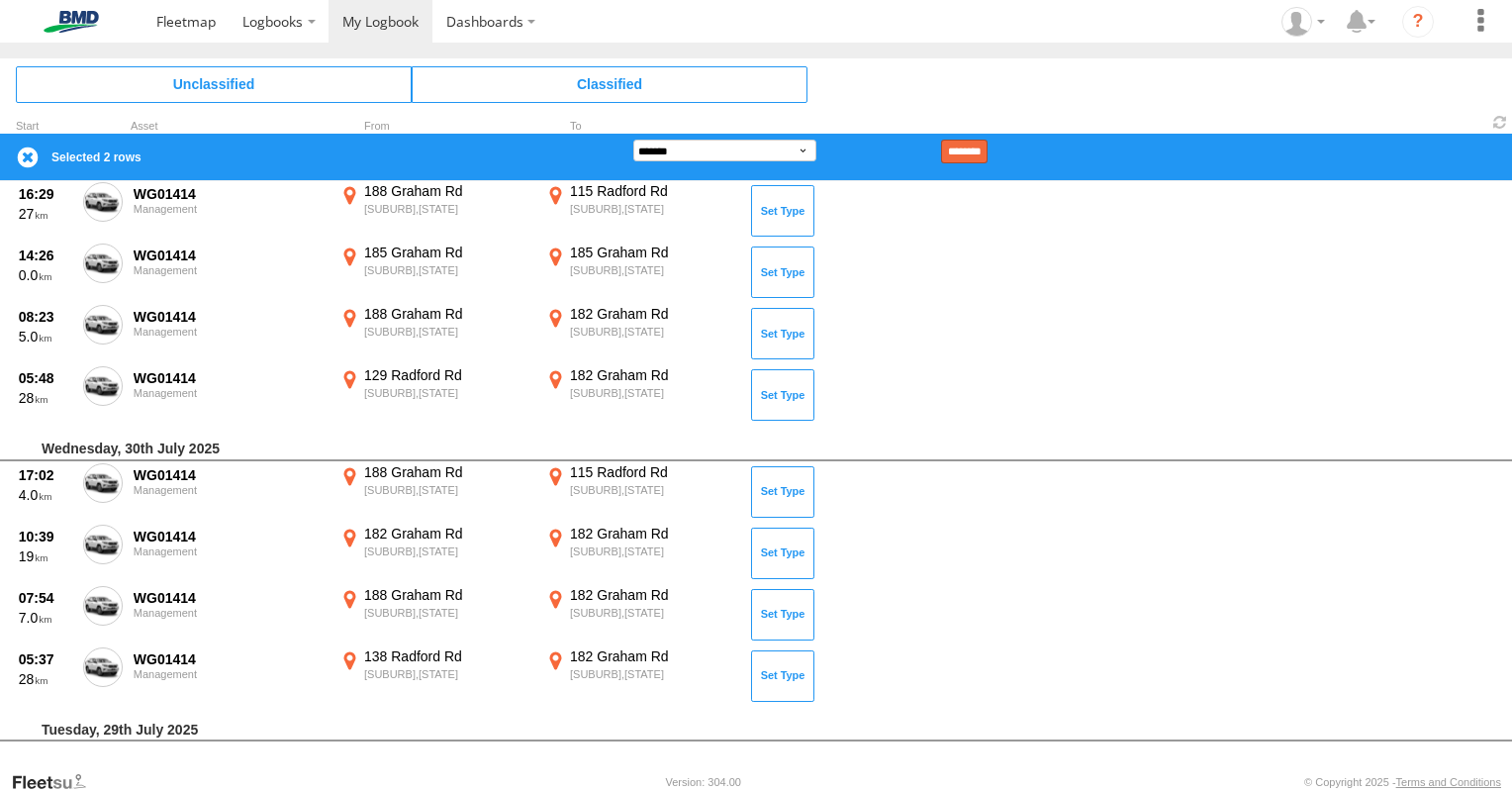 click on "********" at bounding box center [964, 151] 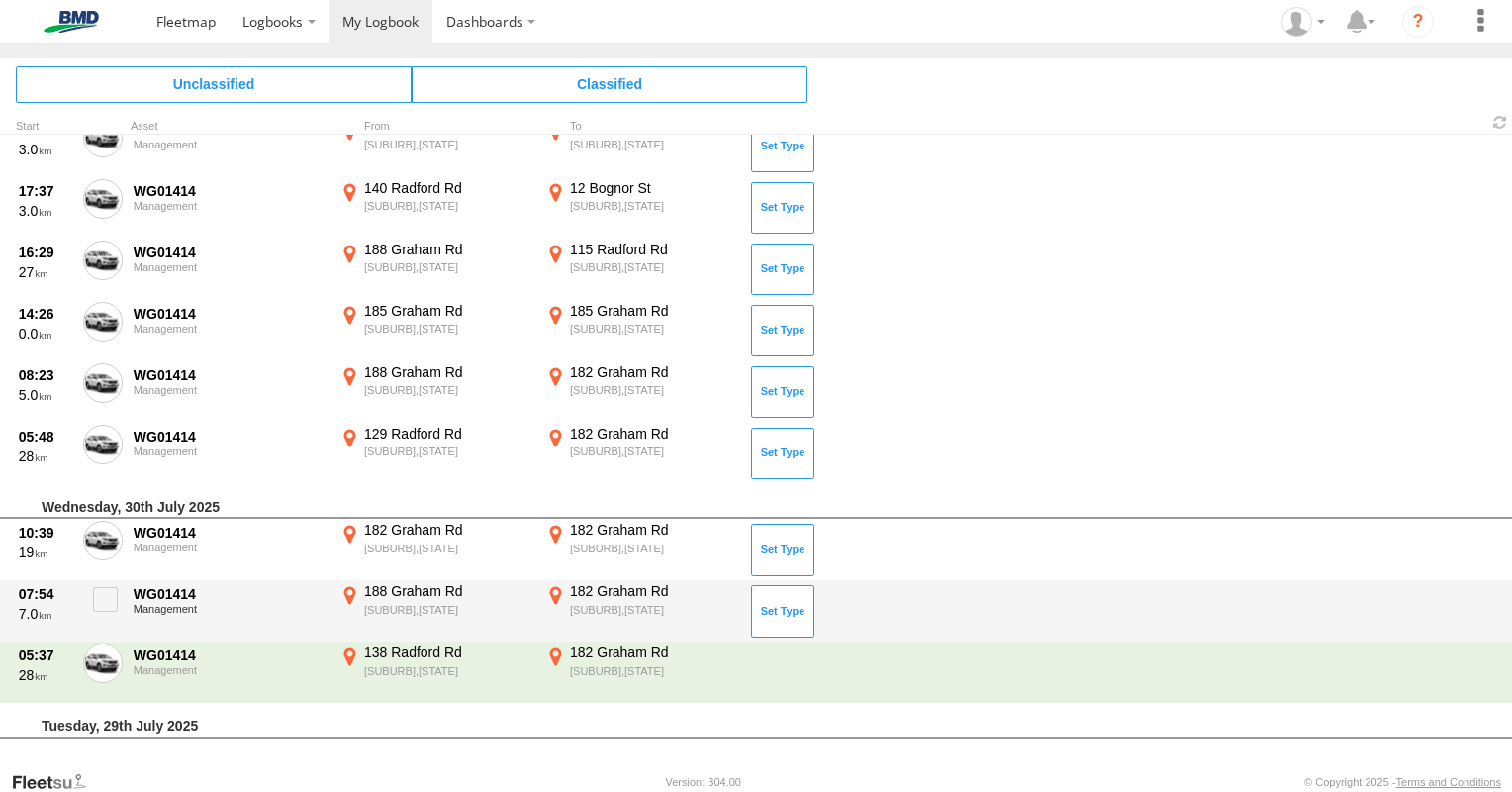 scroll, scrollTop: 1236, scrollLeft: 0, axis: vertical 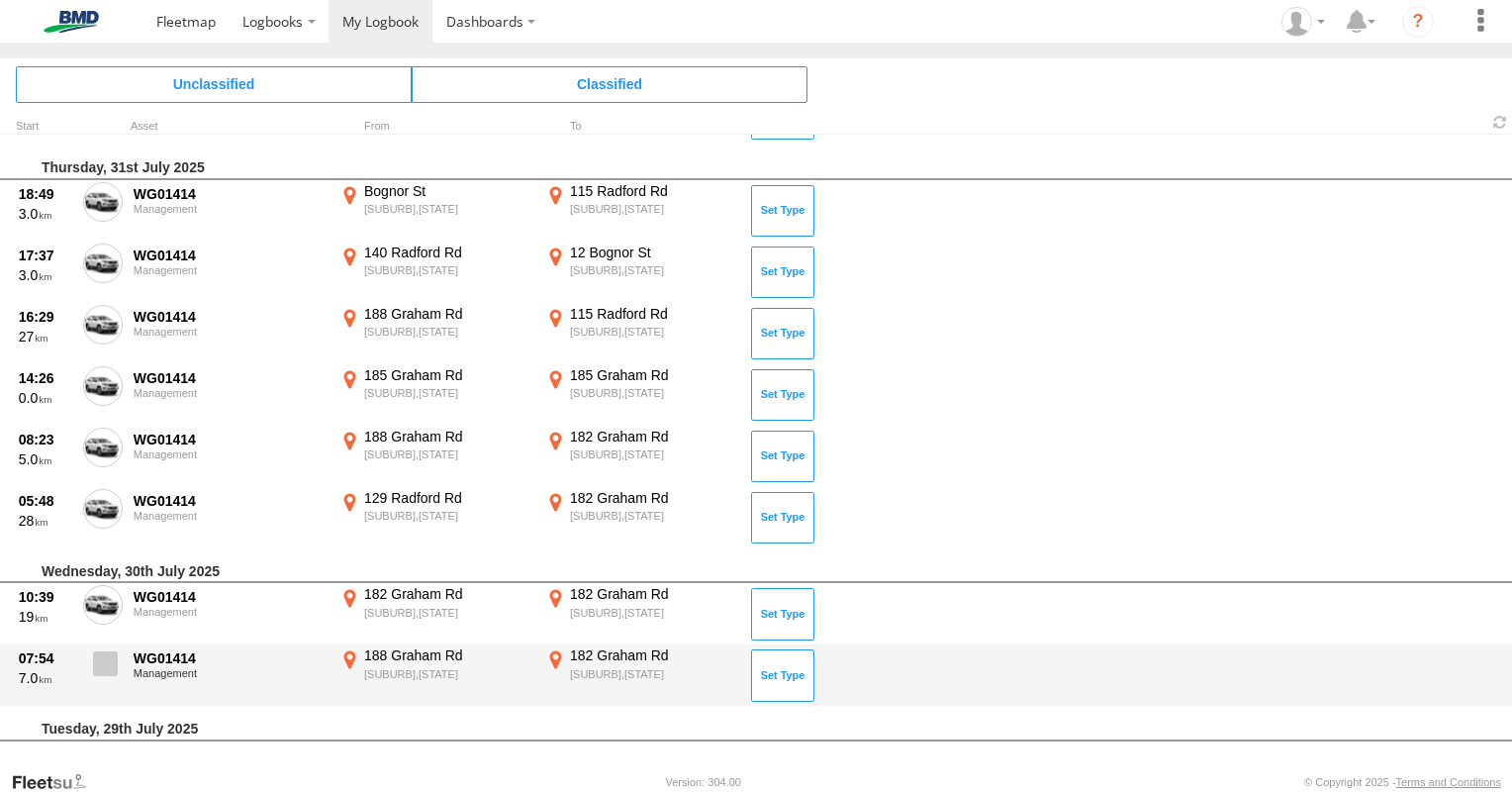 click at bounding box center [105, 663] 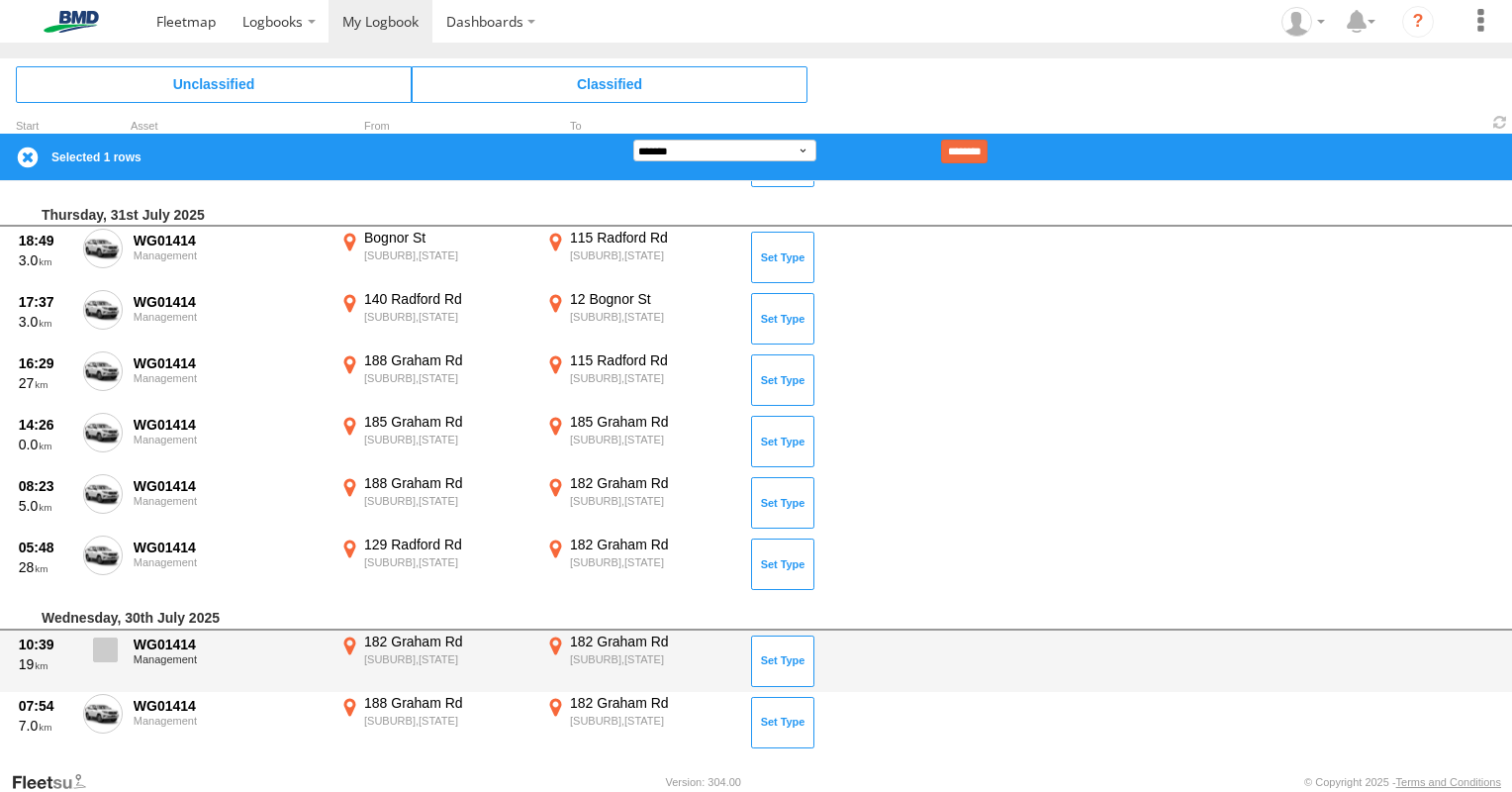click at bounding box center (105, 649) 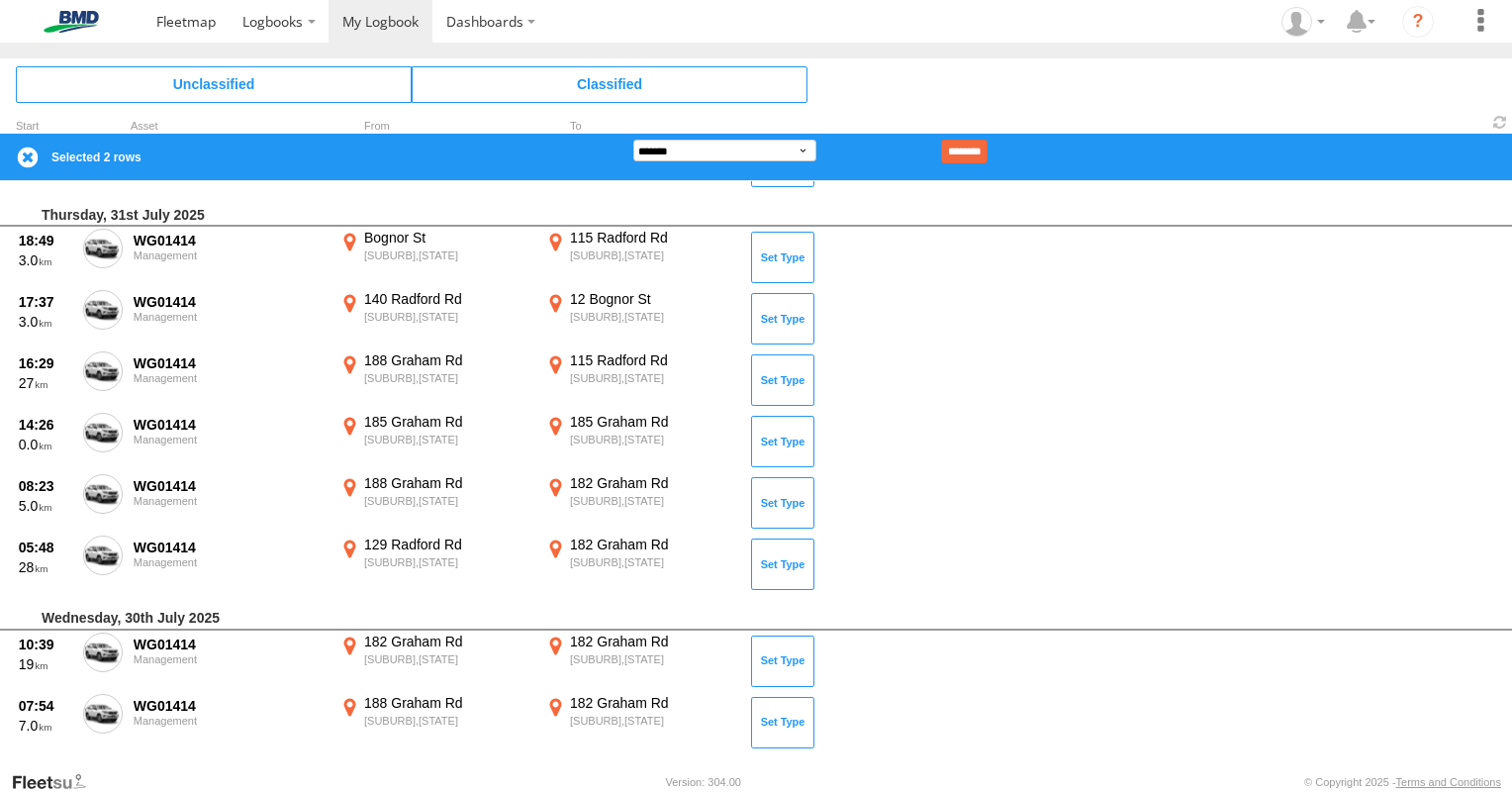 click on "**********" at bounding box center (756, 156) 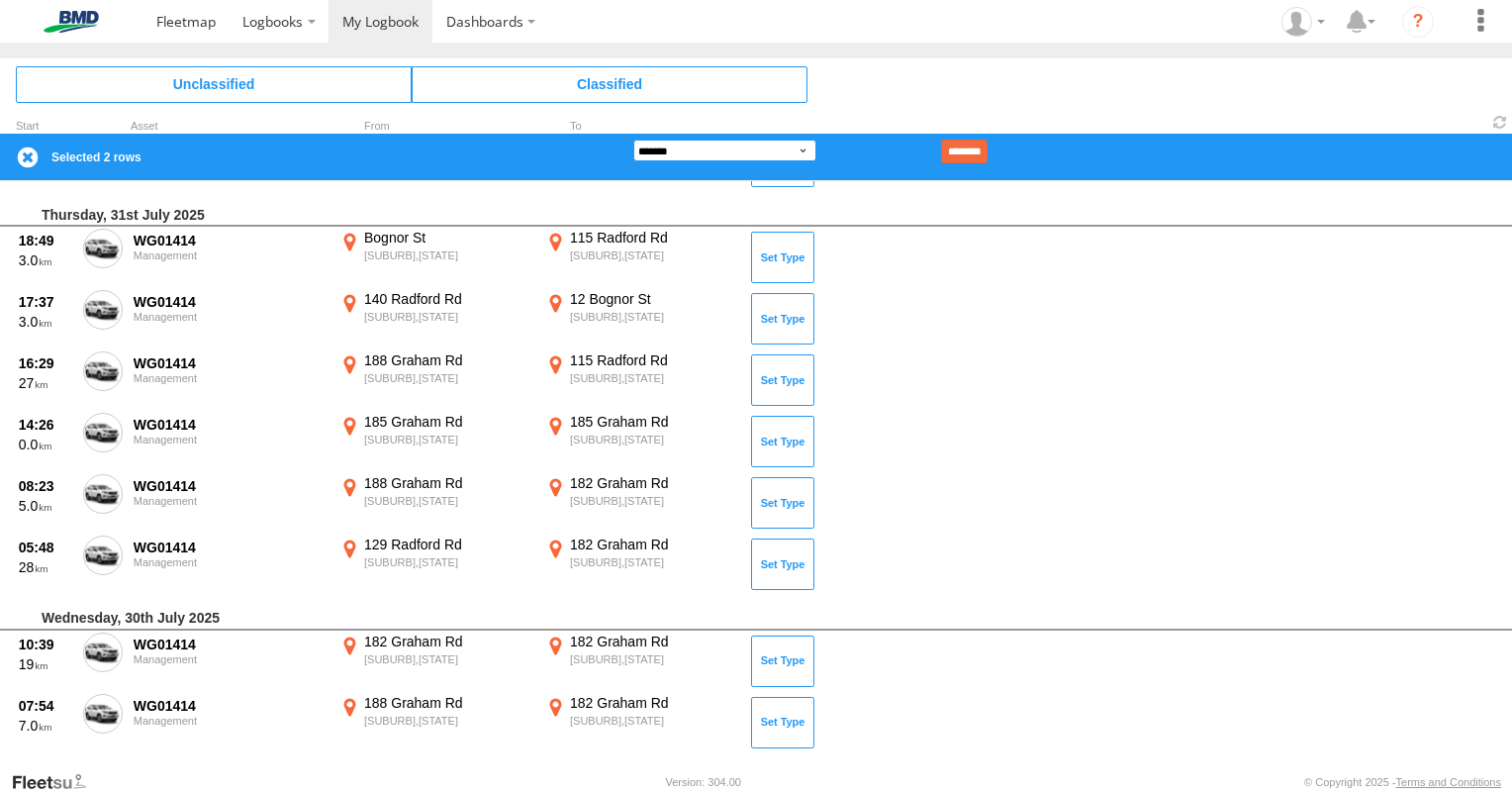 click on "**********" at bounding box center (724, 150) 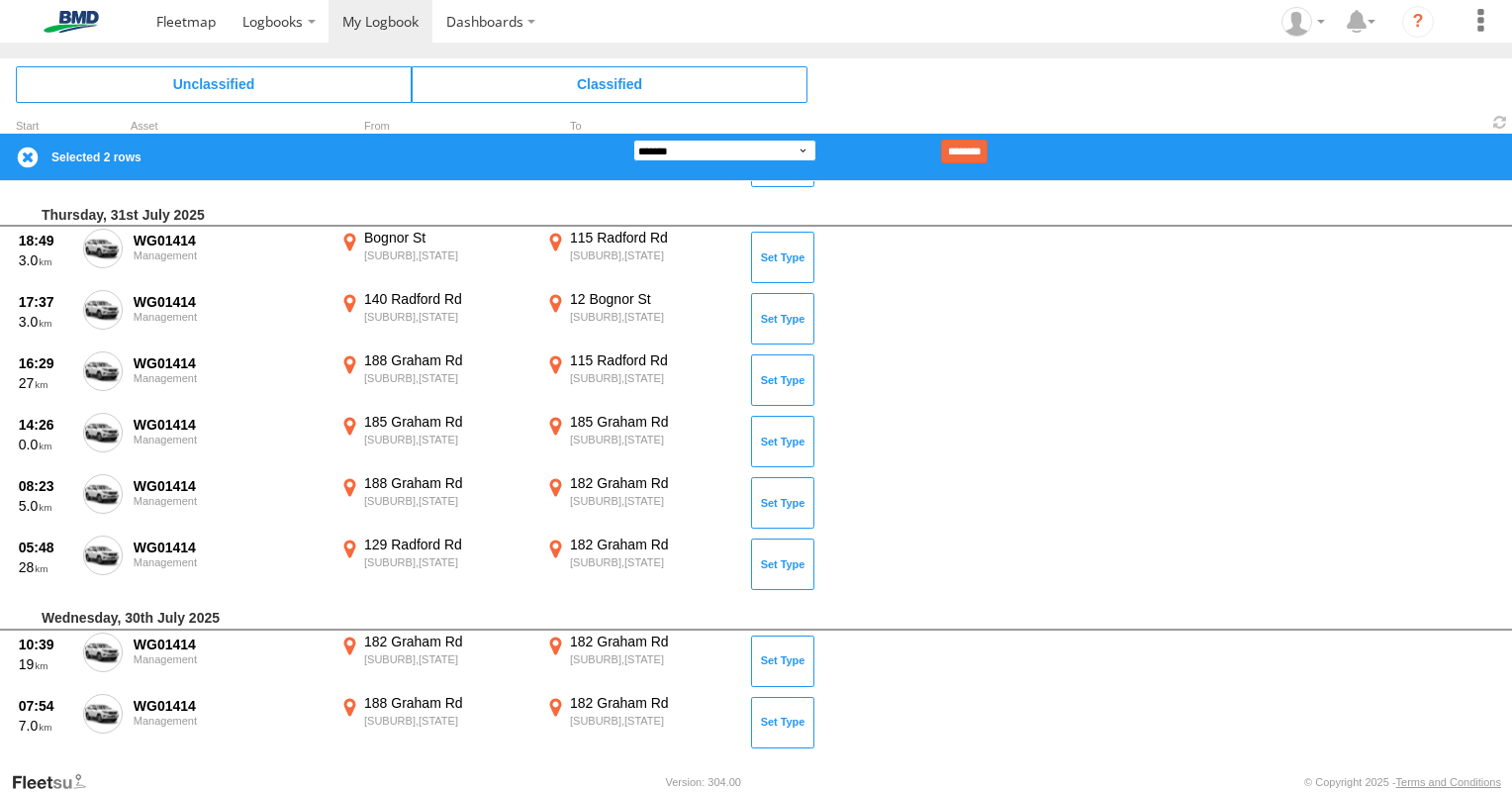 click on "**********" at bounding box center [724, 150] 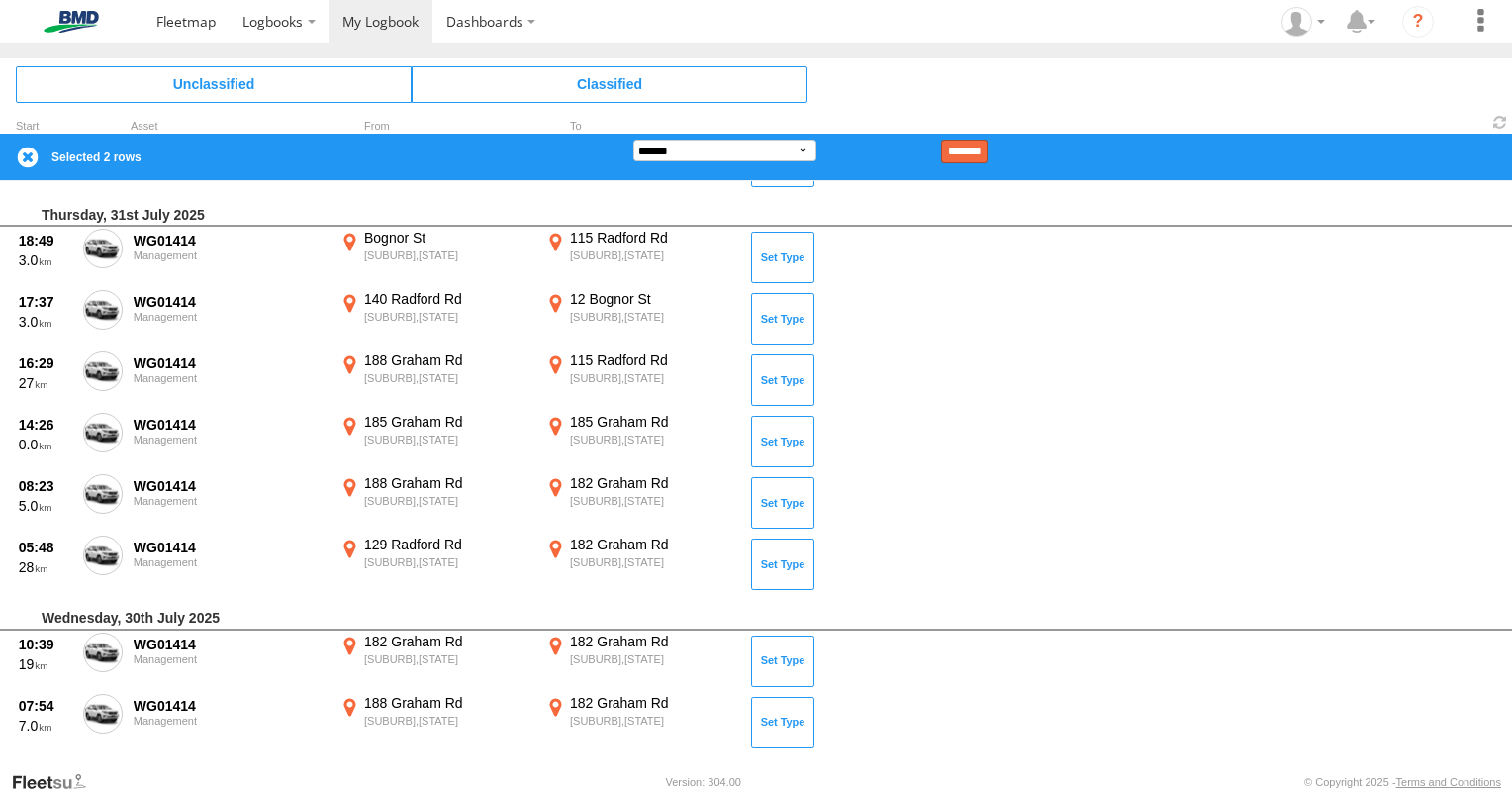 click on "********" at bounding box center [964, 151] 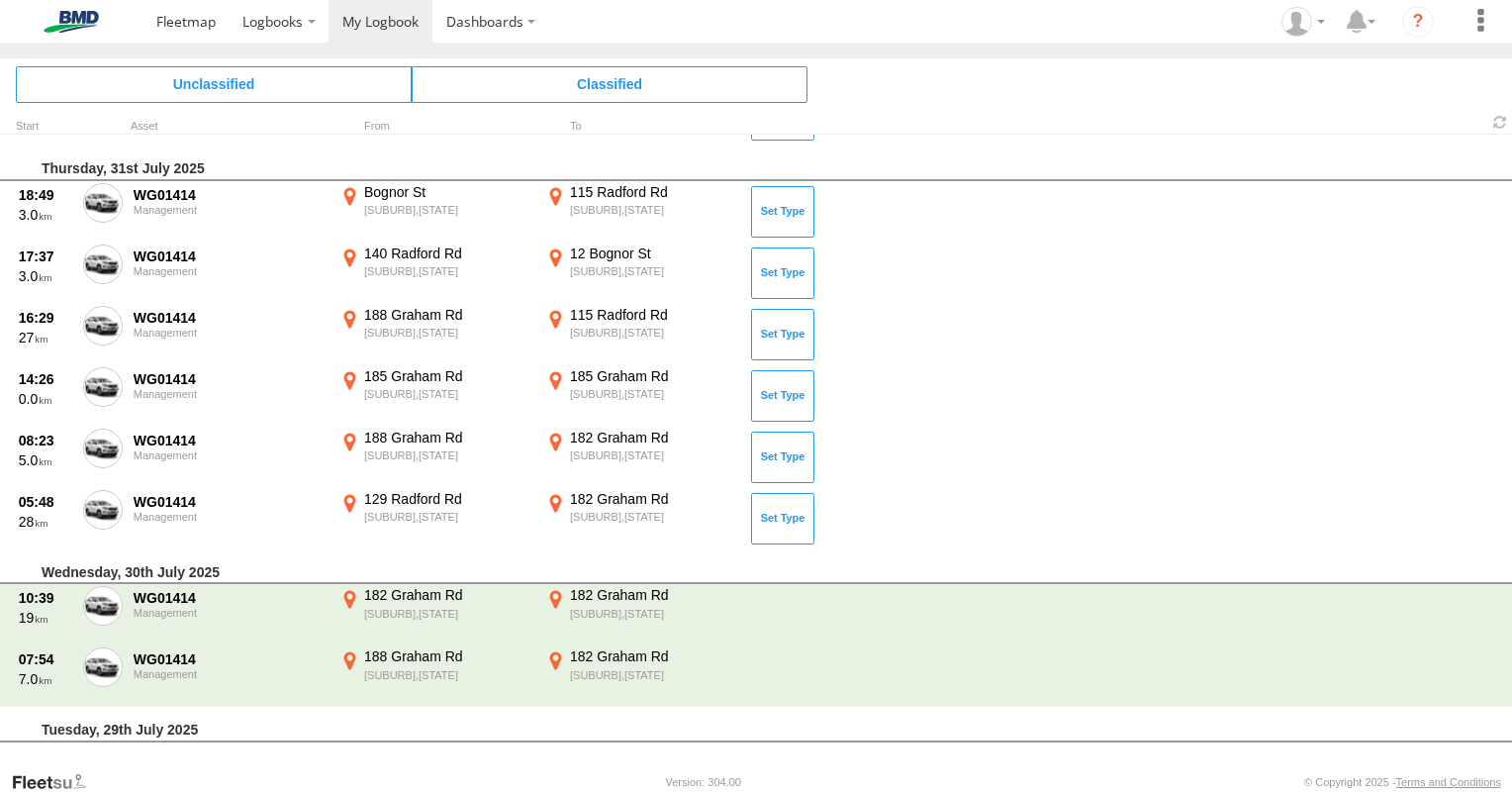 scroll, scrollTop: 1113, scrollLeft: 0, axis: vertical 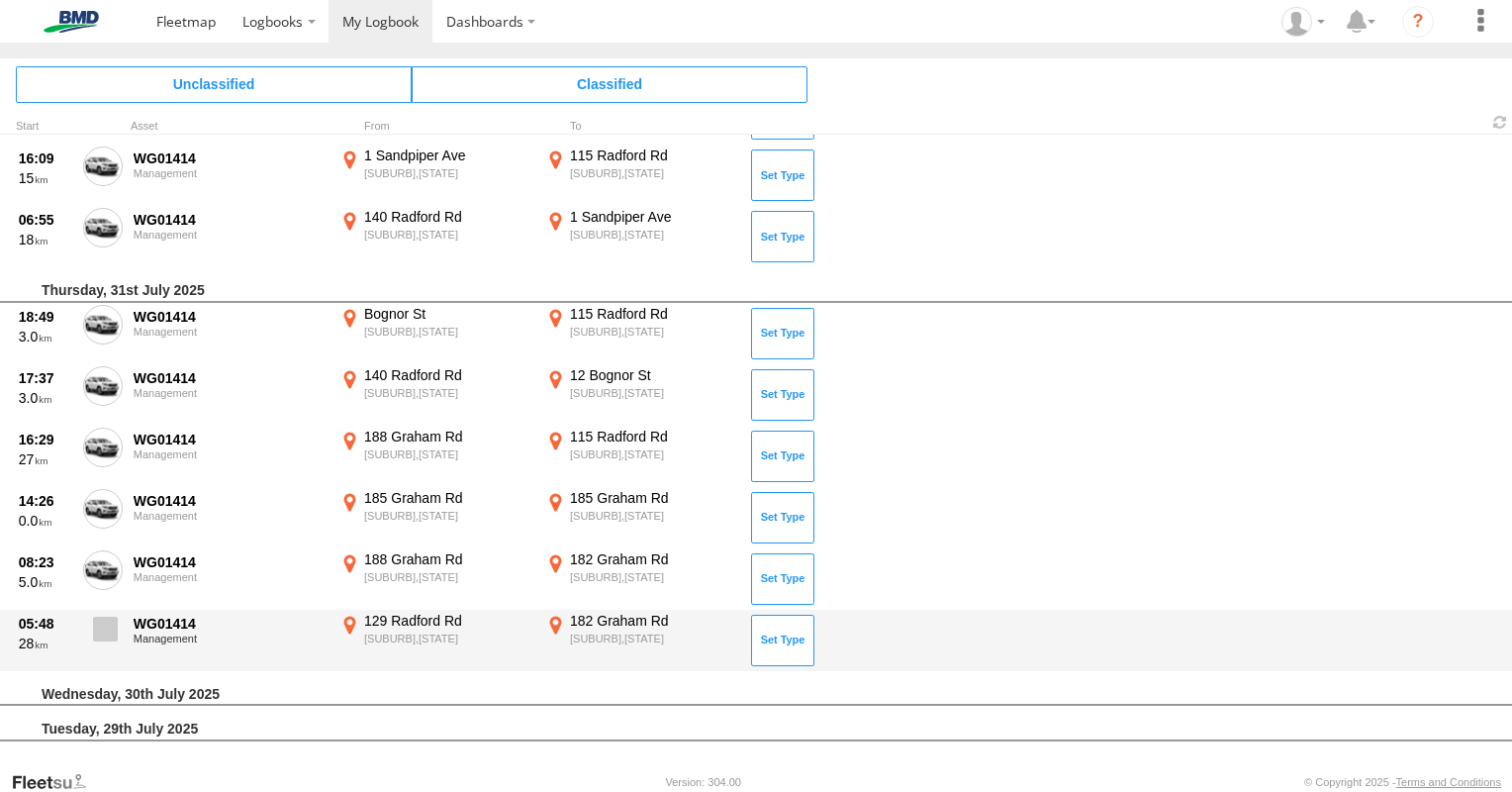 click at bounding box center (105, 629) 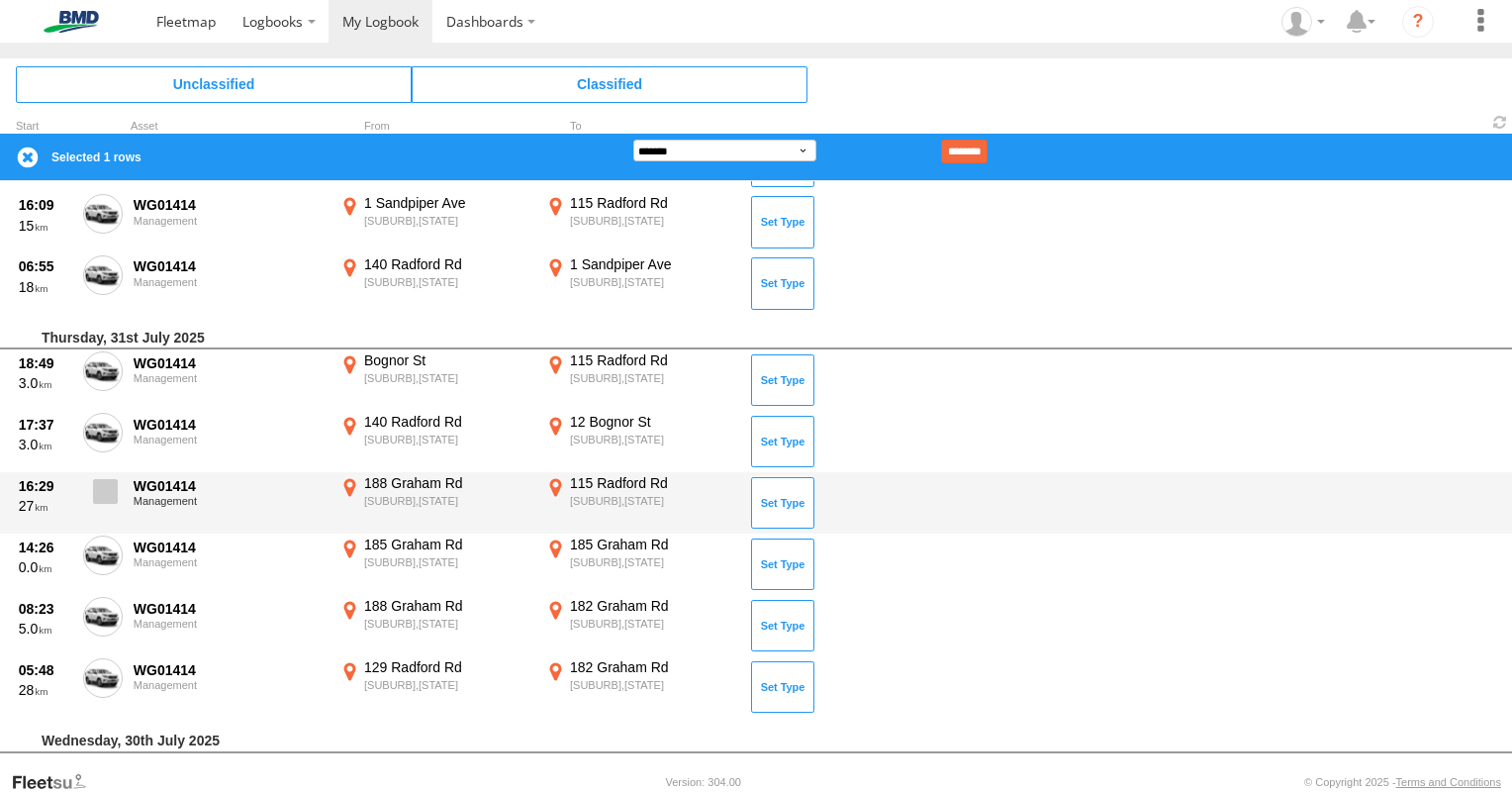 click at bounding box center (105, 491) 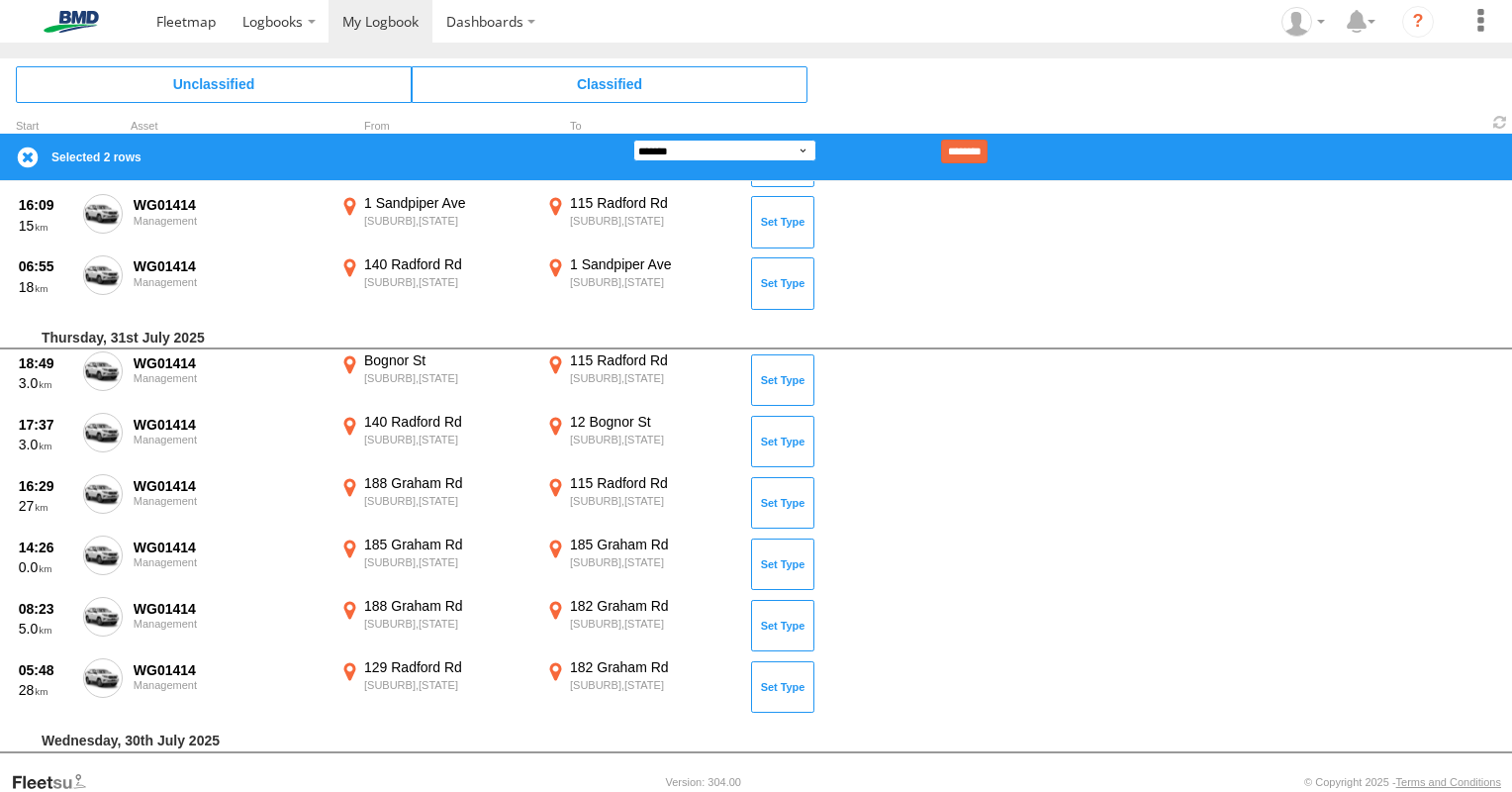 click on "**********" at bounding box center [724, 150] 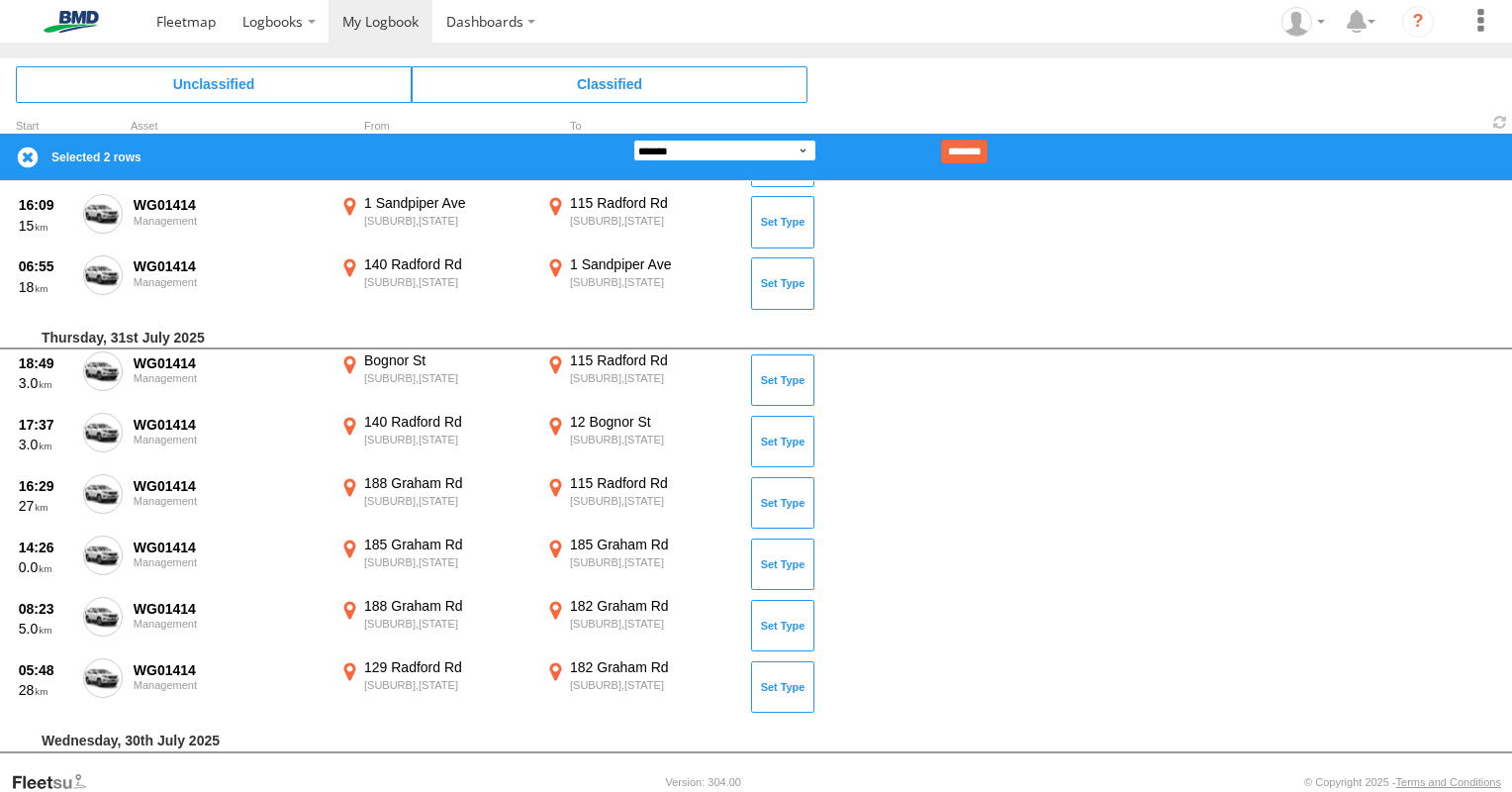 click on "**********" at bounding box center [724, 150] 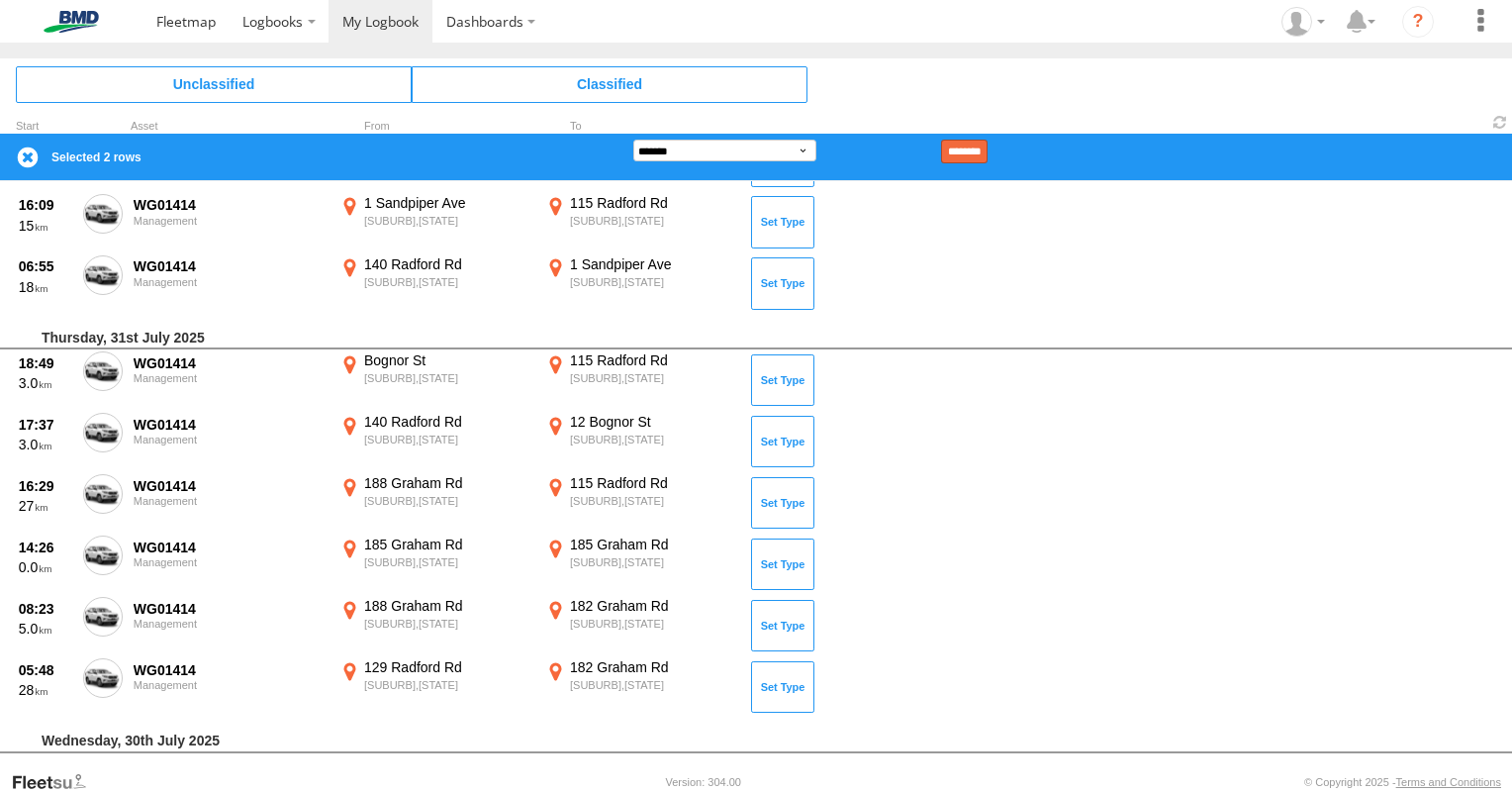 click on "********" at bounding box center [964, 151] 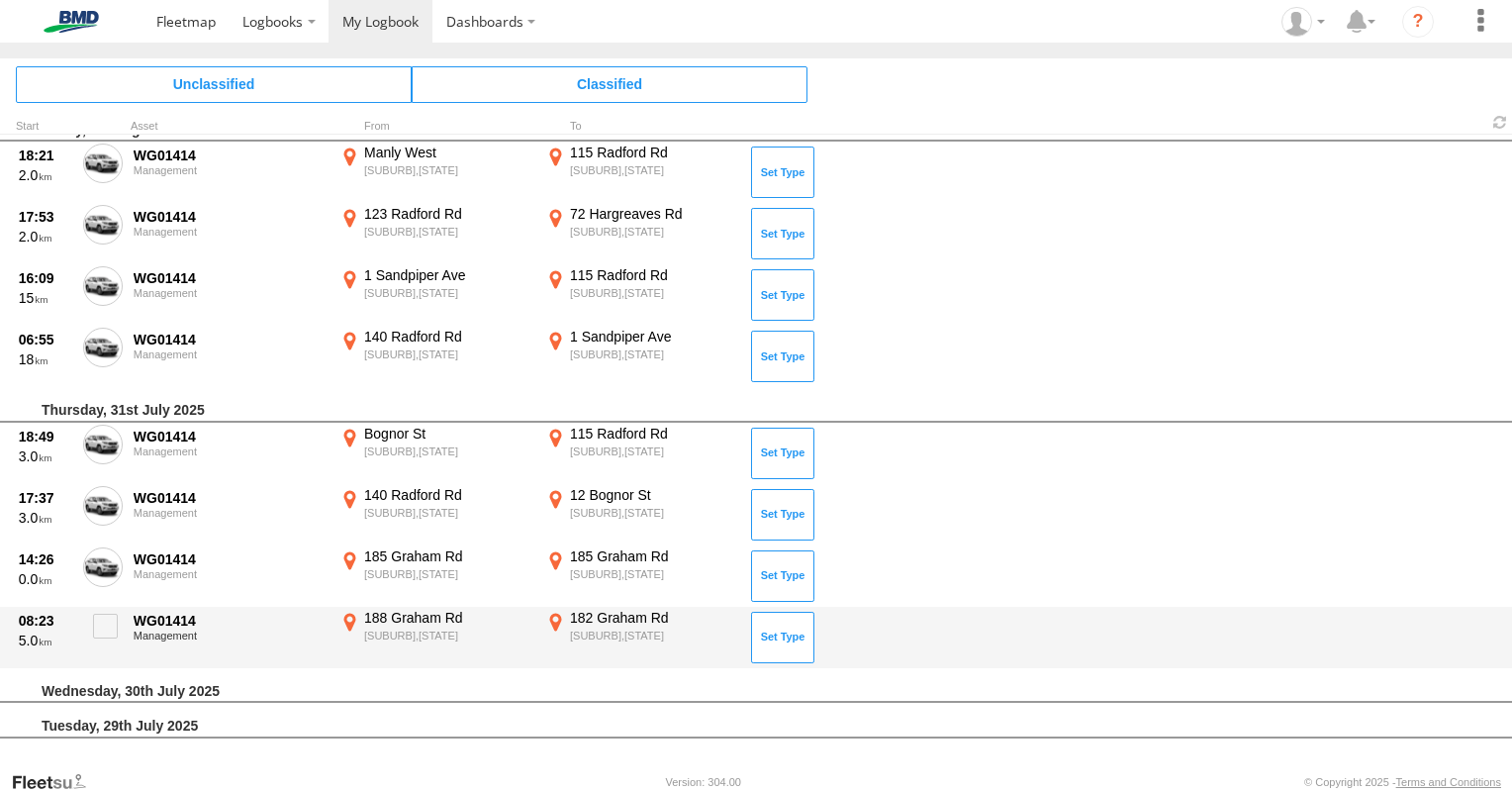 scroll, scrollTop: 990, scrollLeft: 0, axis: vertical 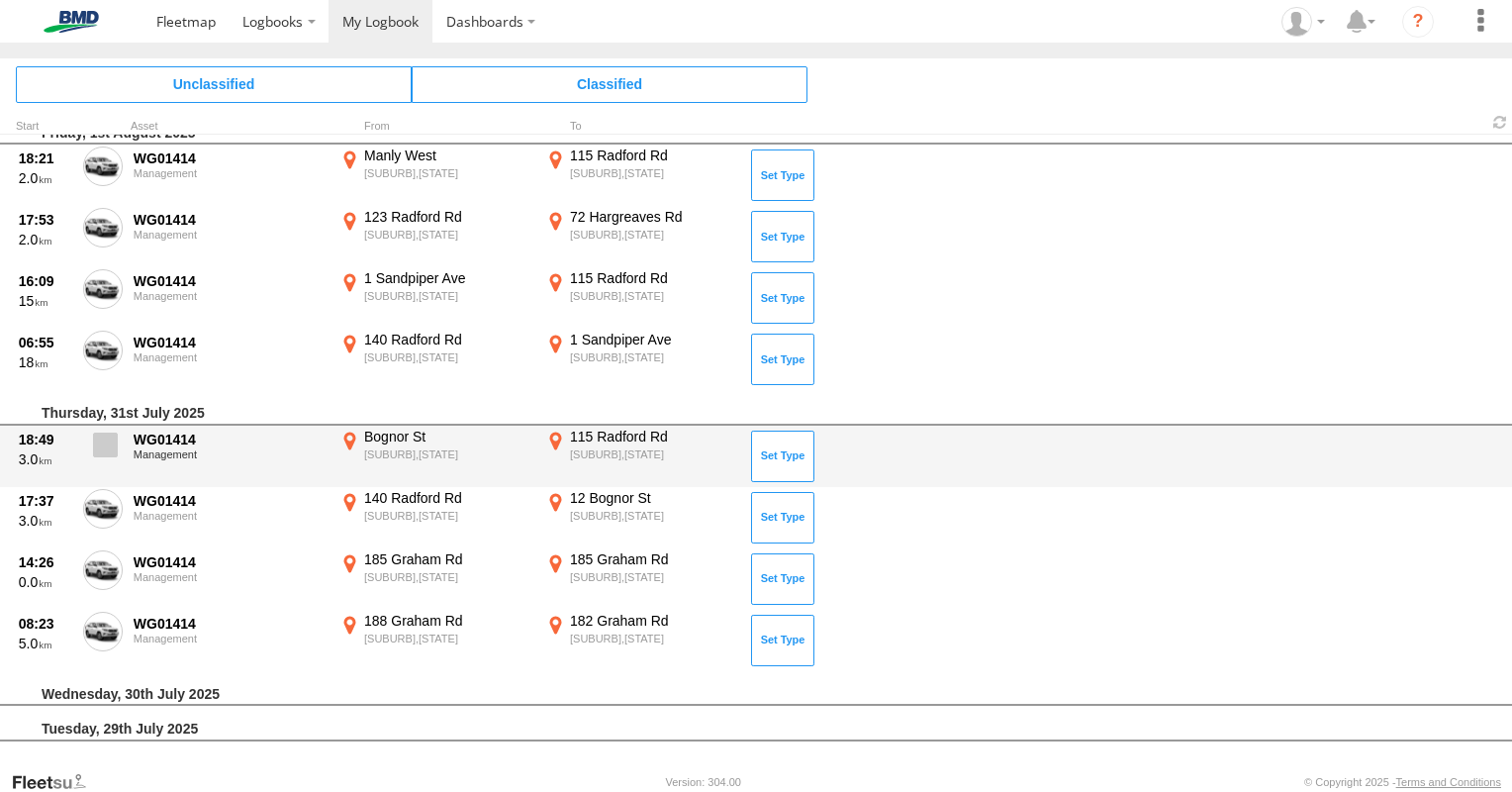 click at bounding box center [105, 445] 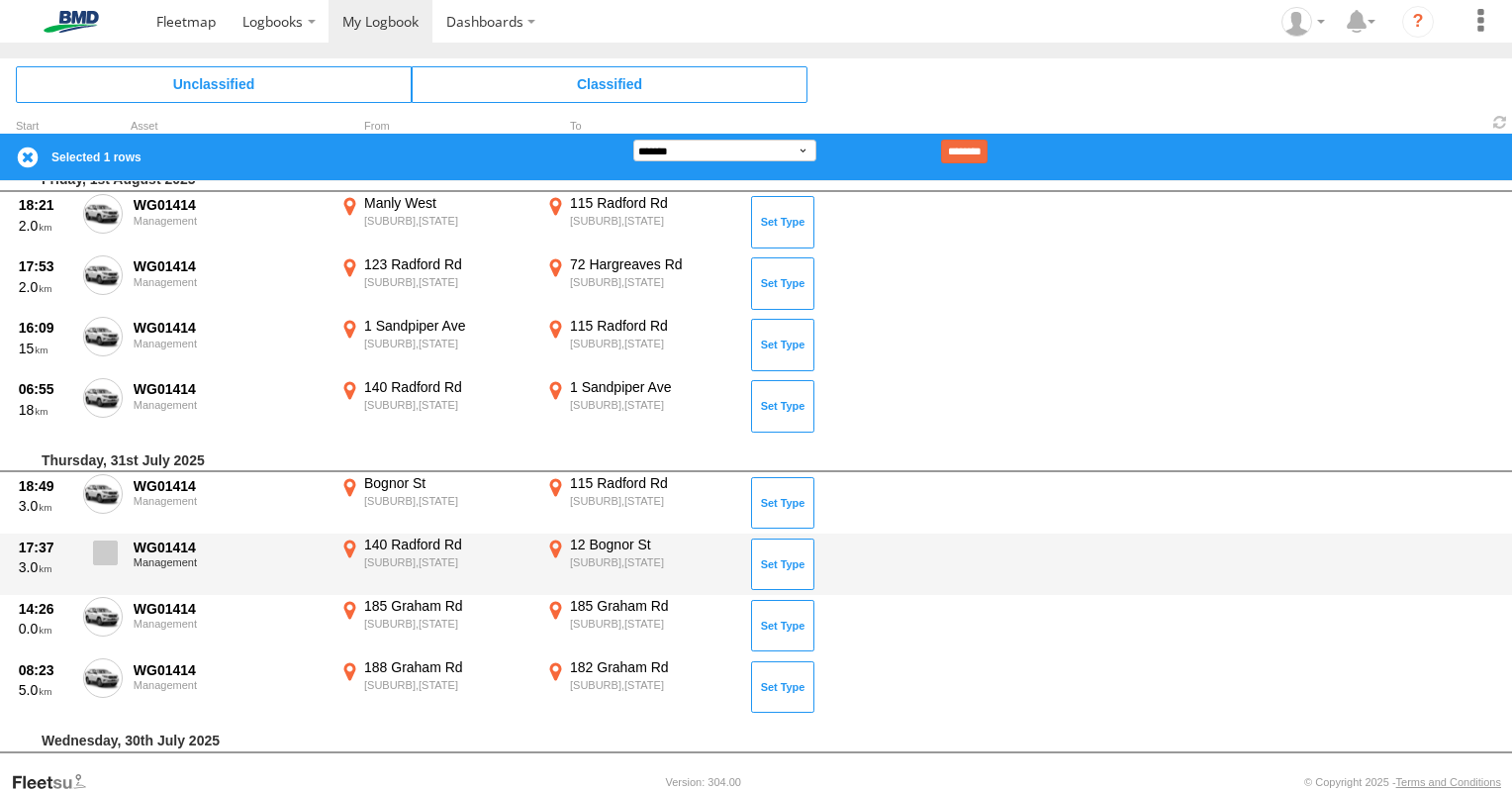 click at bounding box center (105, 552) 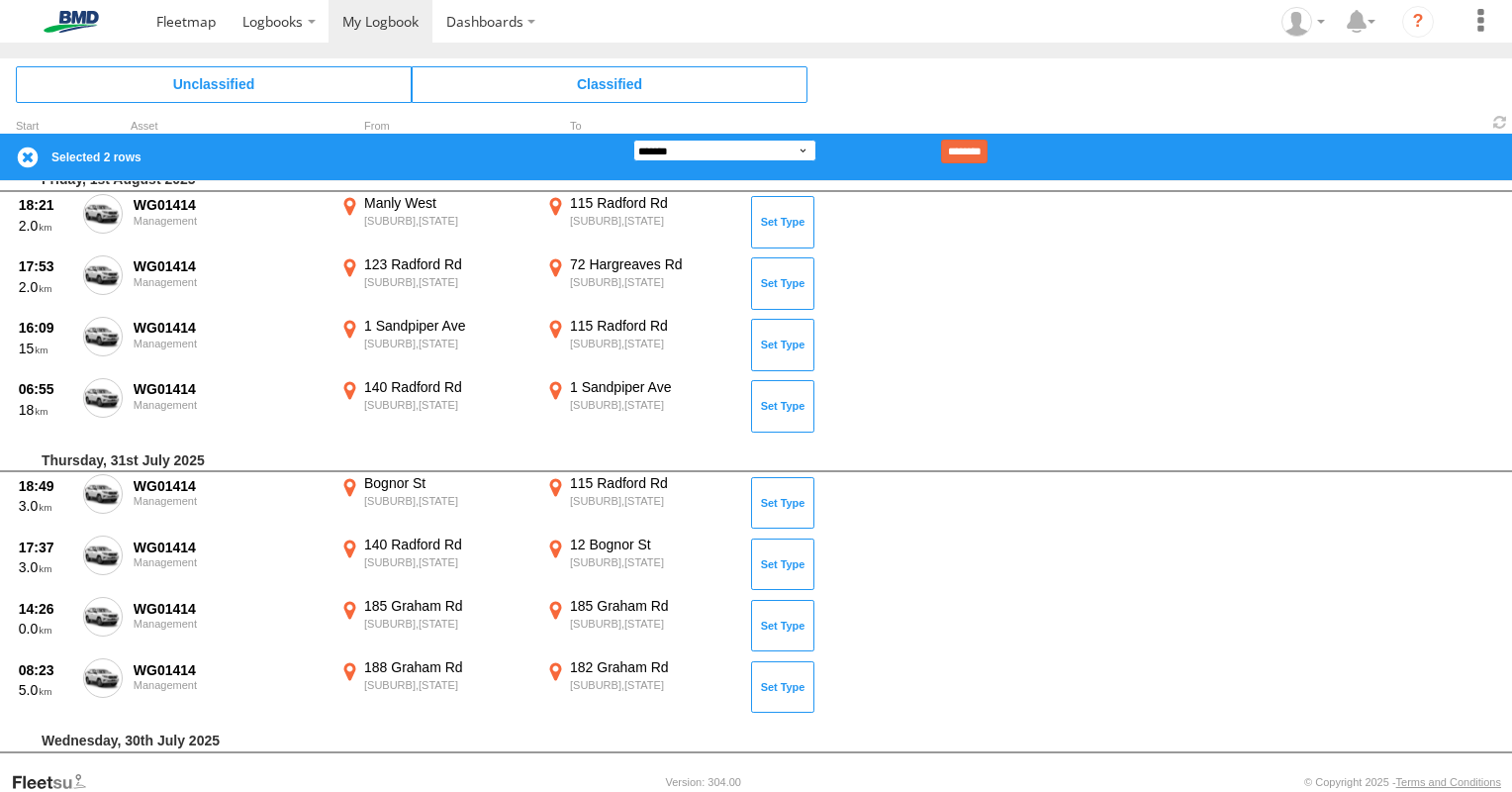 click on "**********" at bounding box center (724, 150) 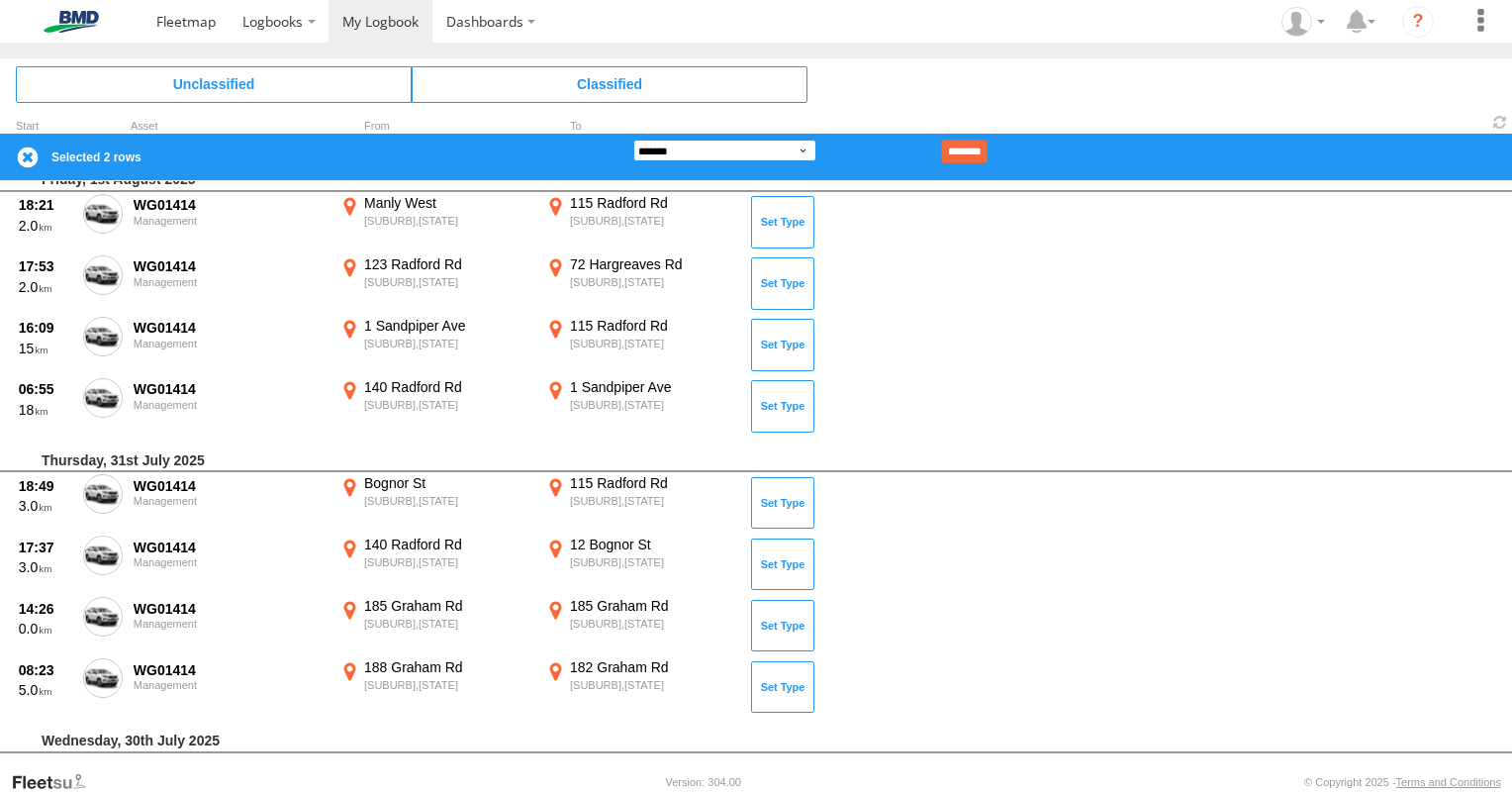 click on "**********" at bounding box center [724, 150] 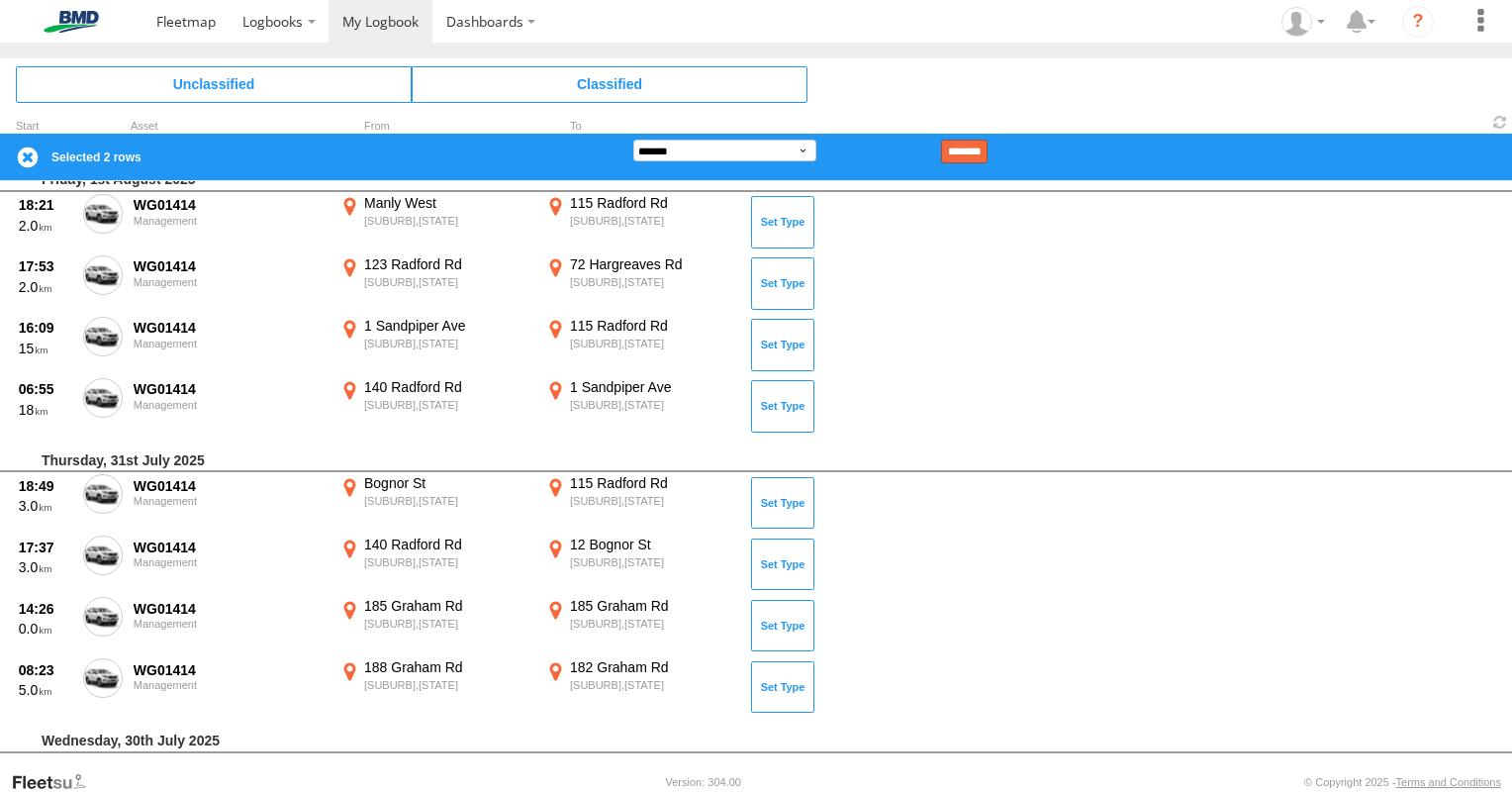 click on "********" at bounding box center [964, 151] 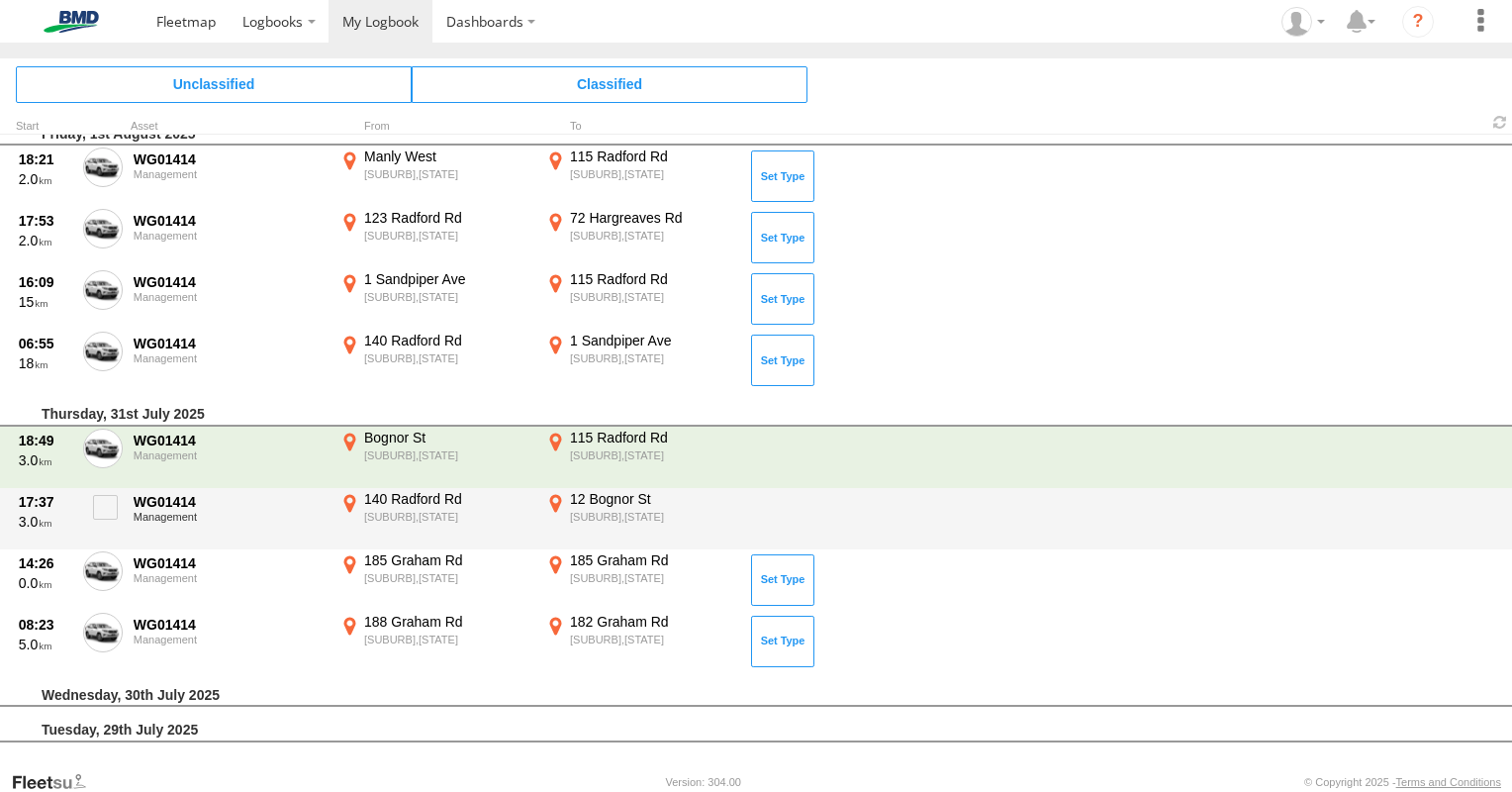 scroll, scrollTop: 867, scrollLeft: 0, axis: vertical 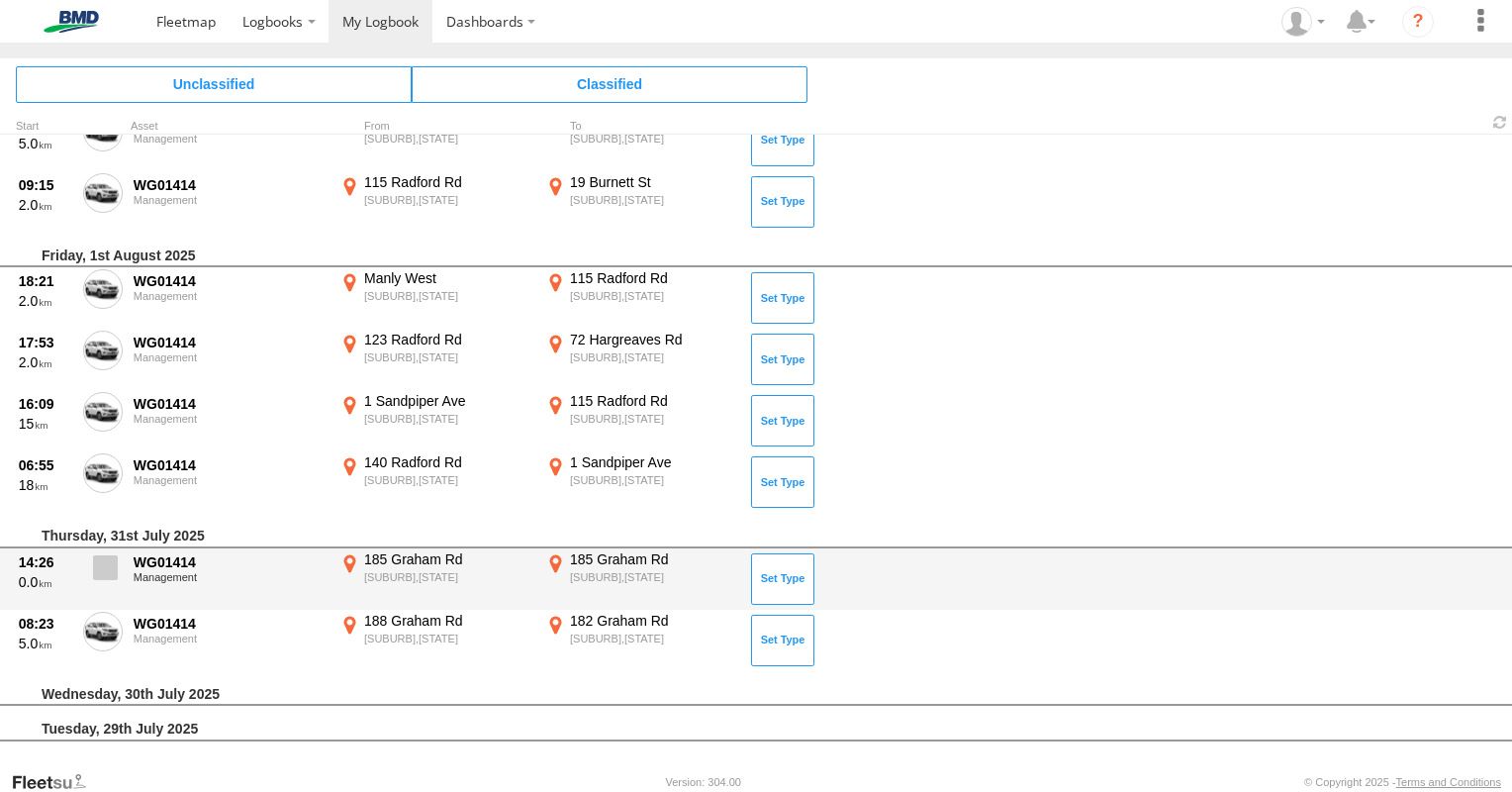 click at bounding box center (105, 567) 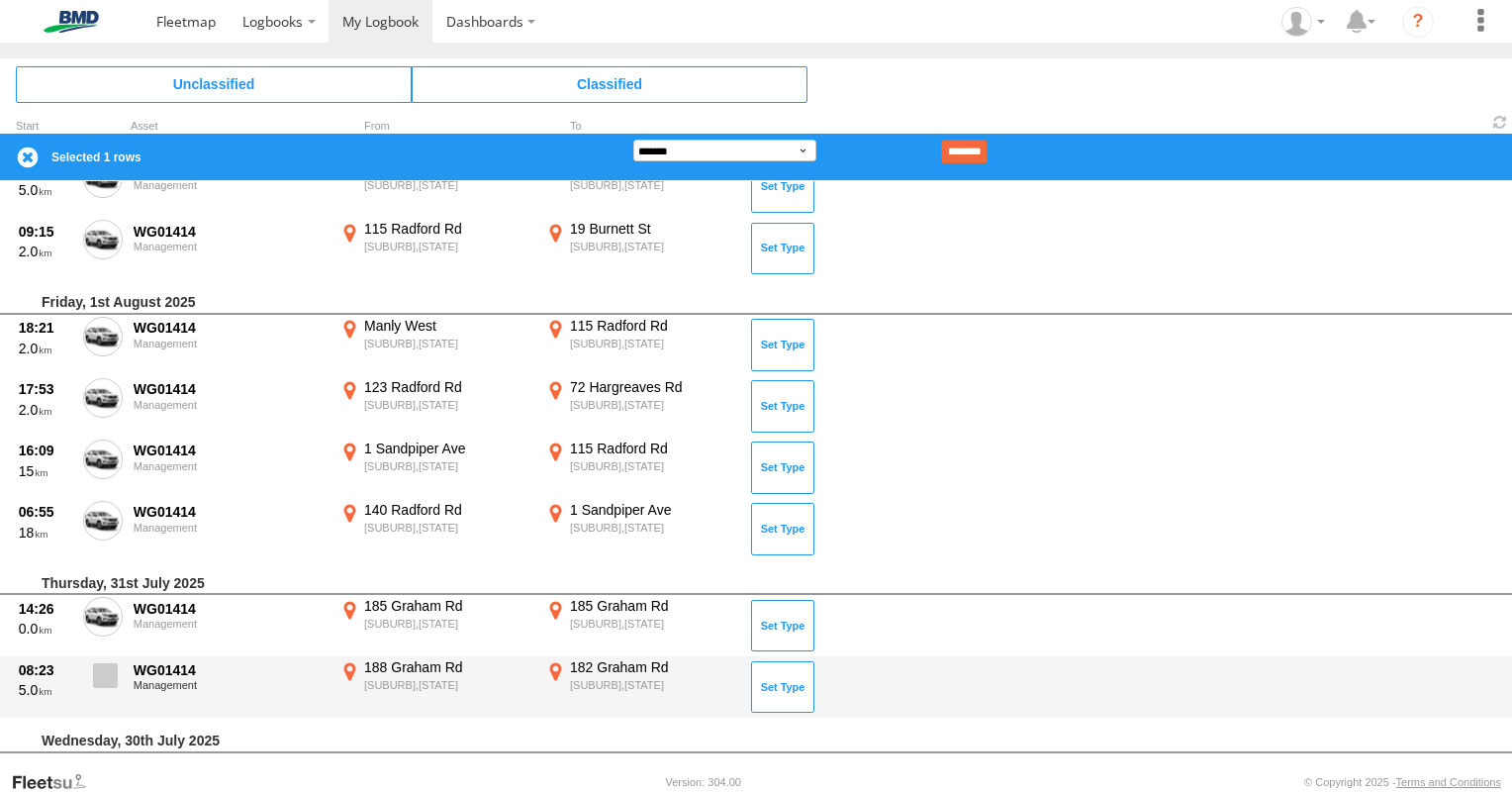 click at bounding box center (105, 675) 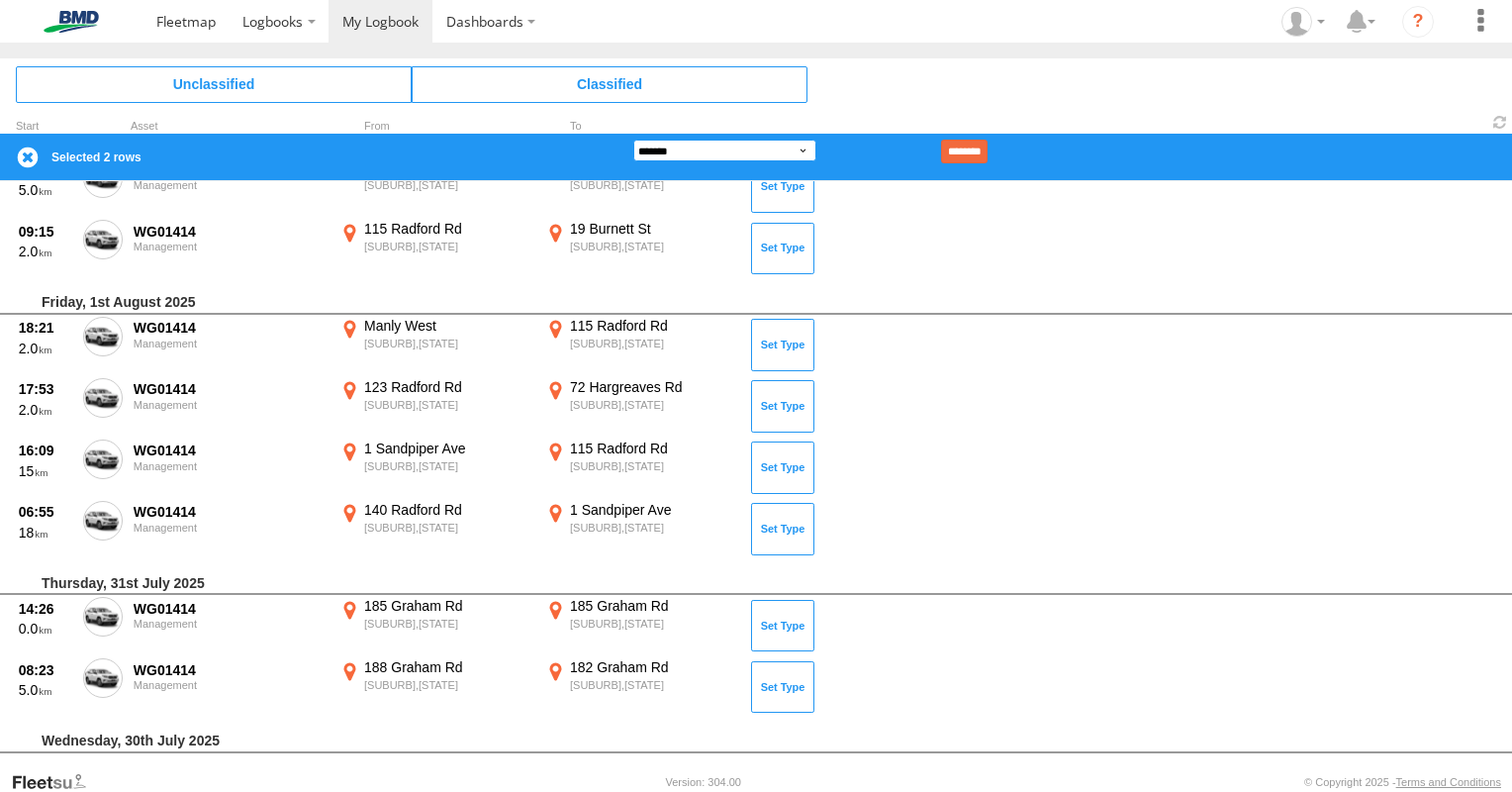 click on "**********" at bounding box center [724, 150] 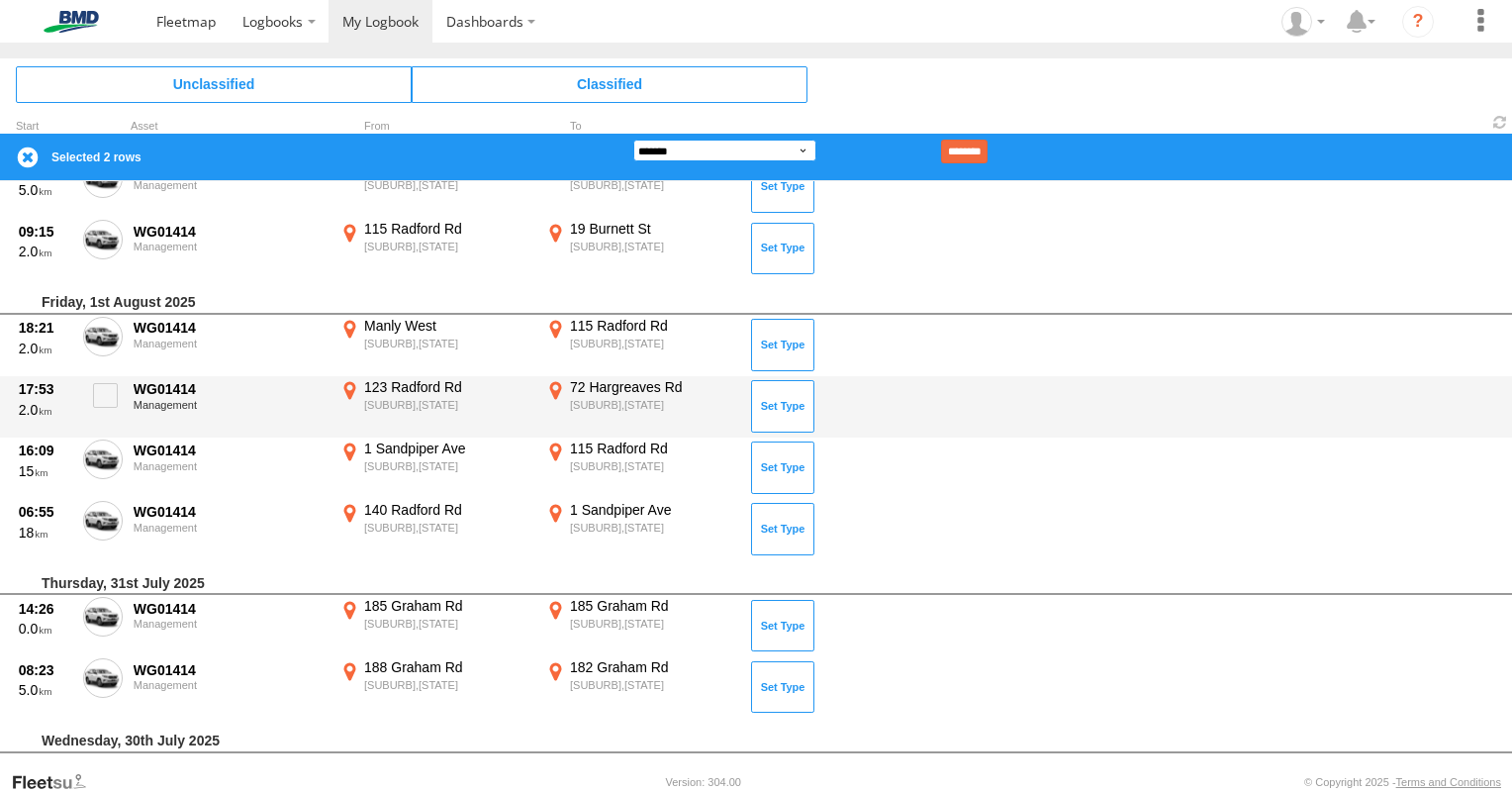 click on "**********" at bounding box center [724, 150] 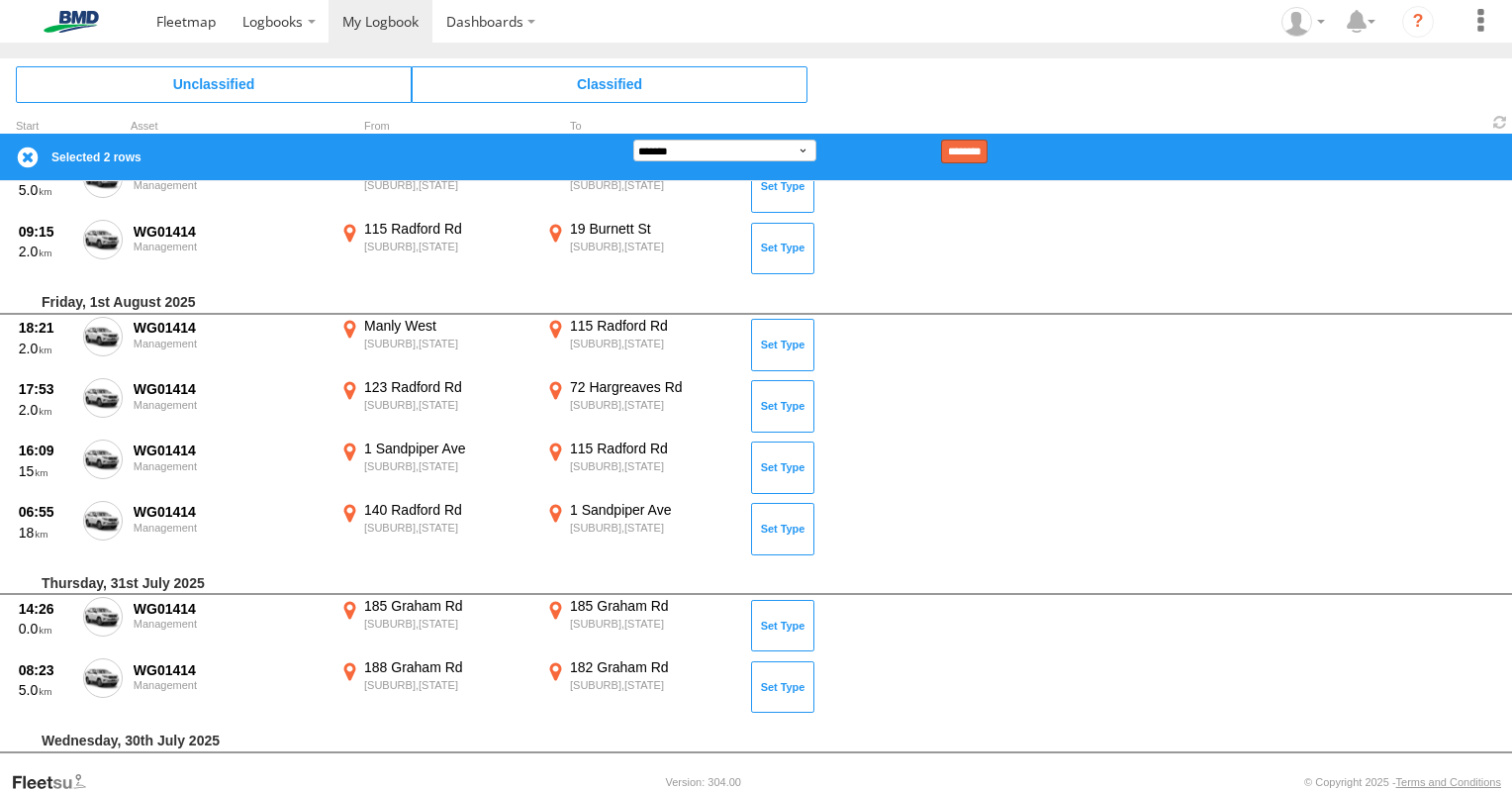 click on "********" at bounding box center [964, 151] 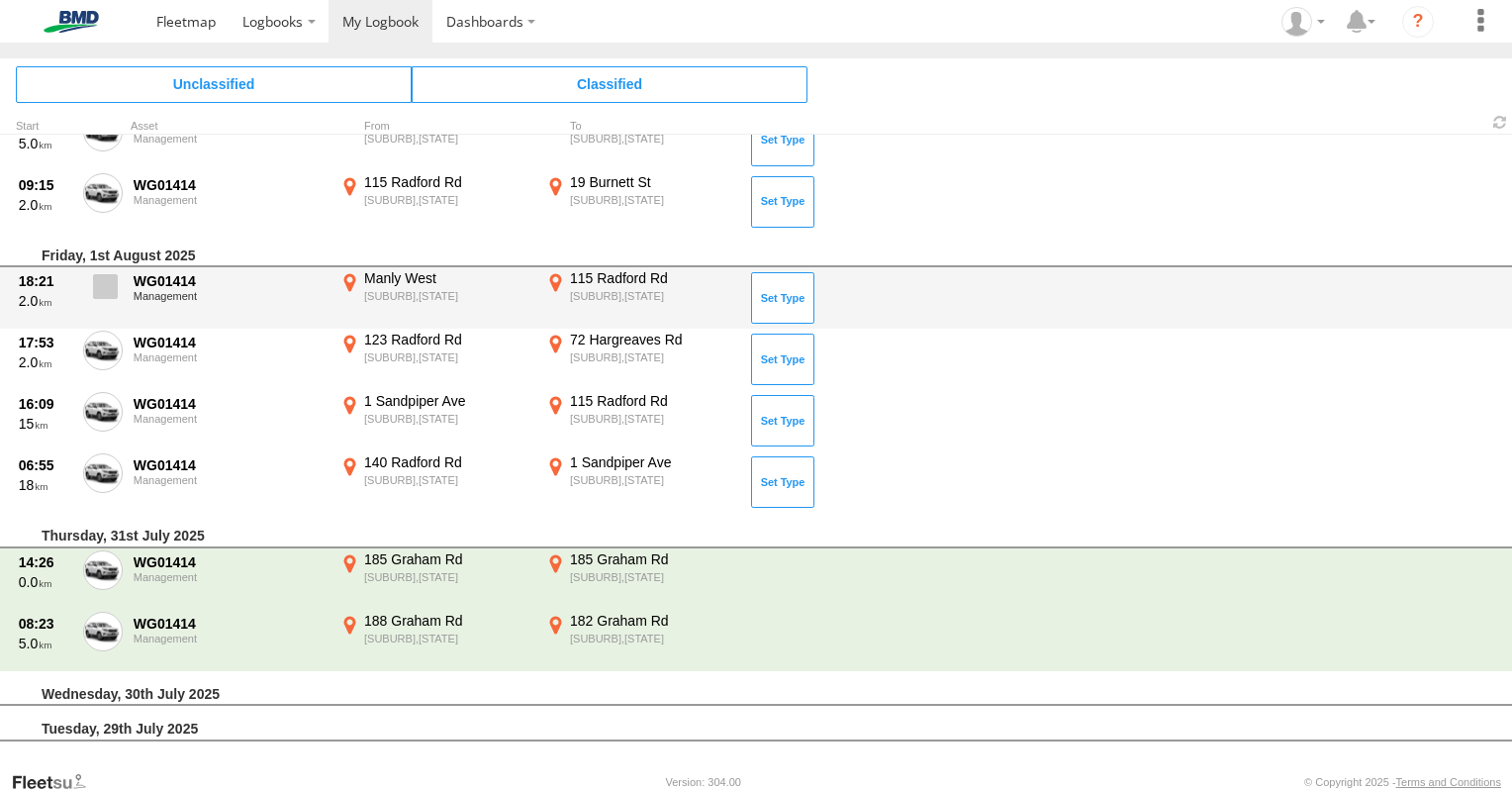 scroll, scrollTop: 744, scrollLeft: 0, axis: vertical 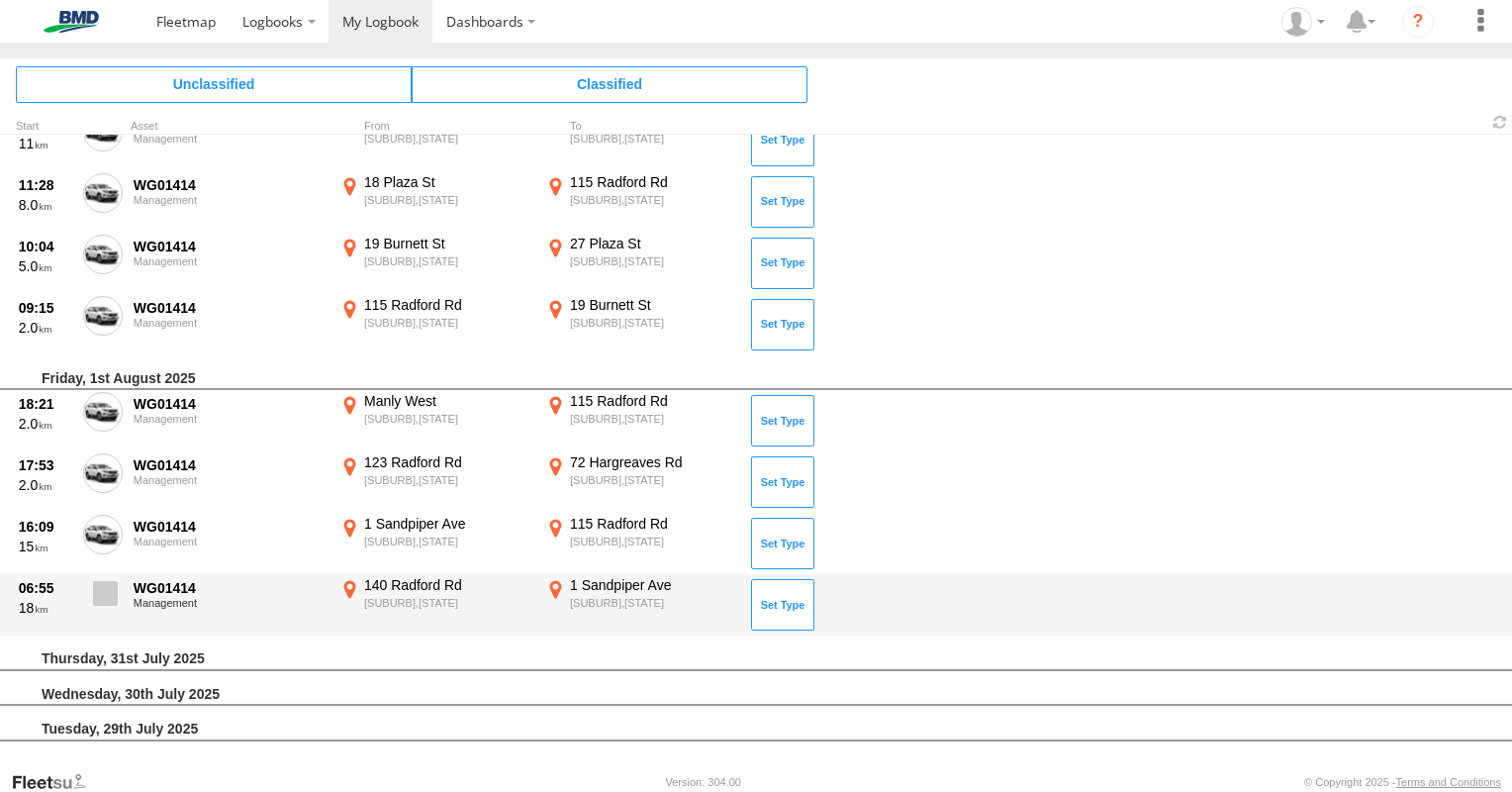 click at bounding box center [103, 599] 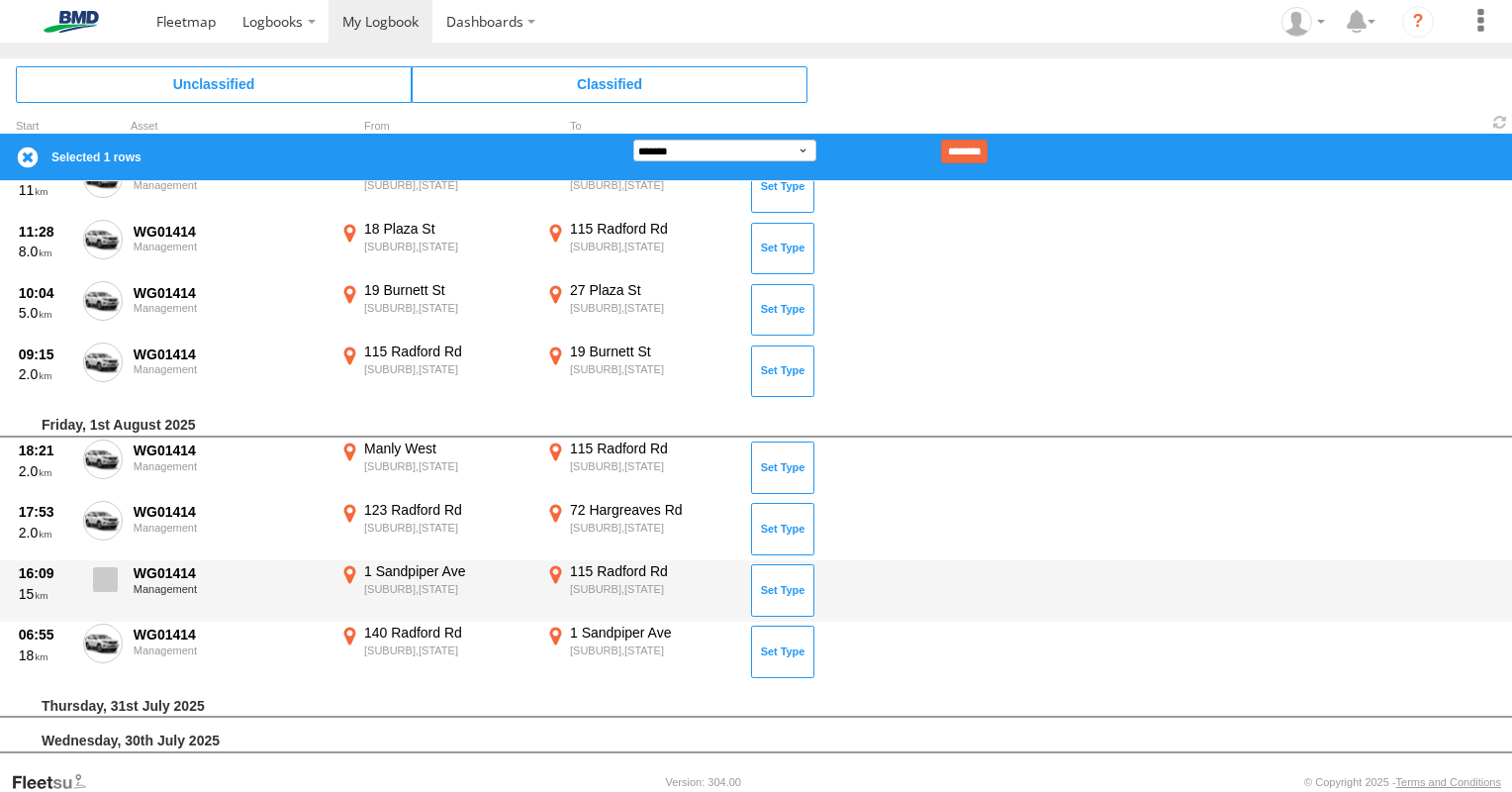 click at bounding box center (105, 579) 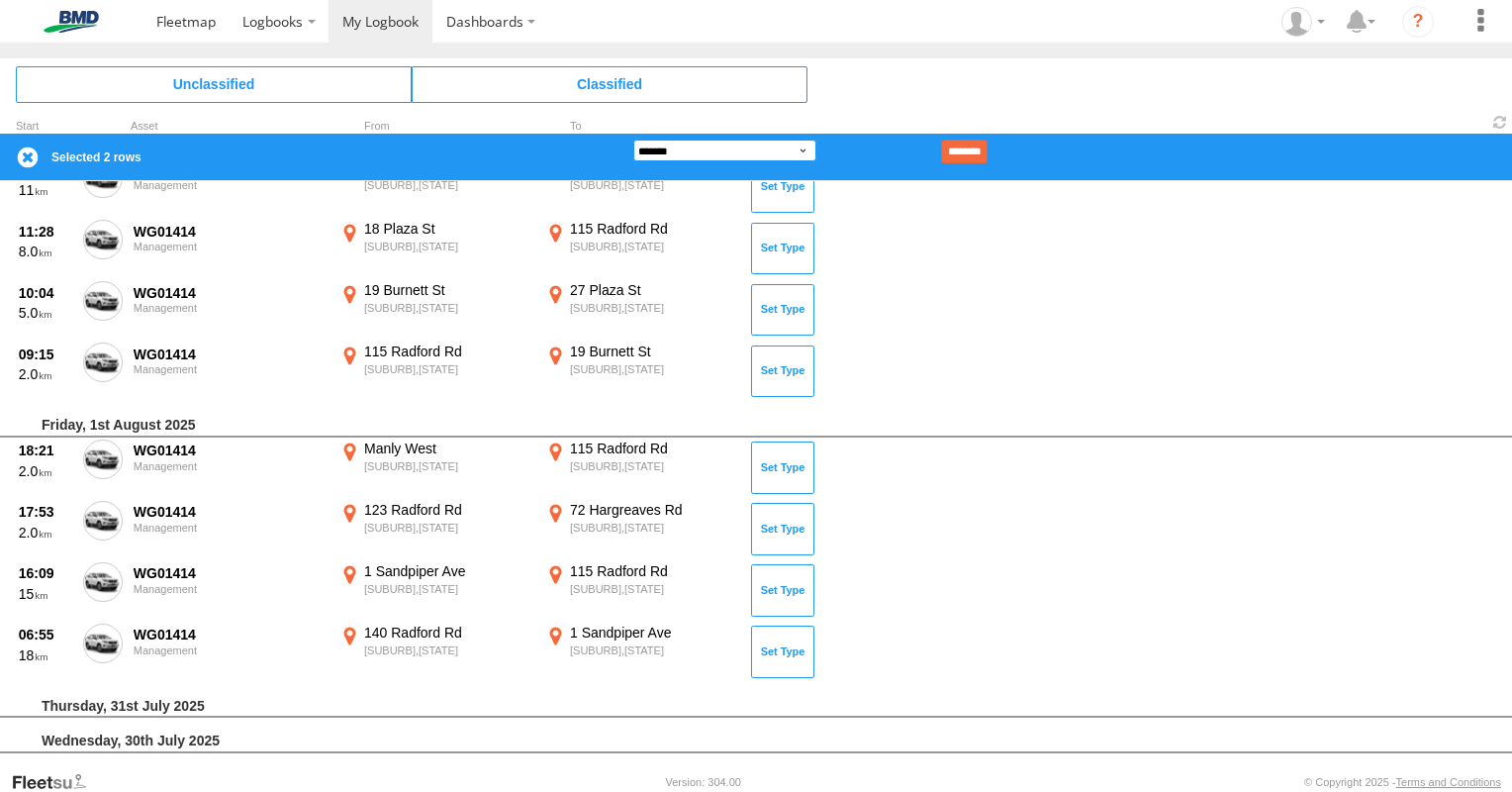 click on "**********" at bounding box center [724, 150] 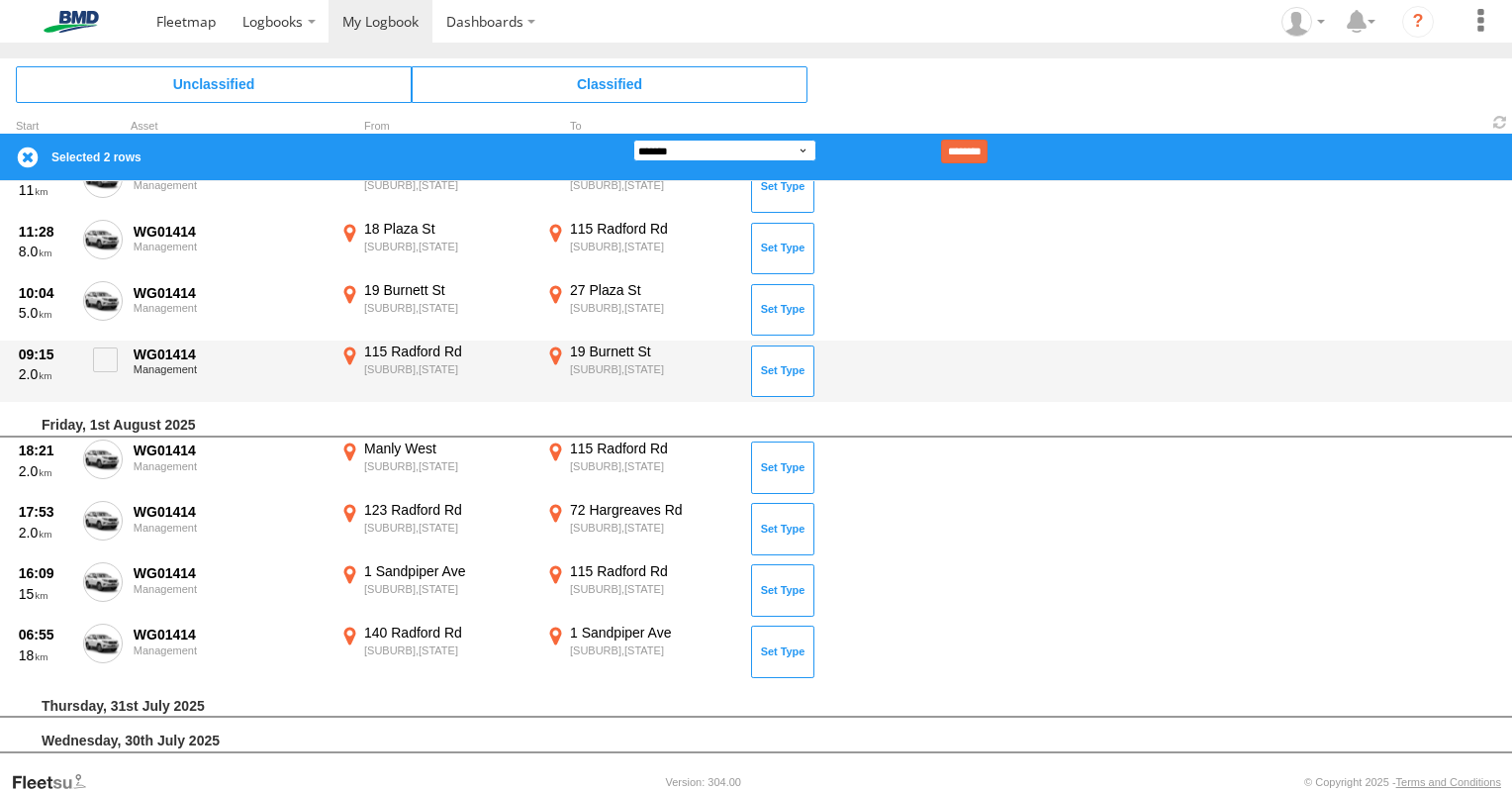 click on "**********" at bounding box center [724, 150] 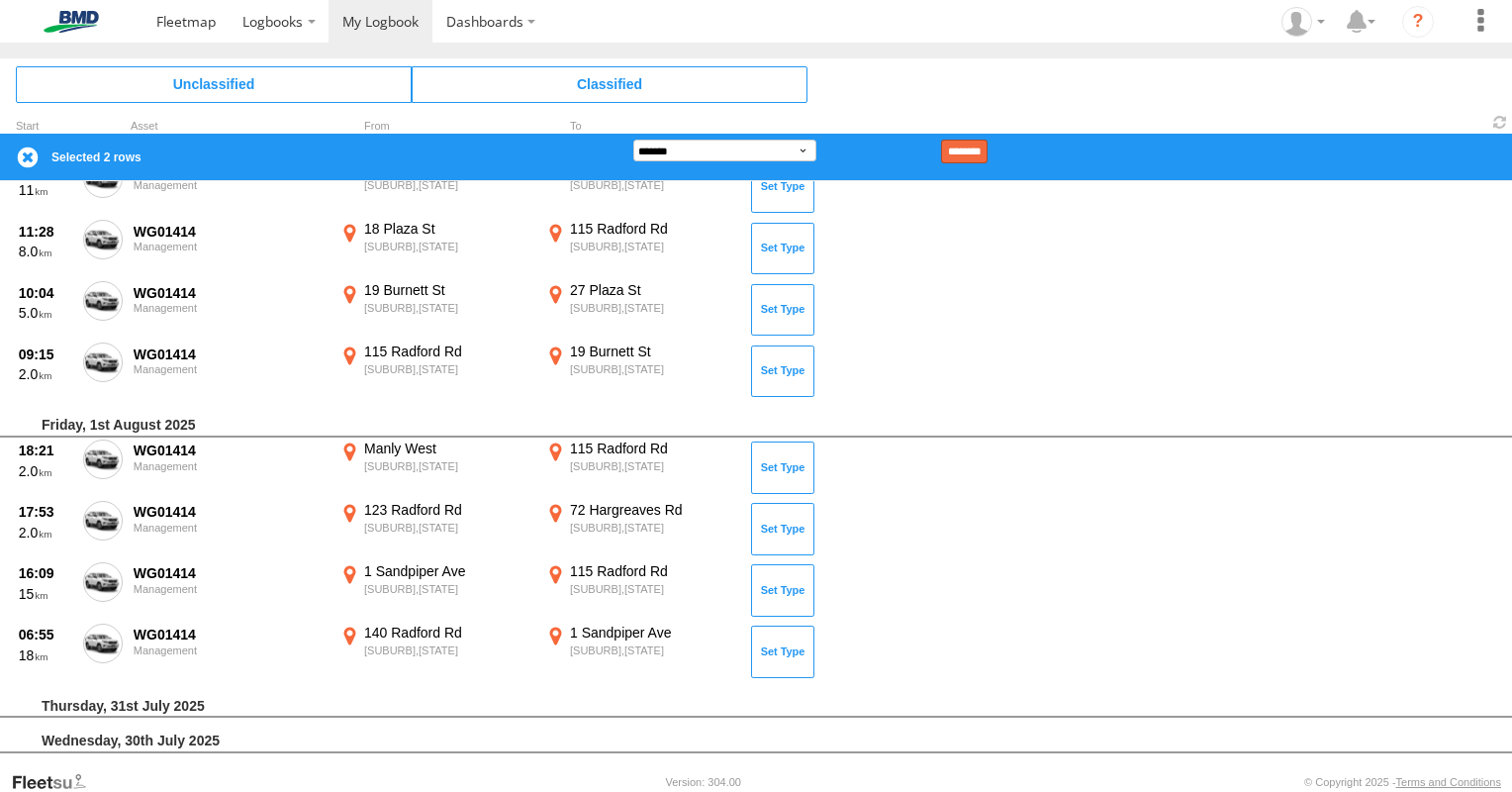click on "********" at bounding box center [964, 151] 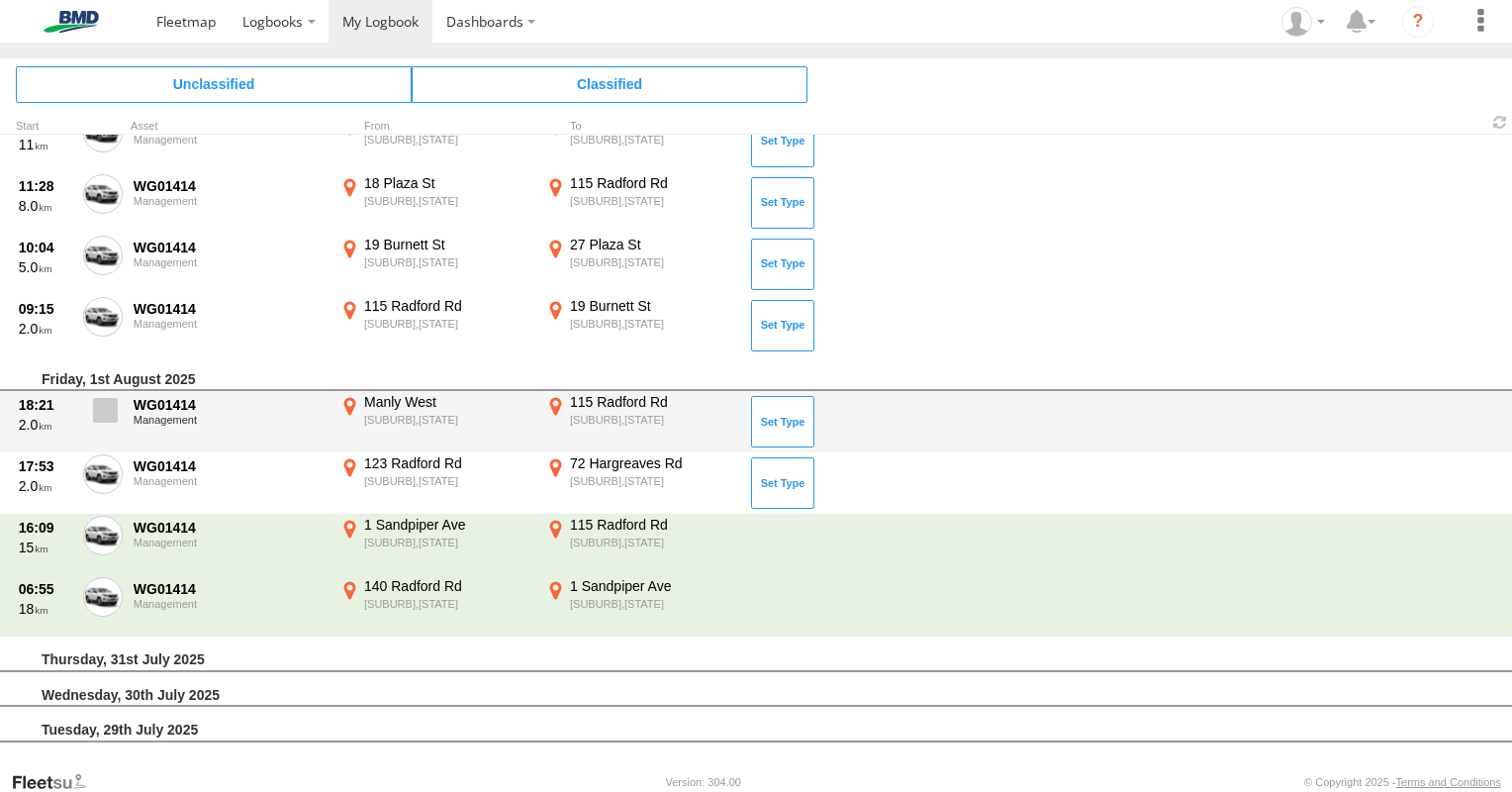 scroll, scrollTop: 622, scrollLeft: 0, axis: vertical 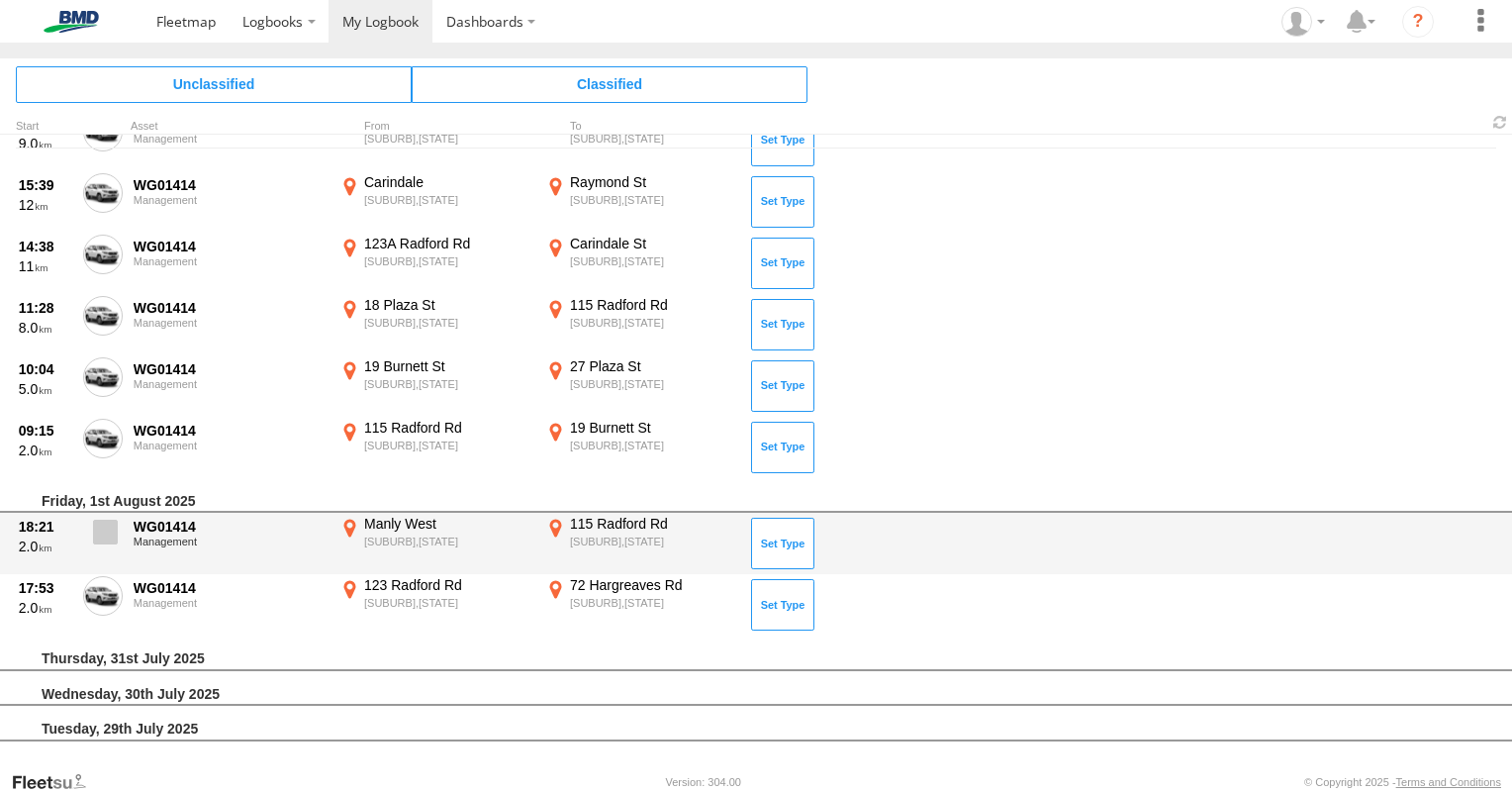 click at bounding box center [105, 532] 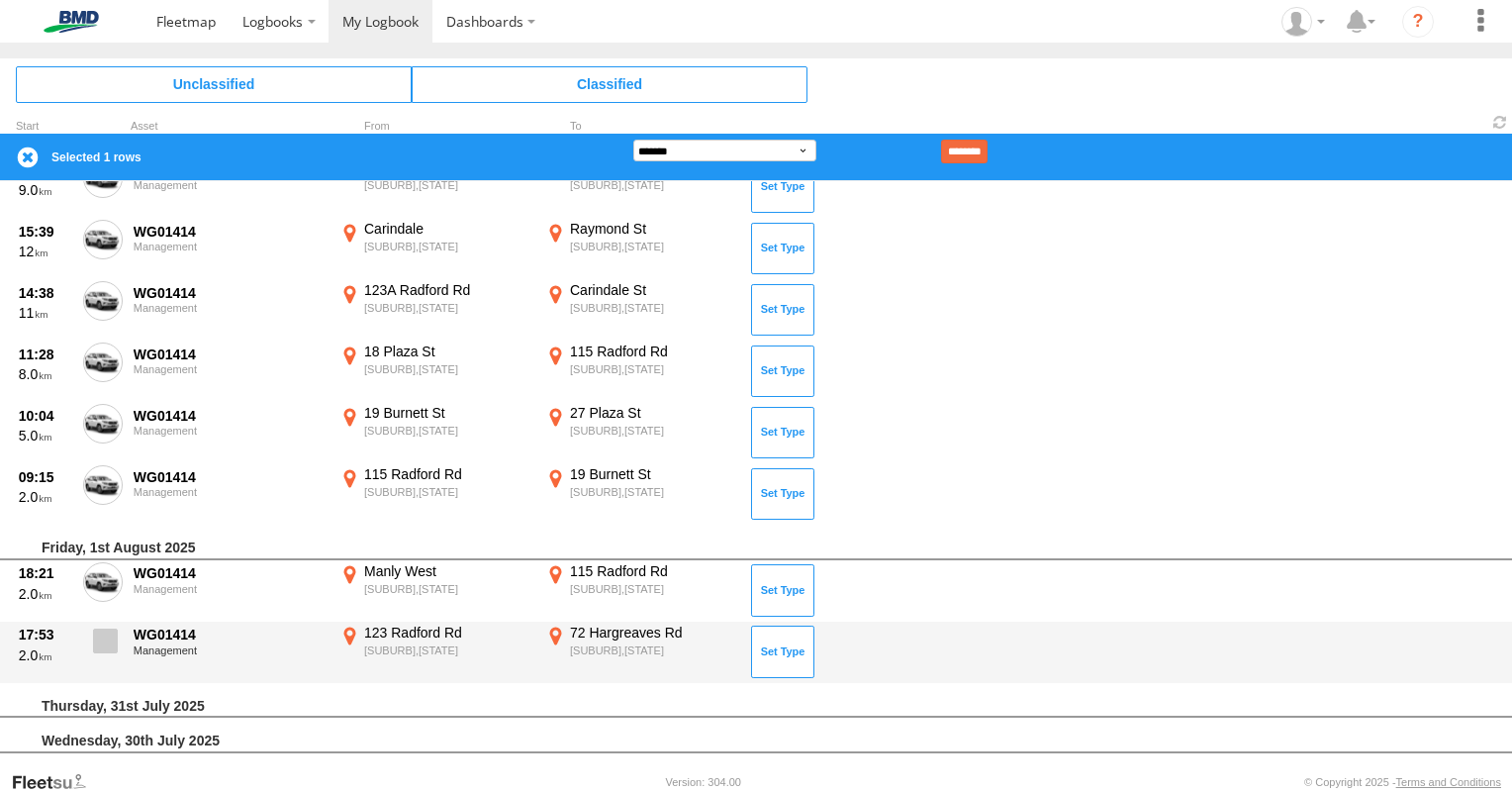 click at bounding box center [103, 646] 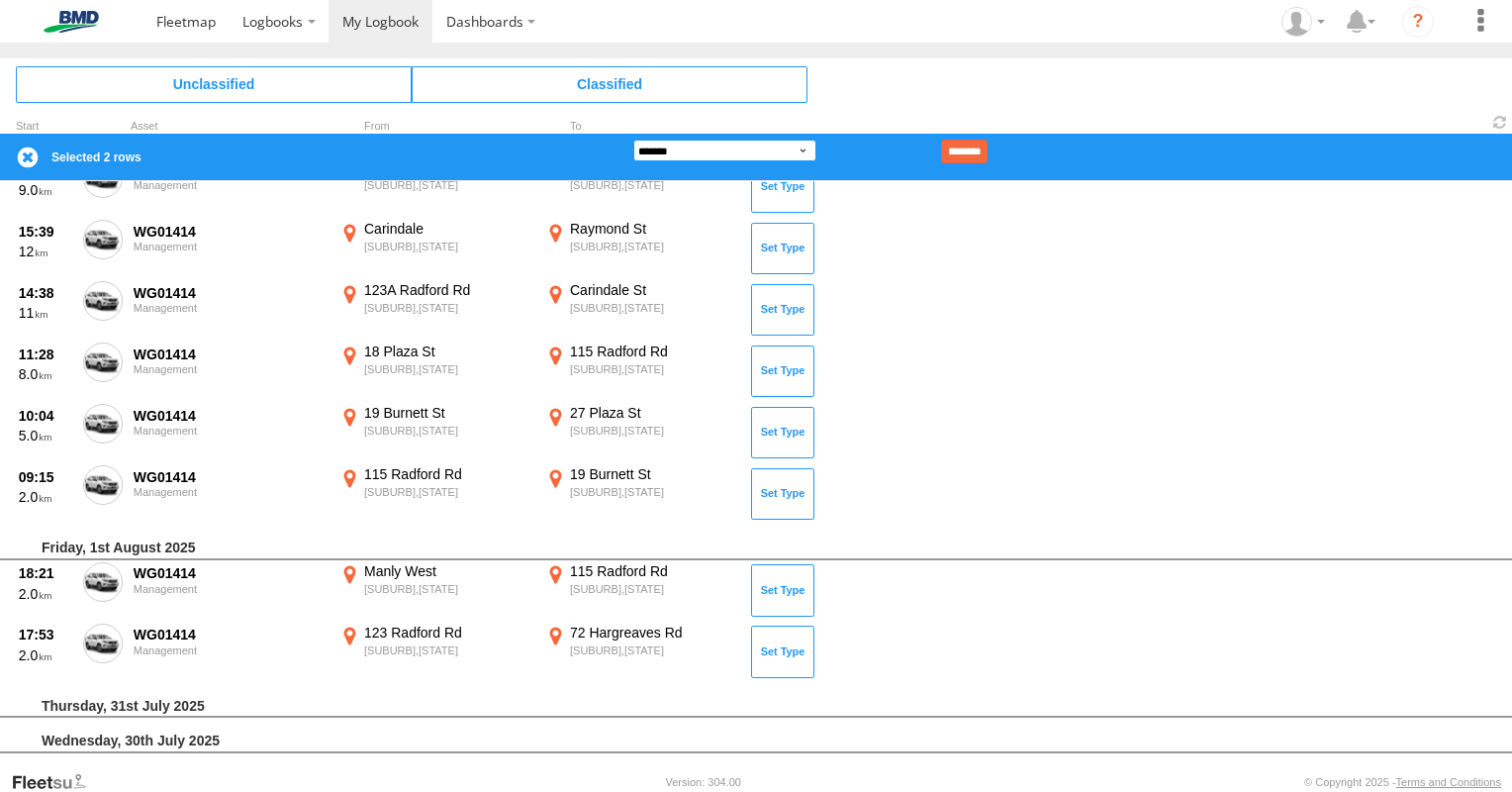 click on "**********" at bounding box center [724, 150] 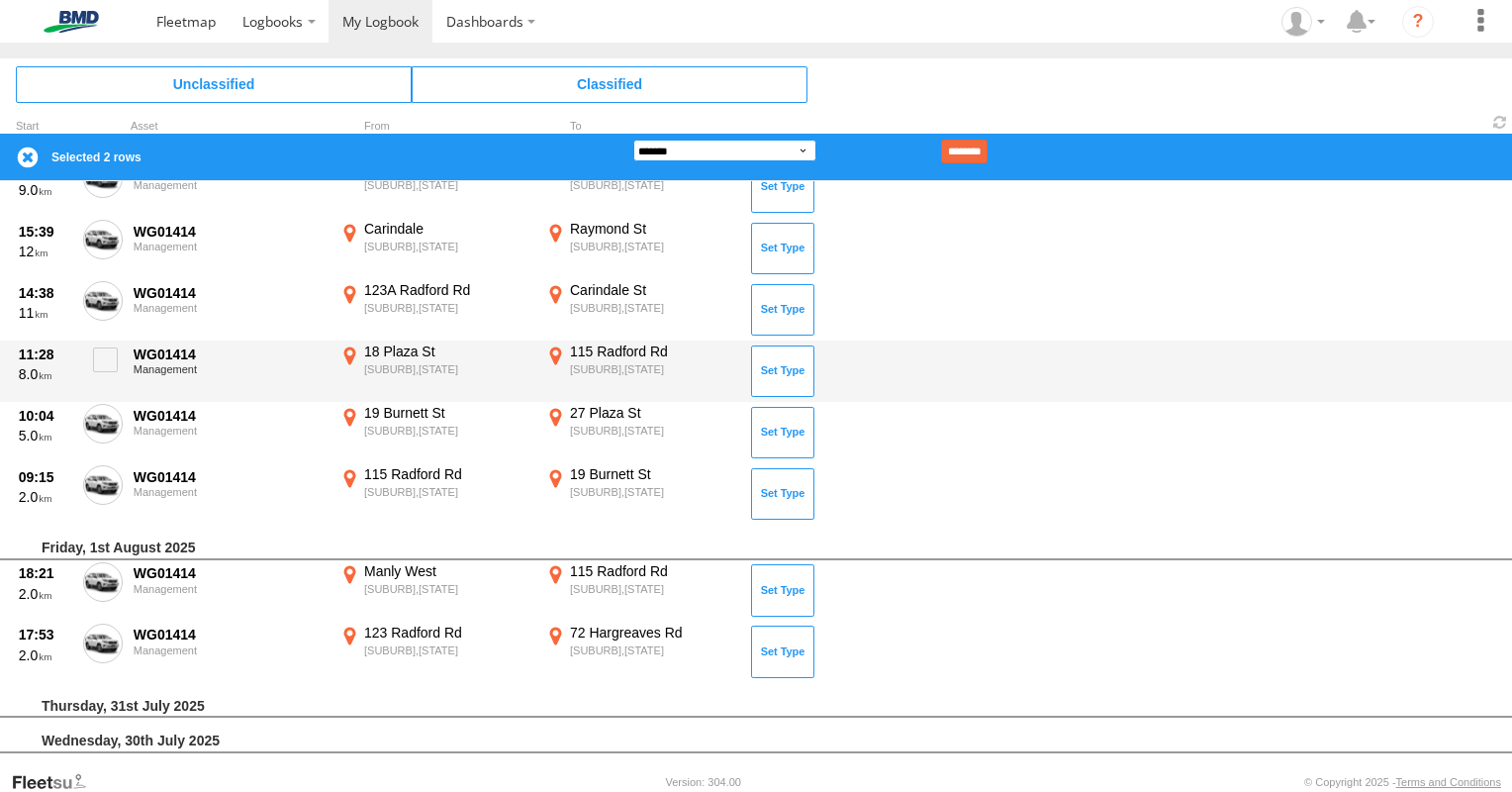 select on "**" 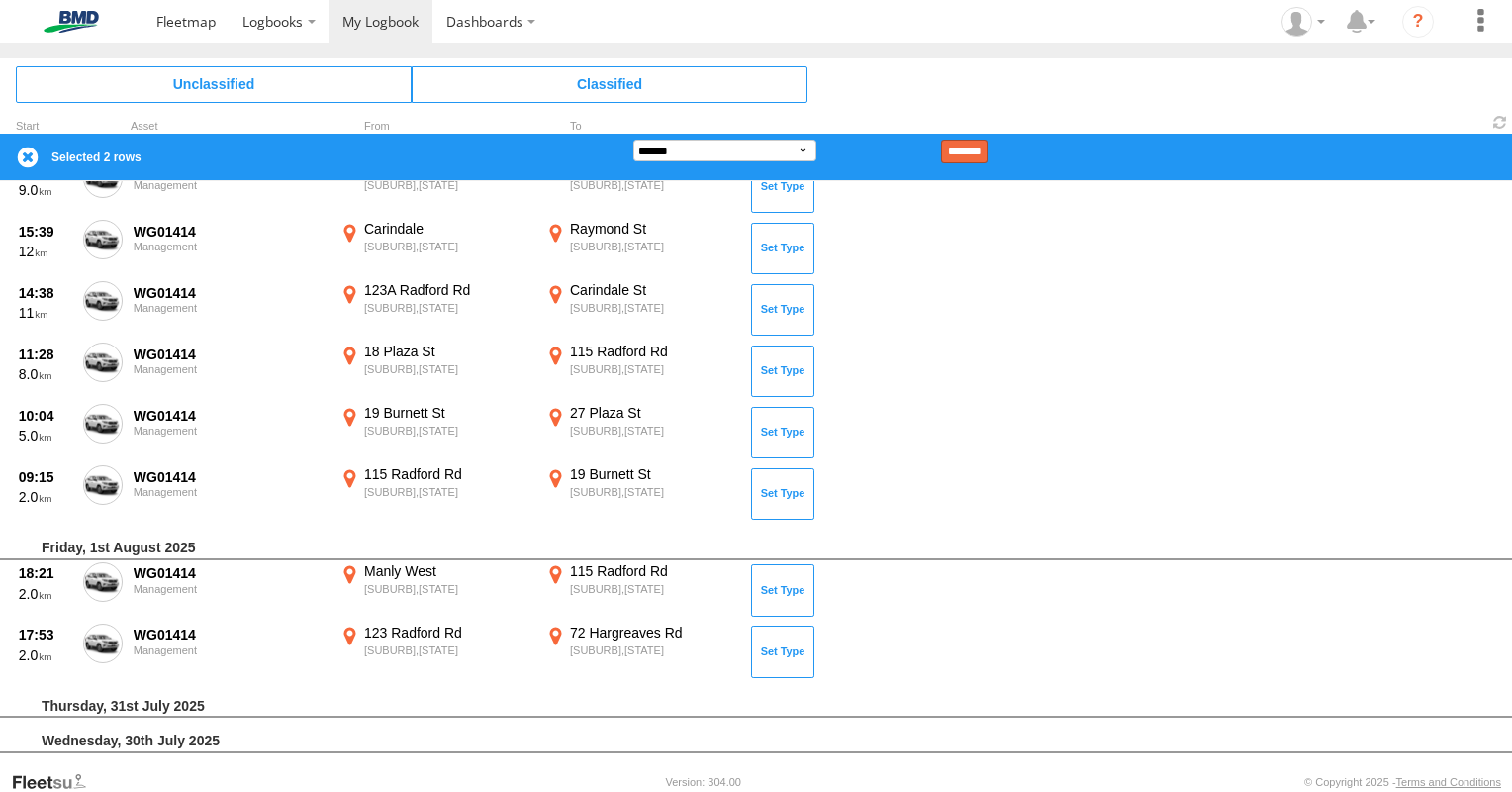 click on "********" at bounding box center [964, 151] 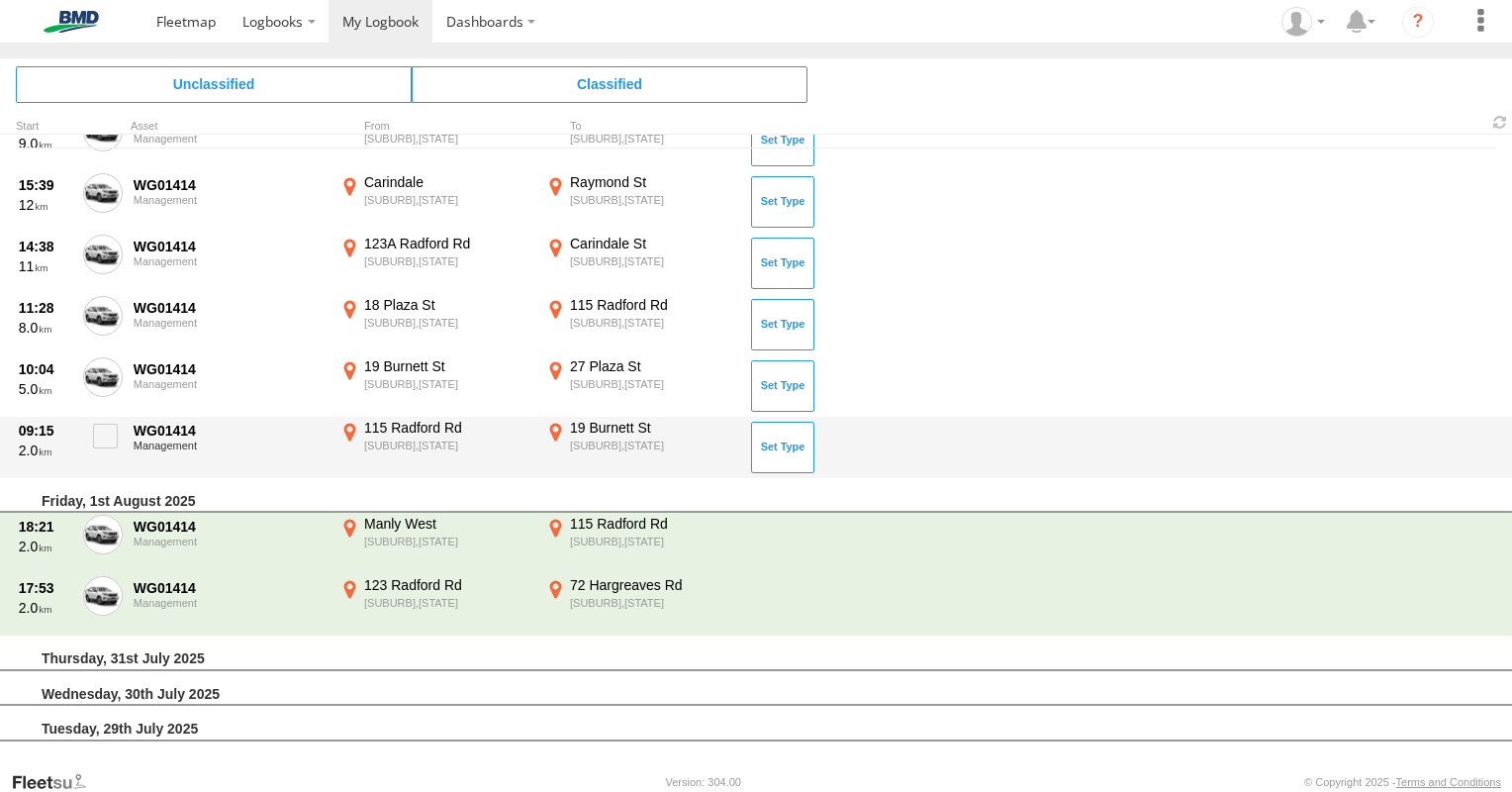 scroll, scrollTop: 499, scrollLeft: 0, axis: vertical 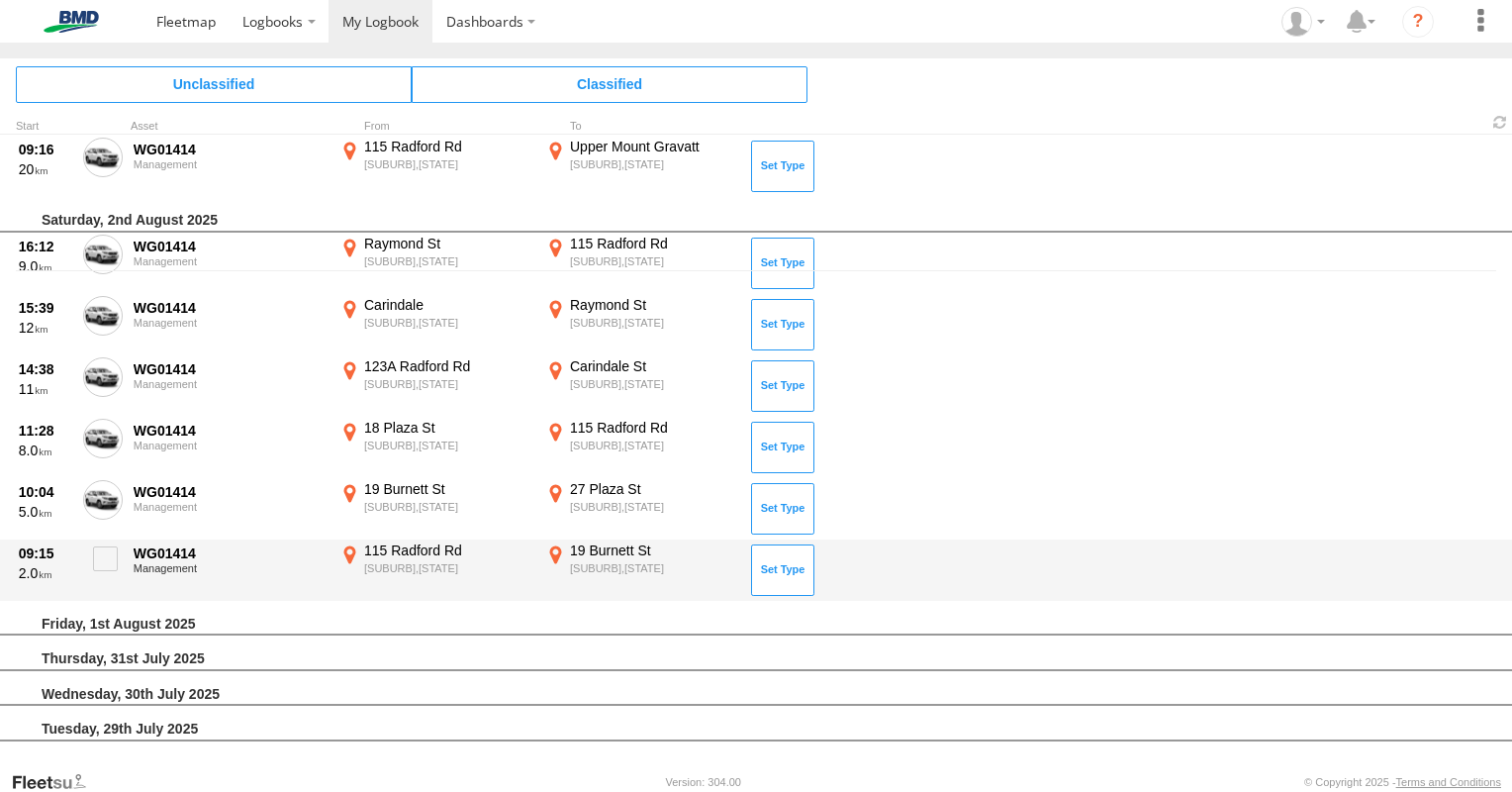 click on "19 Burnett St" at bounding box center (653, 550) 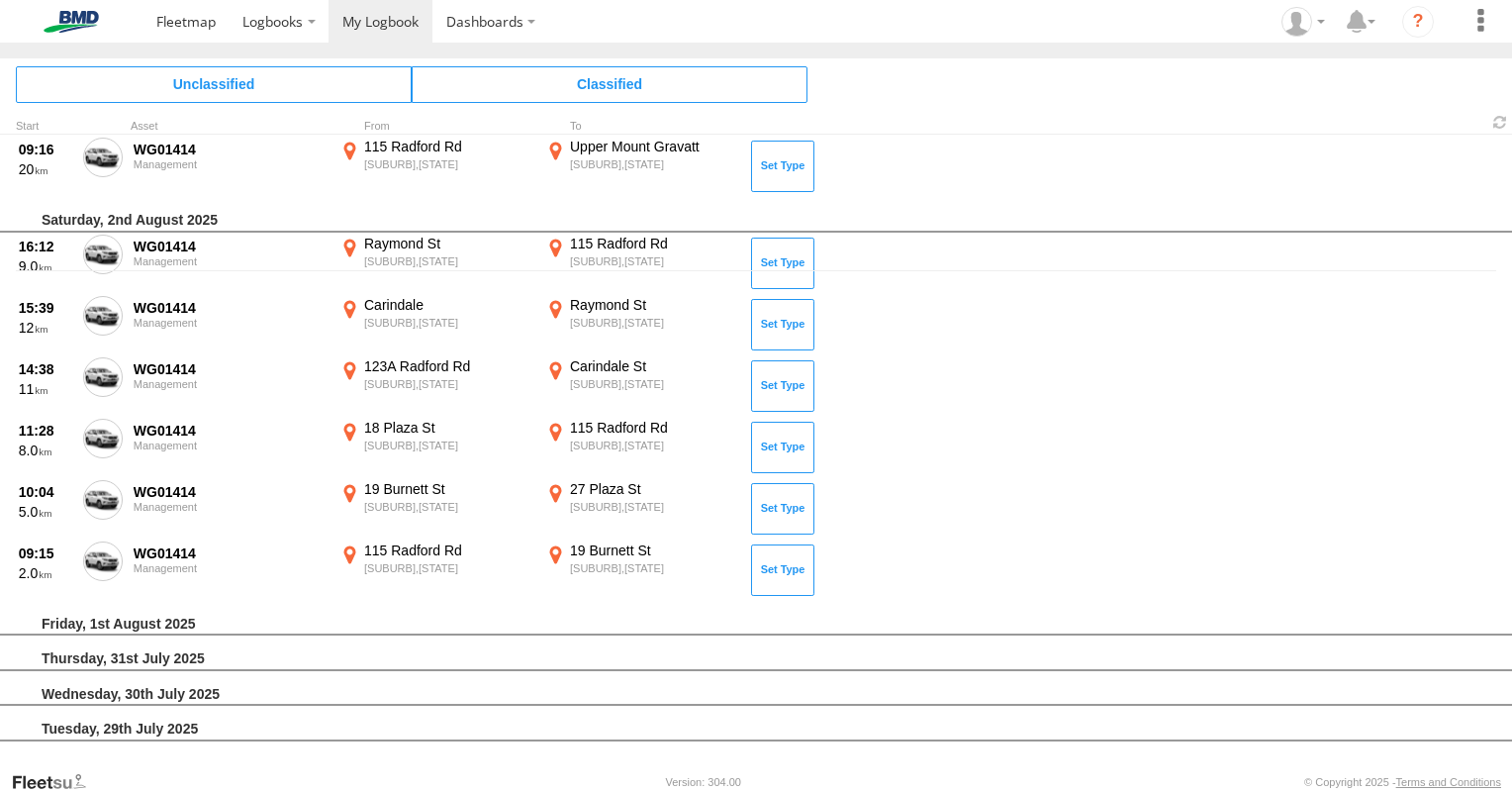 drag, startPoint x: 560, startPoint y: 524, endPoint x: 636, endPoint y: 431, distance: 120.104121 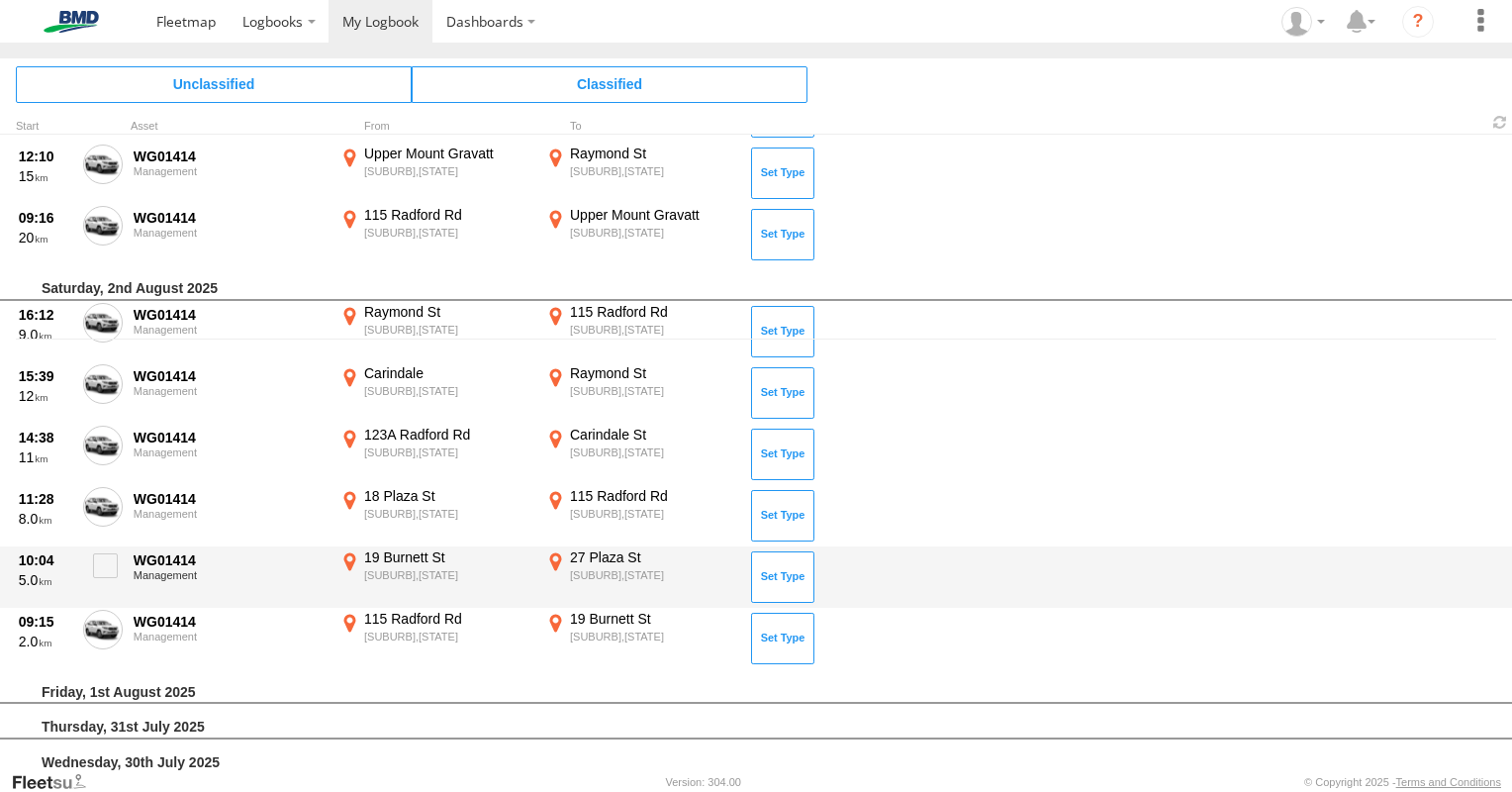 scroll, scrollTop: 400, scrollLeft: 0, axis: vertical 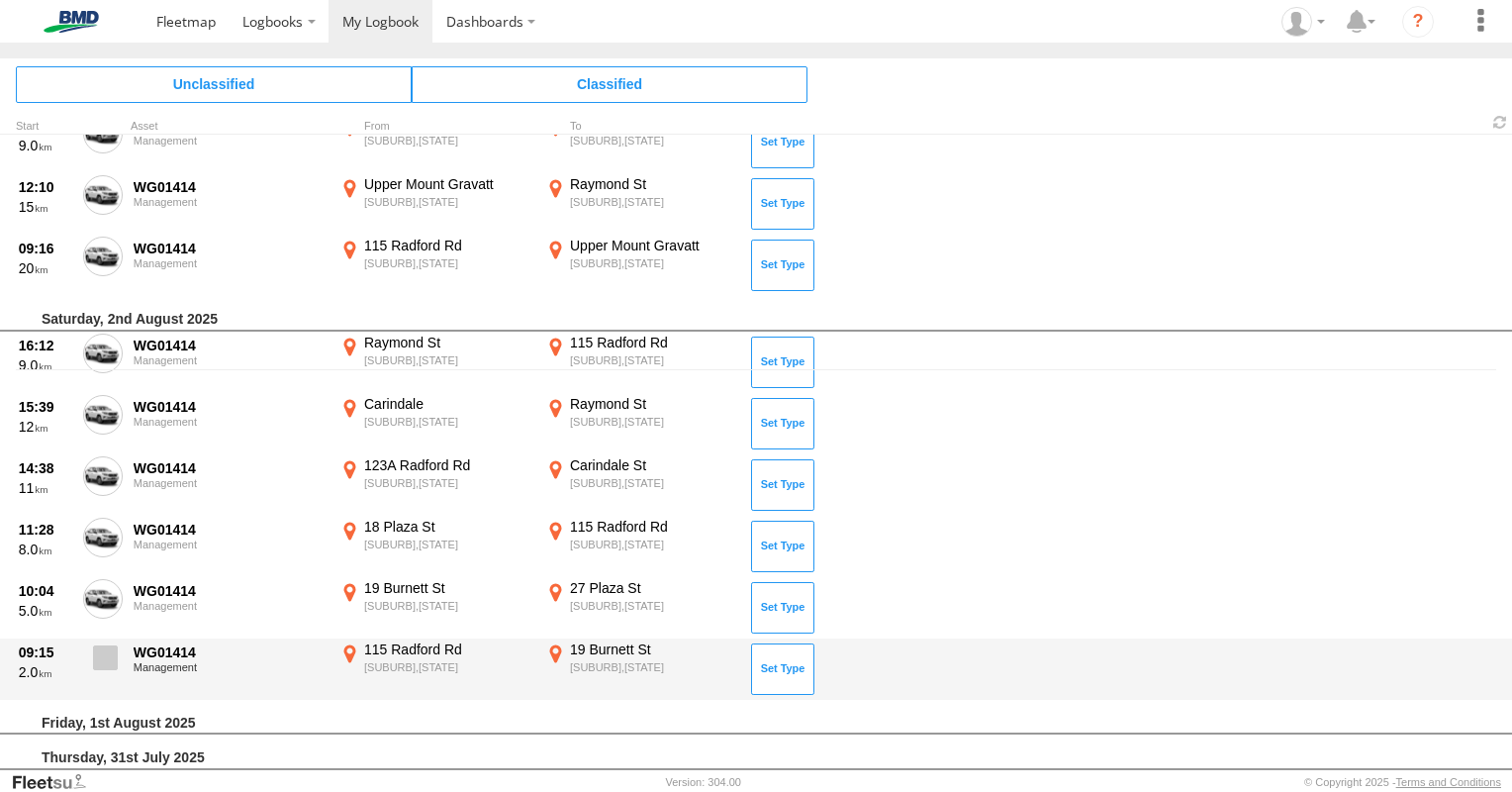 click at bounding box center (105, 657) 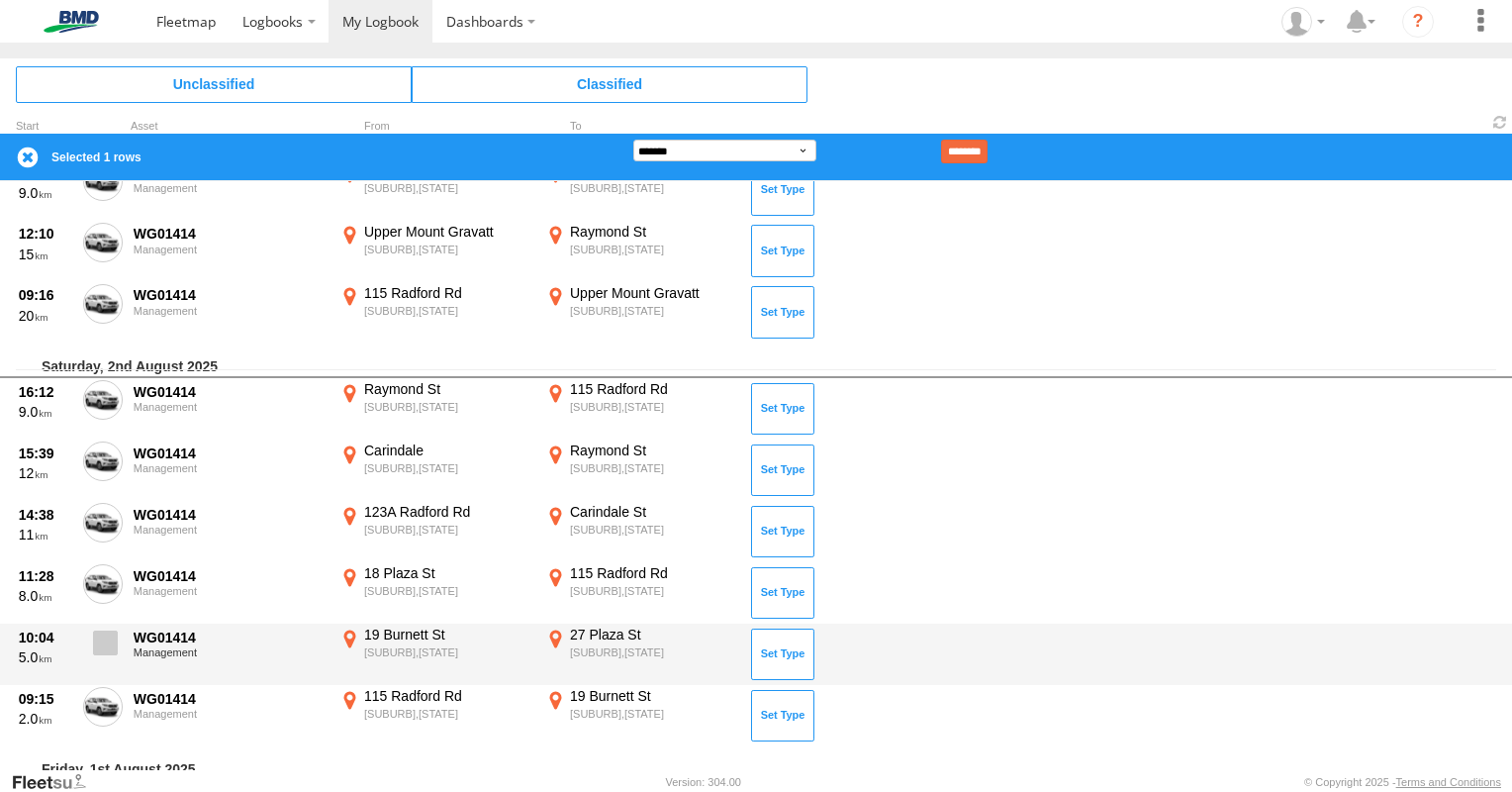 click at bounding box center (105, 643) 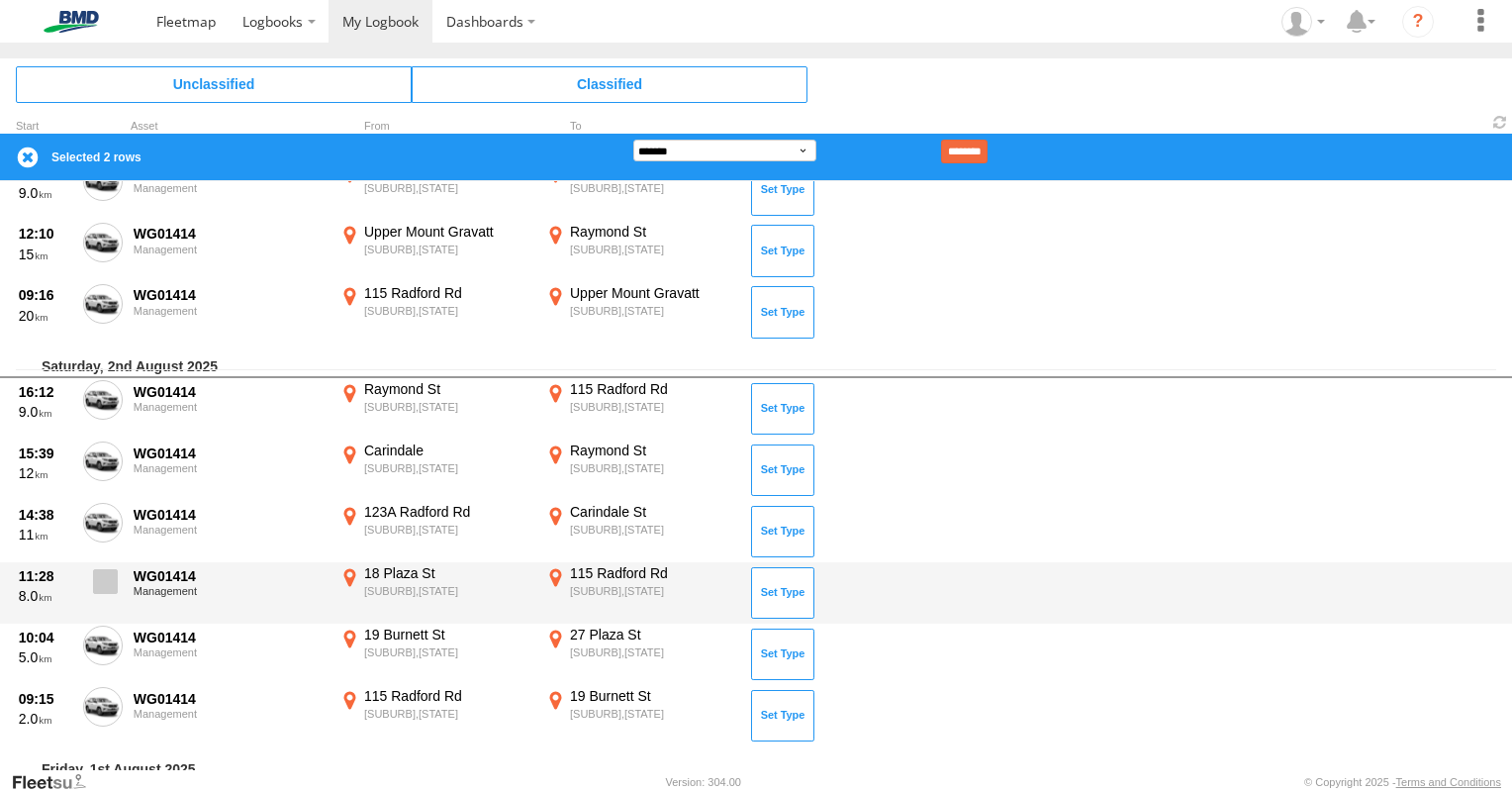 click at bounding box center (105, 581) 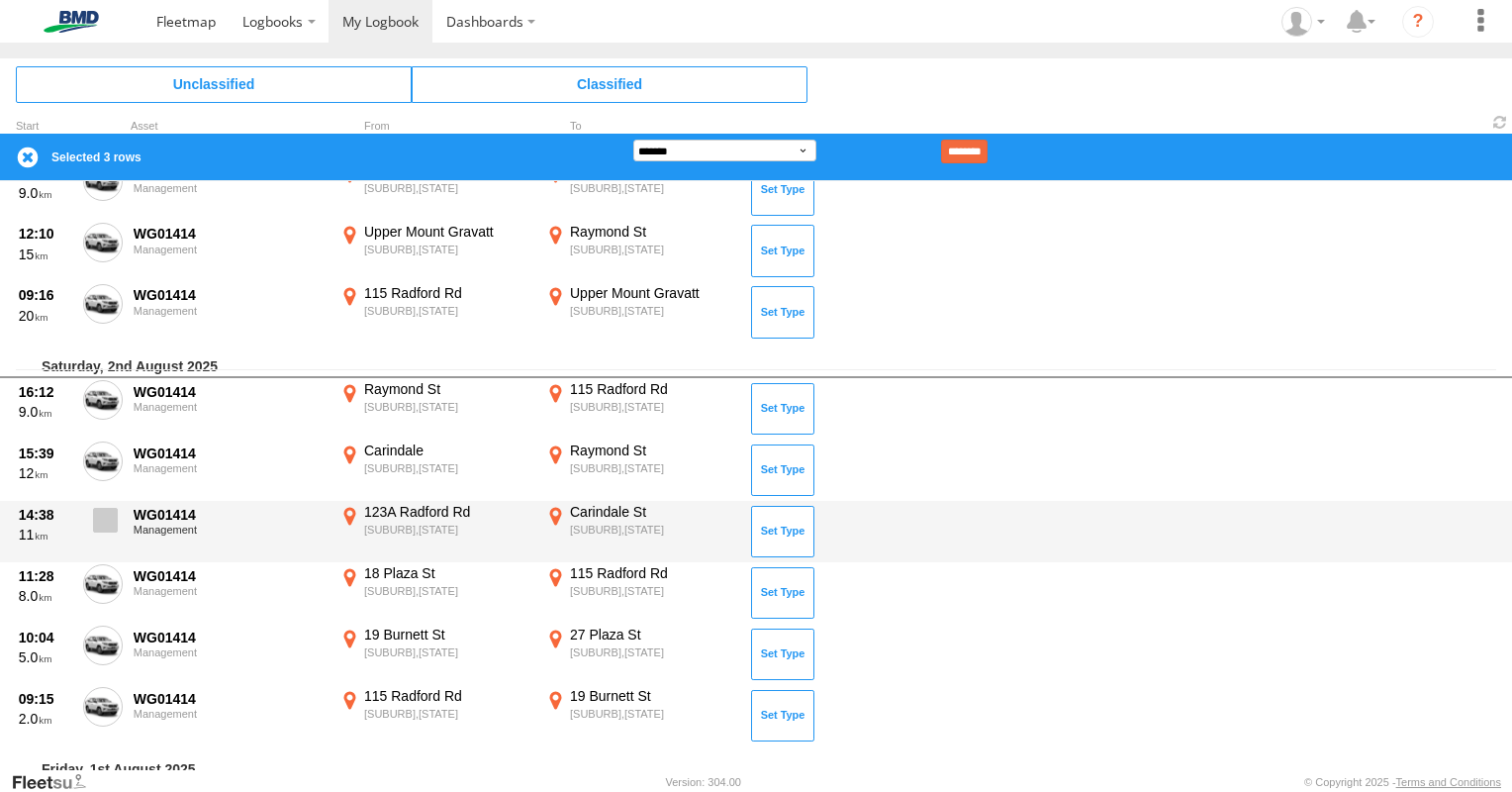 click at bounding box center (105, 520) 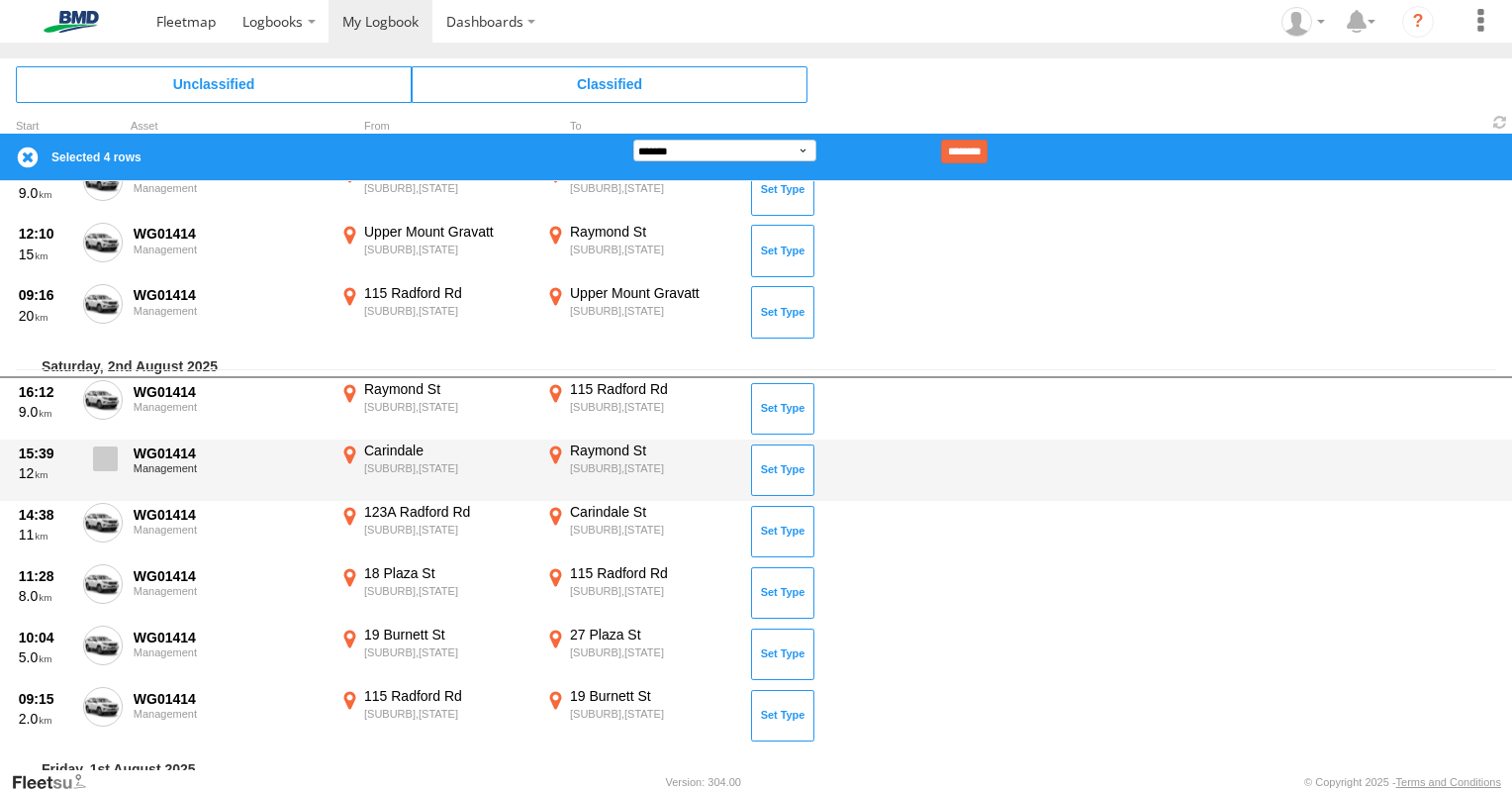 click at bounding box center (105, 458) 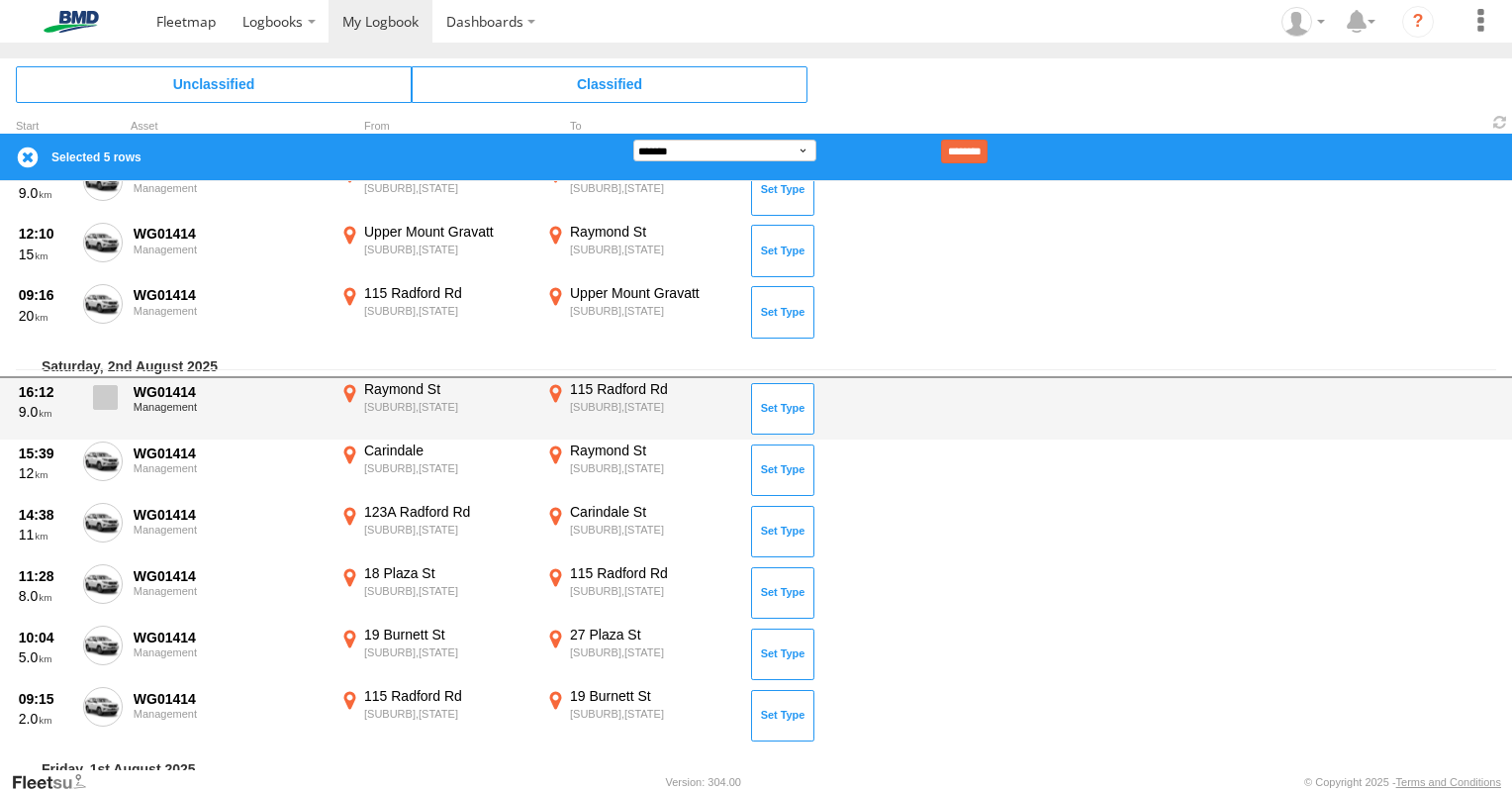 click at bounding box center (105, 397) 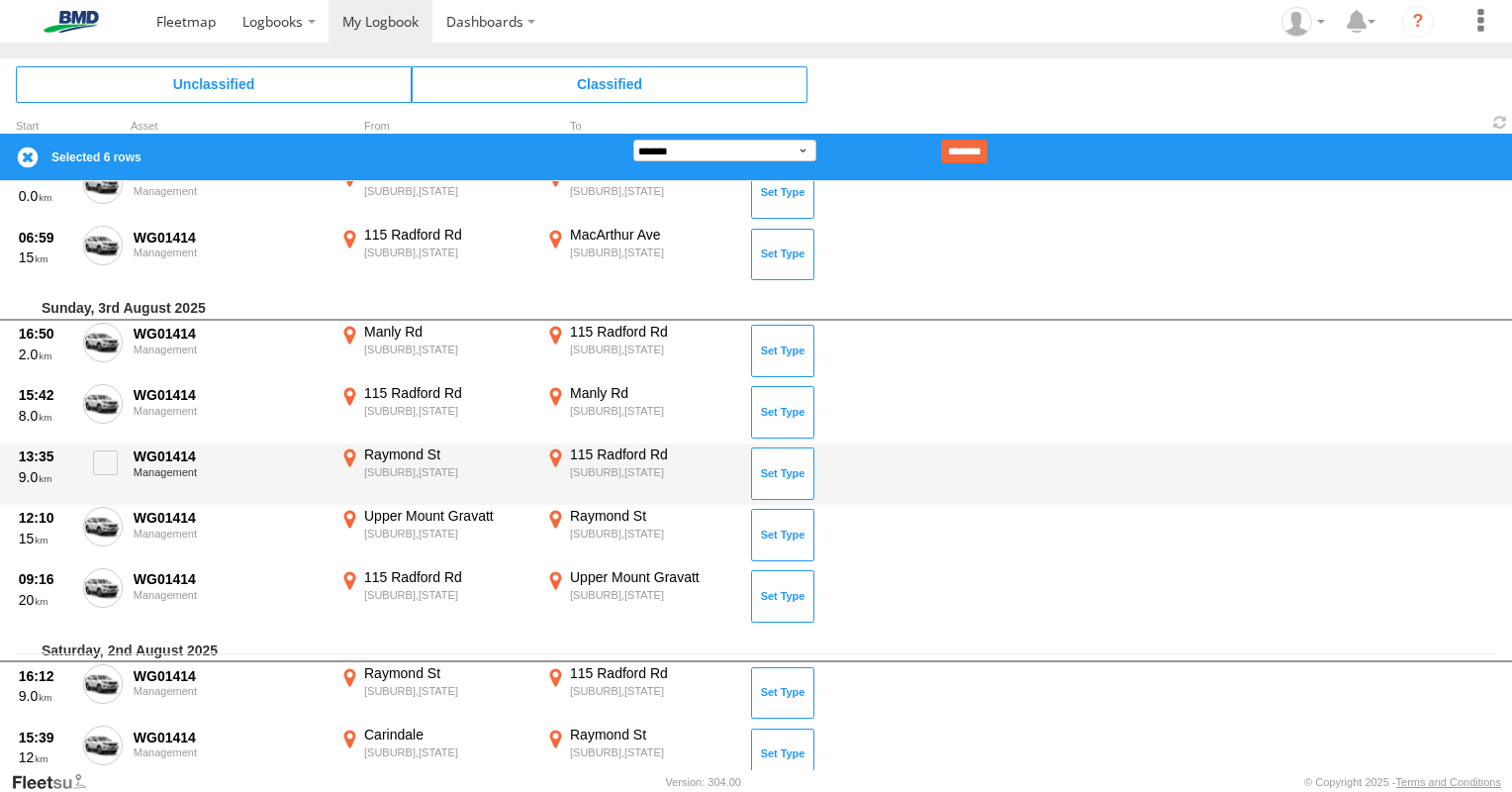 scroll, scrollTop: 103, scrollLeft: 0, axis: vertical 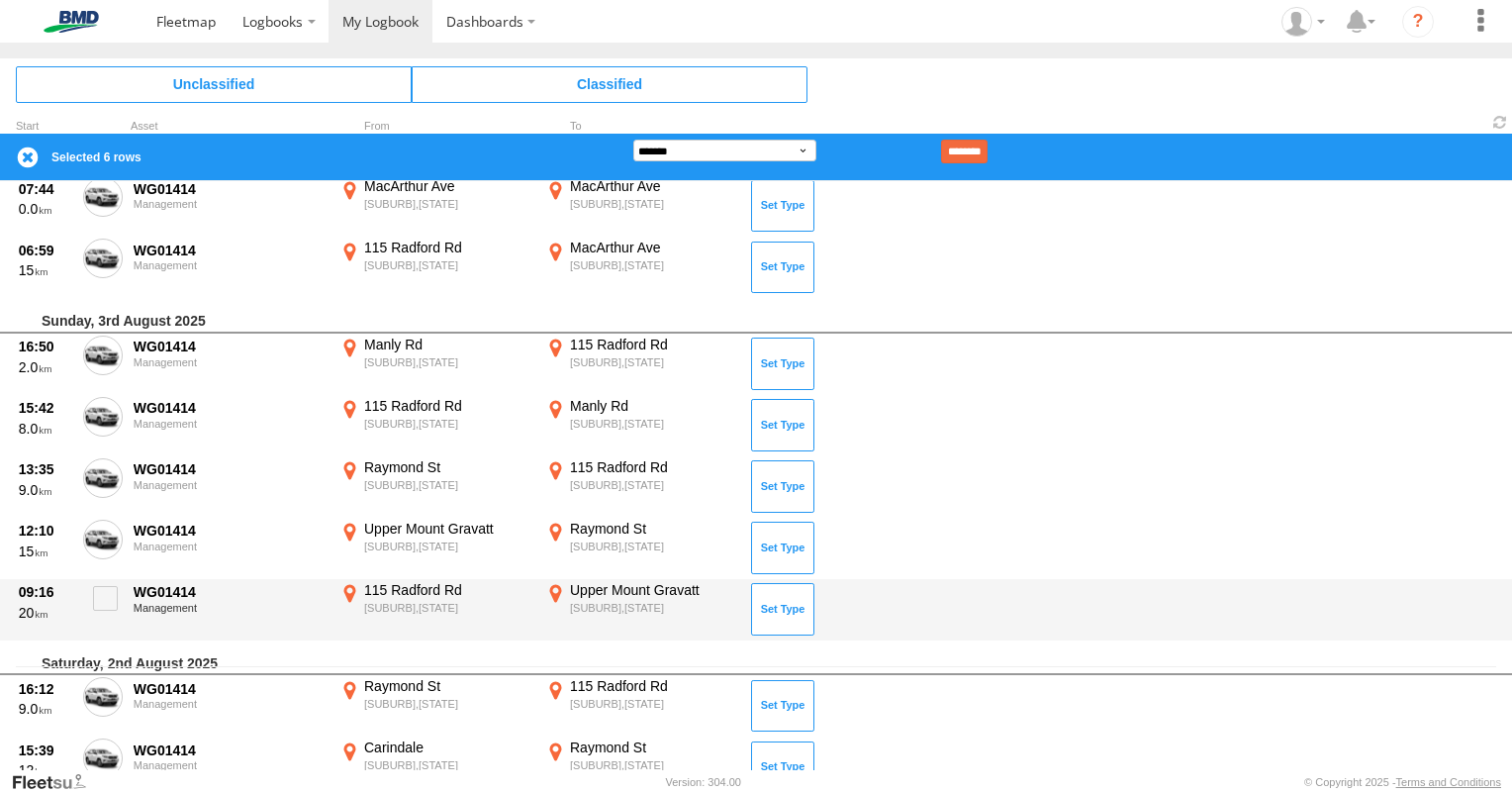 click on "09:16
20
WG01414
Management
115 Radford Rd
Manly West,QLD
-27.46807 153.16362
Upper Mount Gravatt
Upper Mount Gravatt,QLD
-27.56298 153.08107
Meeting  Other Private" at bounding box center (756, 610) 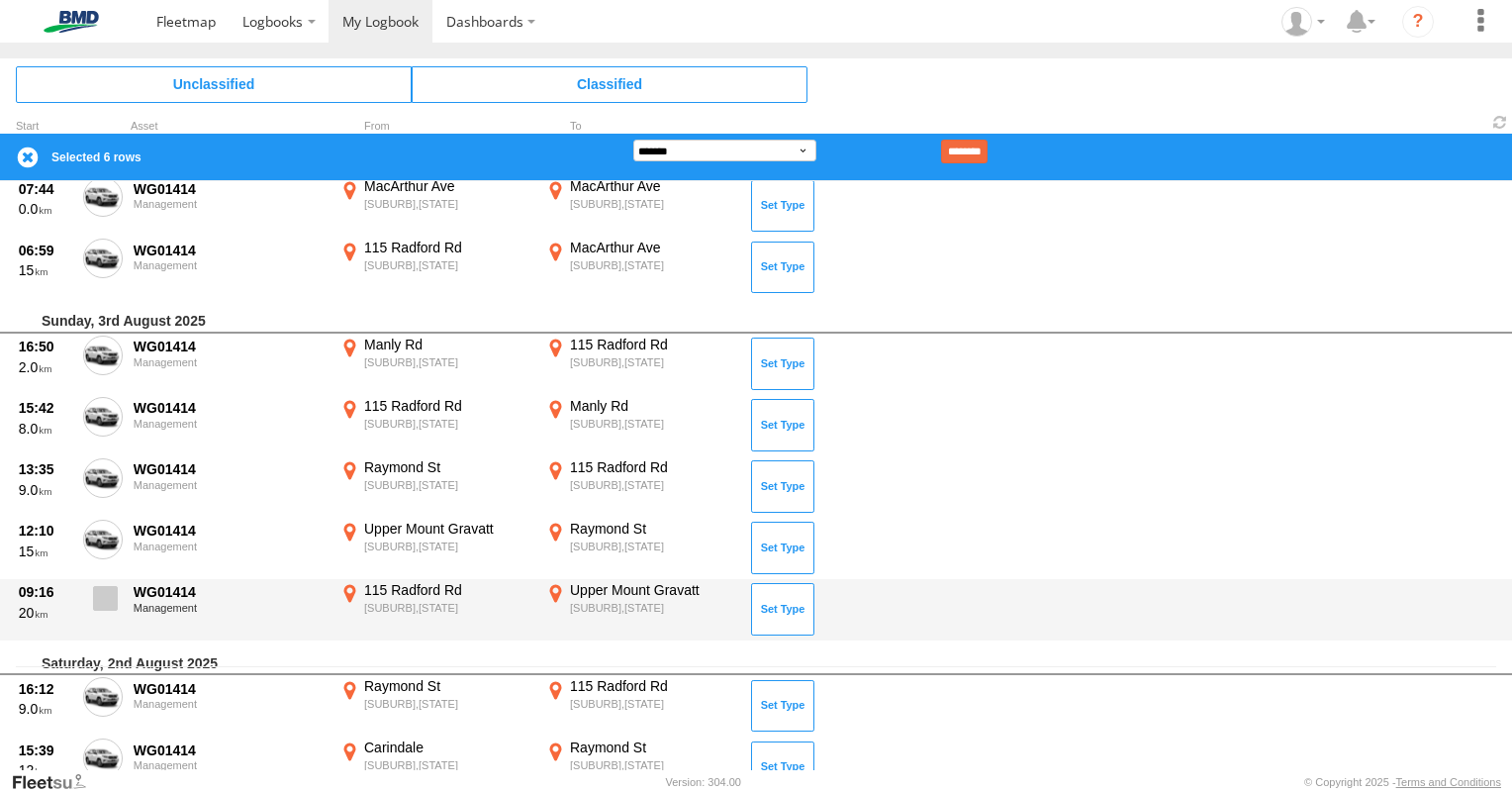 click at bounding box center [105, 598] 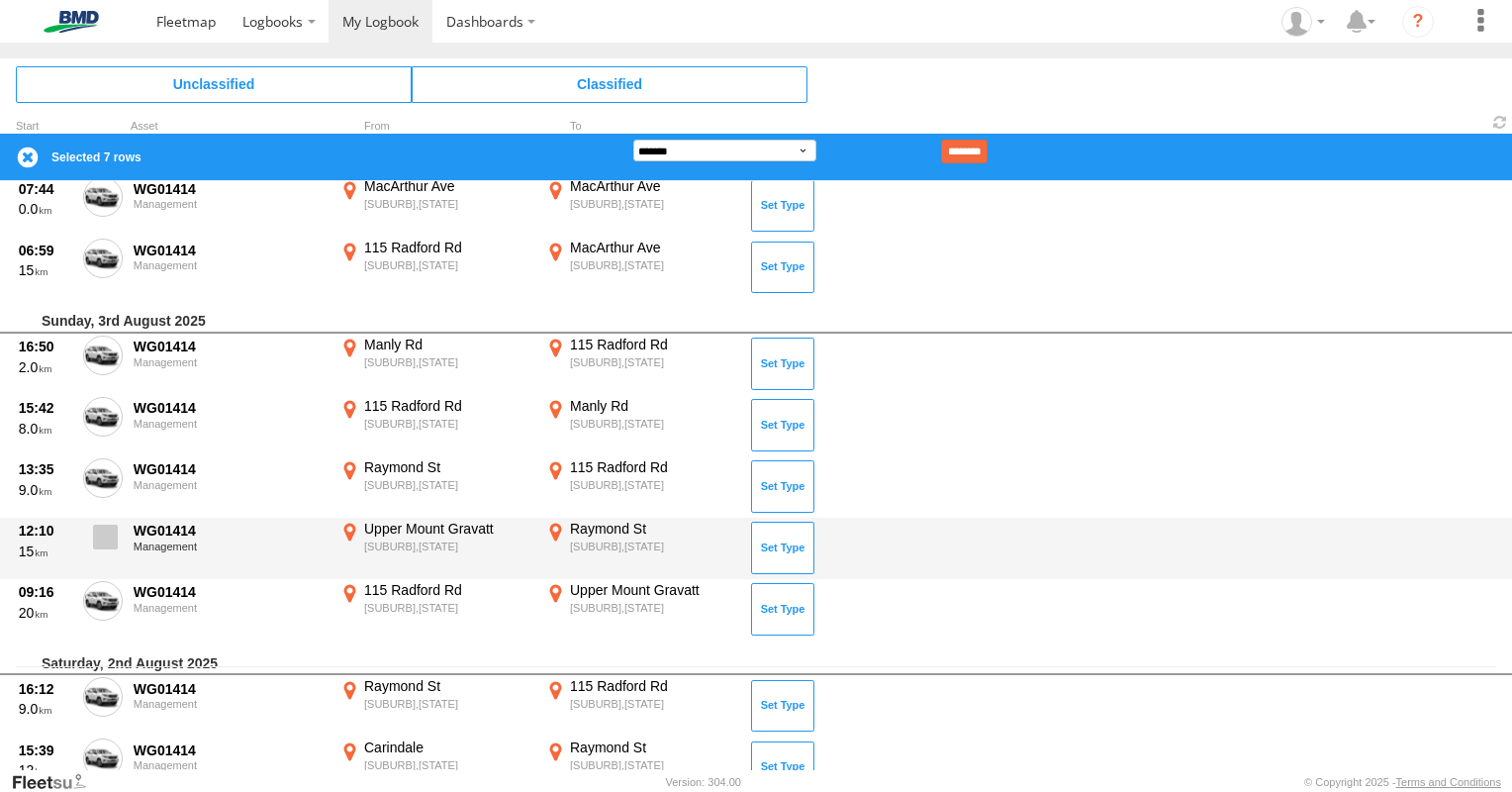 click at bounding box center [105, 537] 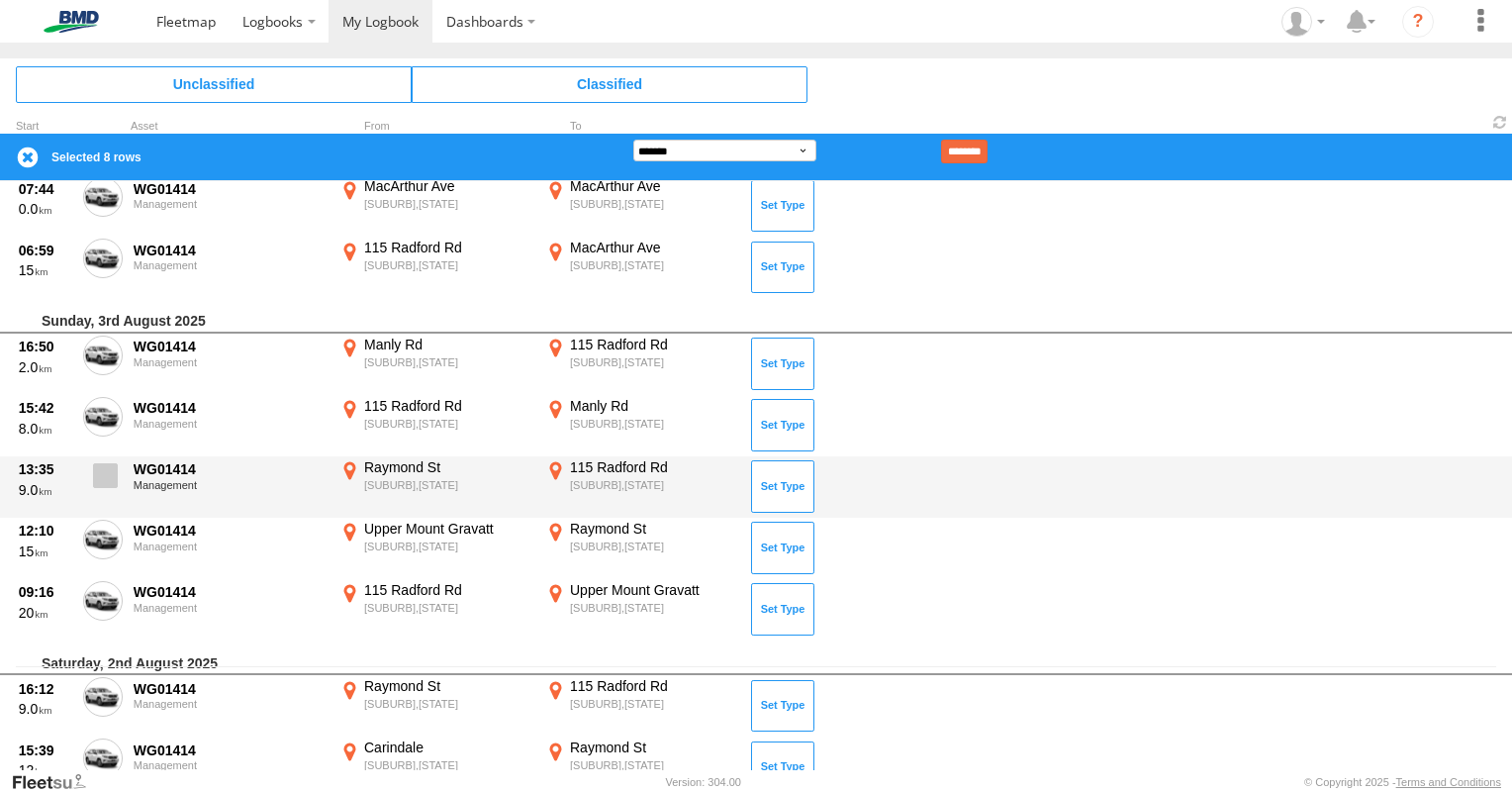 click at bounding box center [105, 475] 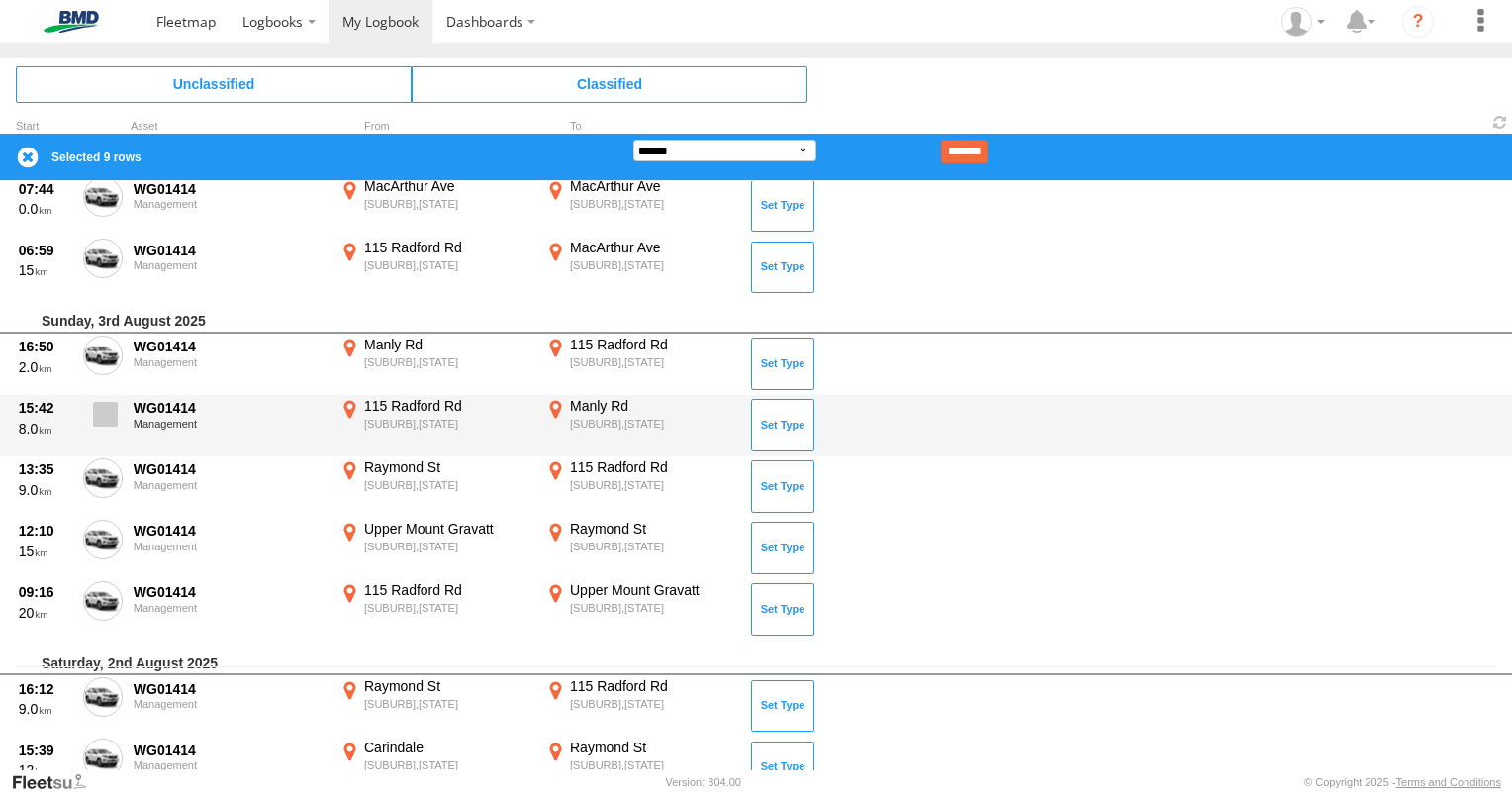click at bounding box center [105, 414] 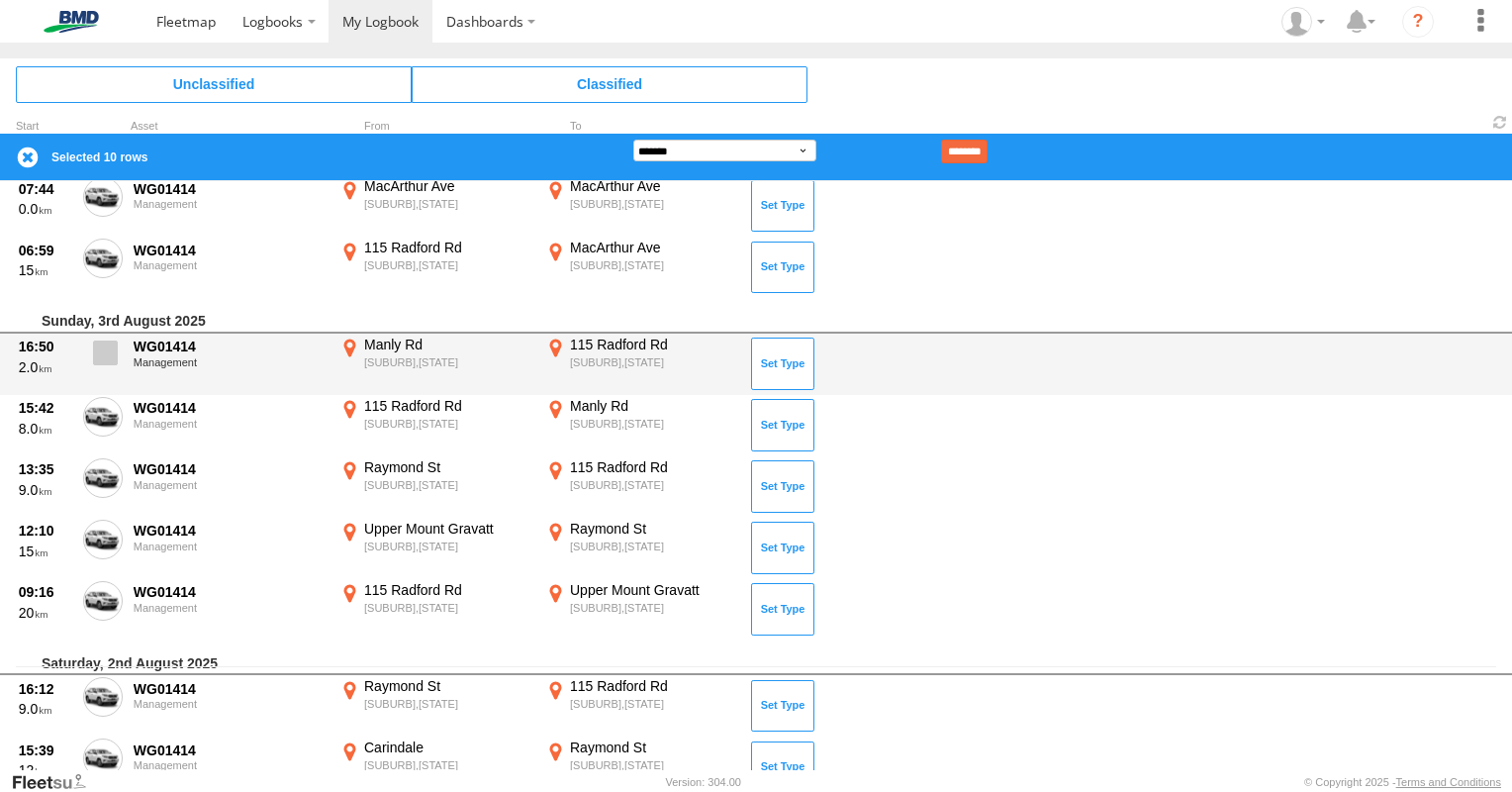 click at bounding box center [105, 352] 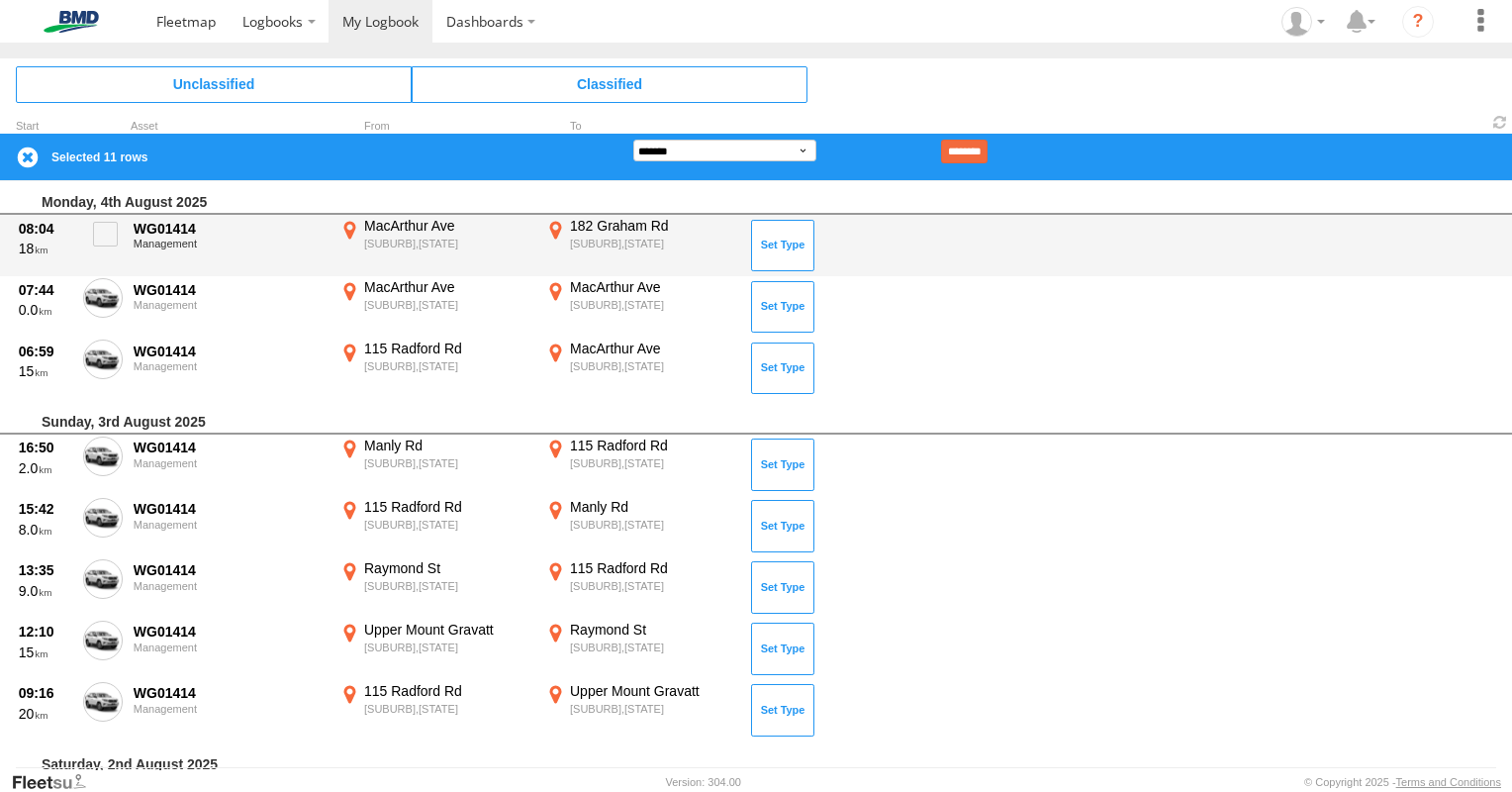scroll, scrollTop: 0, scrollLeft: 0, axis: both 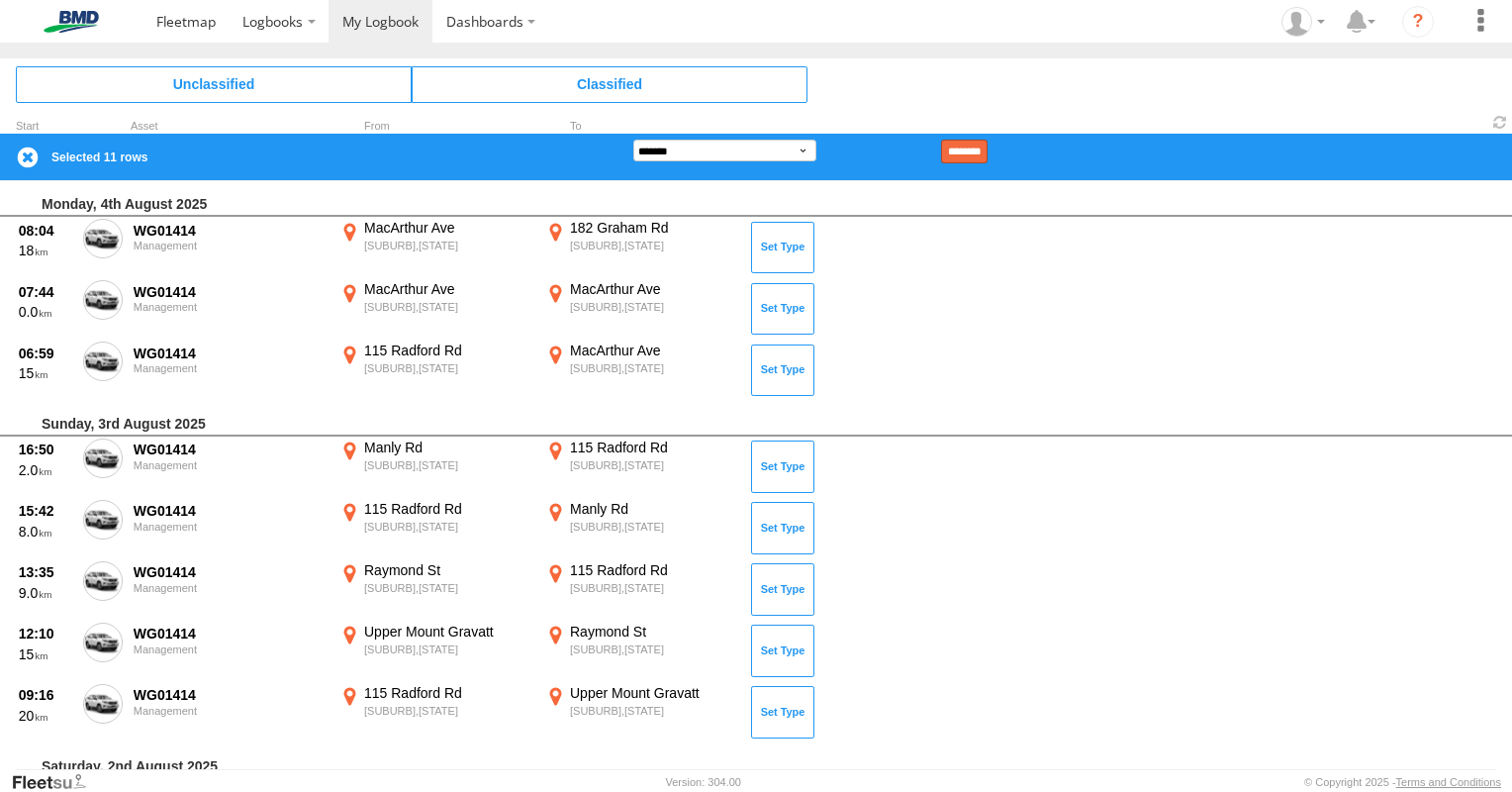 click on "********" at bounding box center (964, 151) 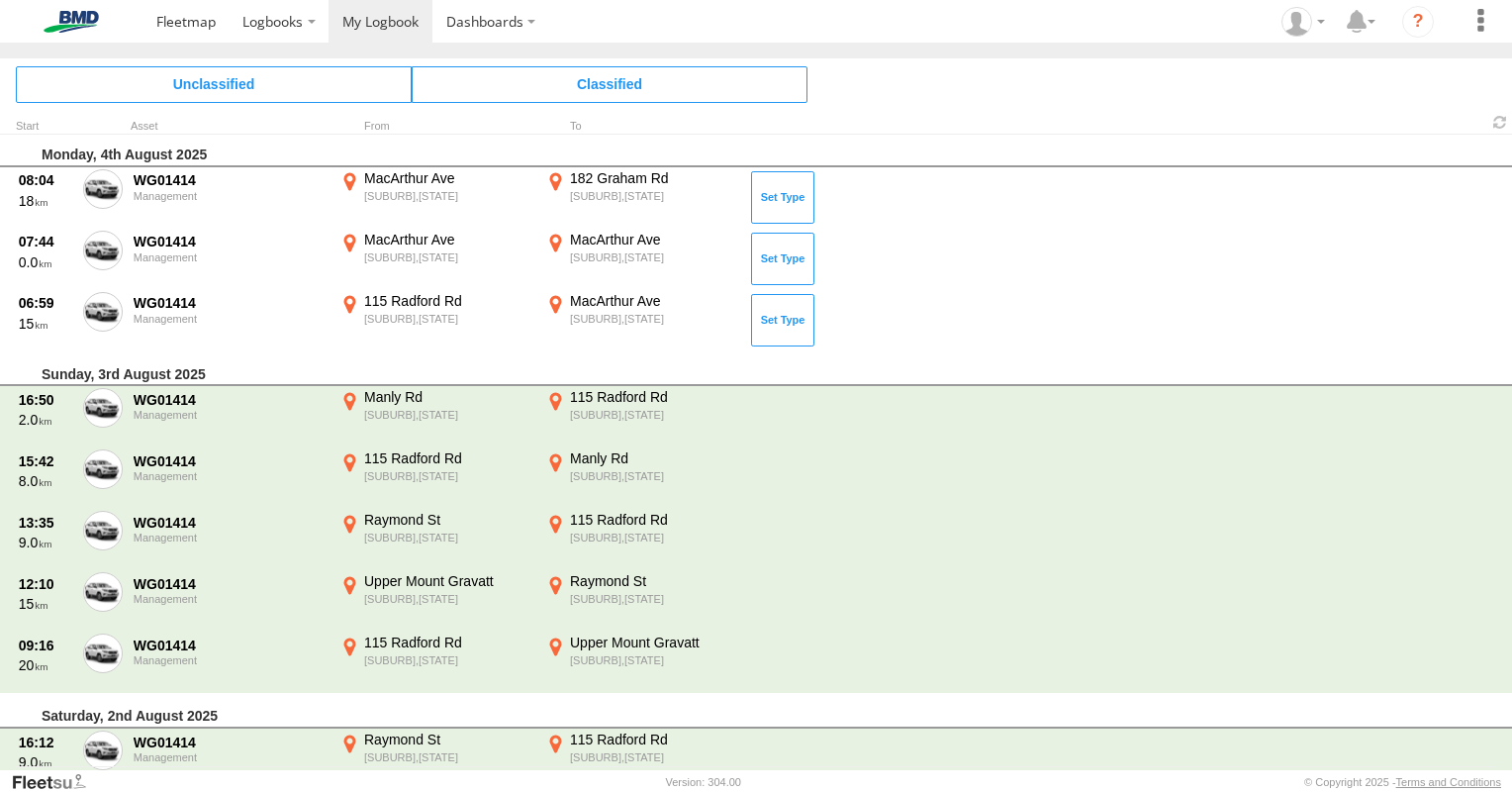 scroll, scrollTop: 0, scrollLeft: 0, axis: both 